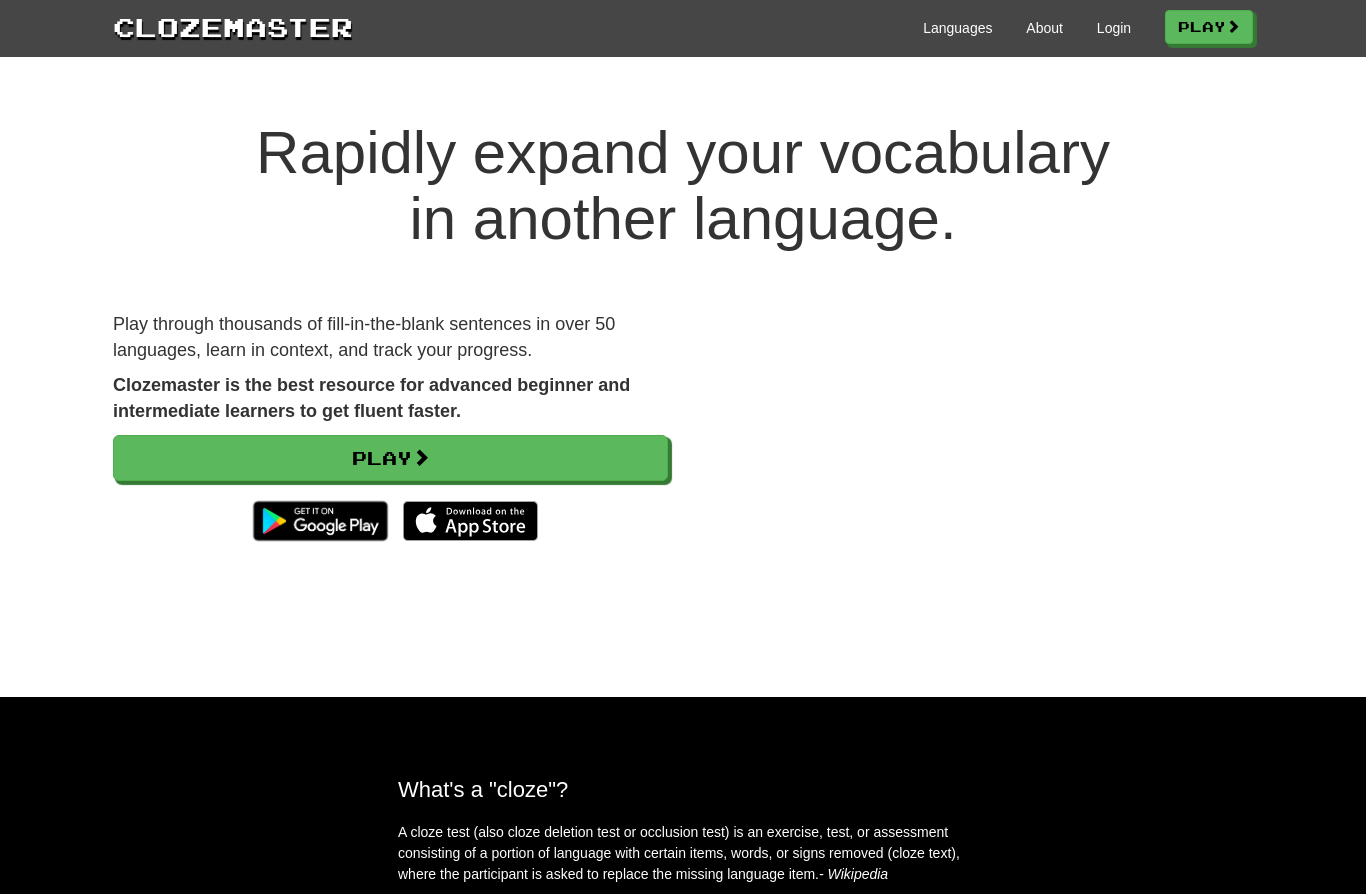 scroll, scrollTop: 0, scrollLeft: 0, axis: both 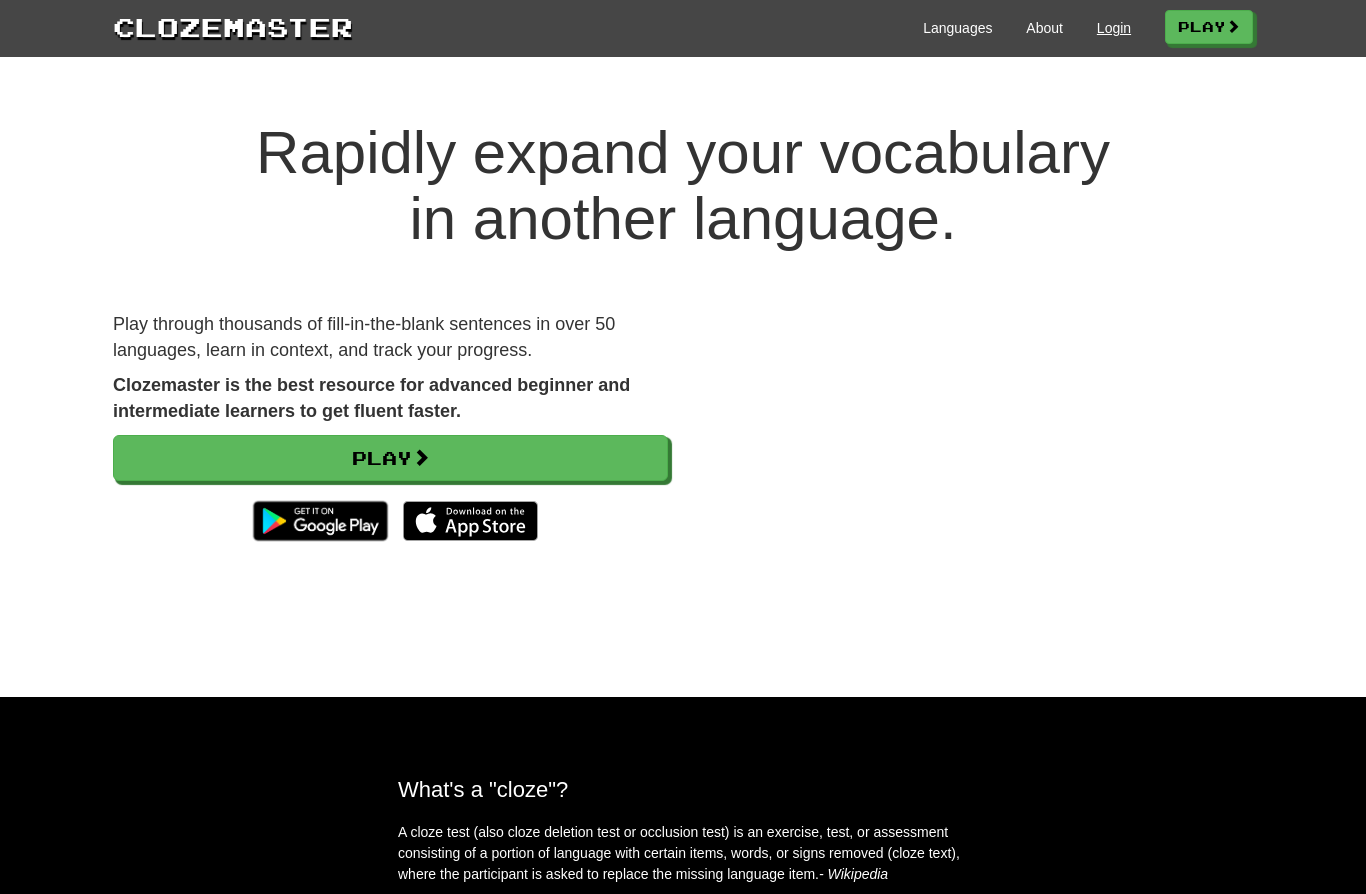 click on "Login" at bounding box center (1114, 28) 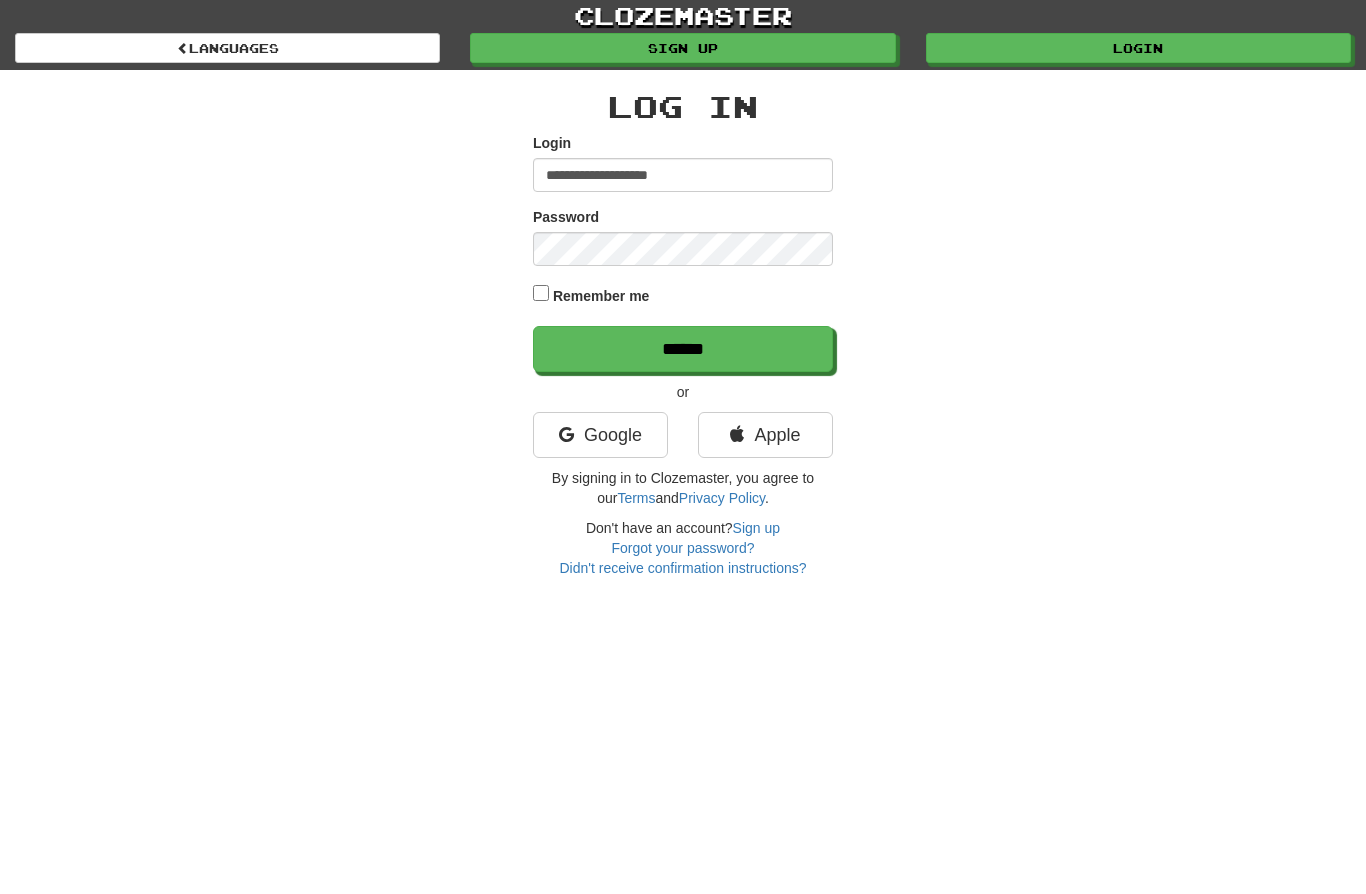 scroll, scrollTop: 2, scrollLeft: 0, axis: vertical 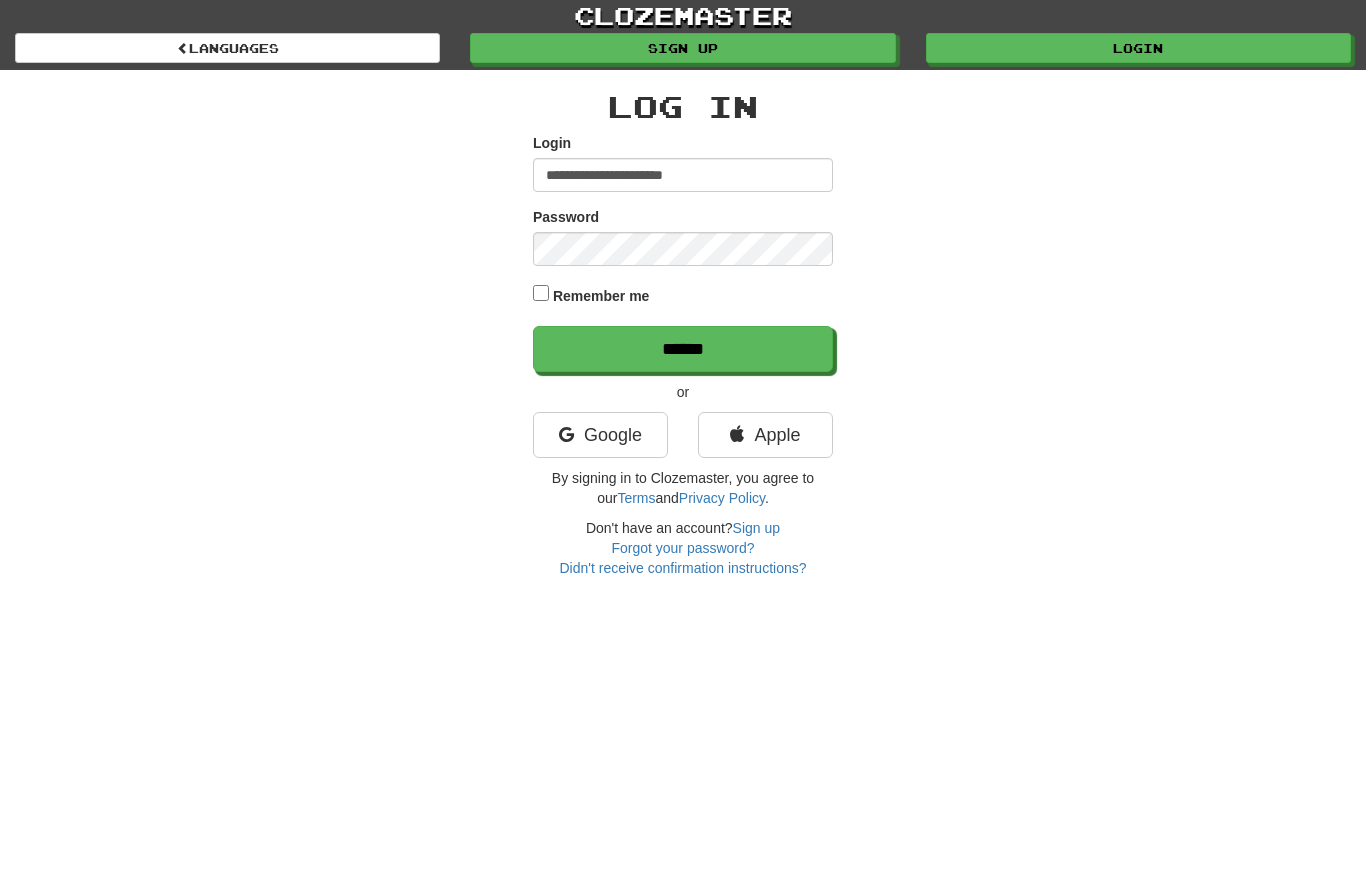 type on "**********" 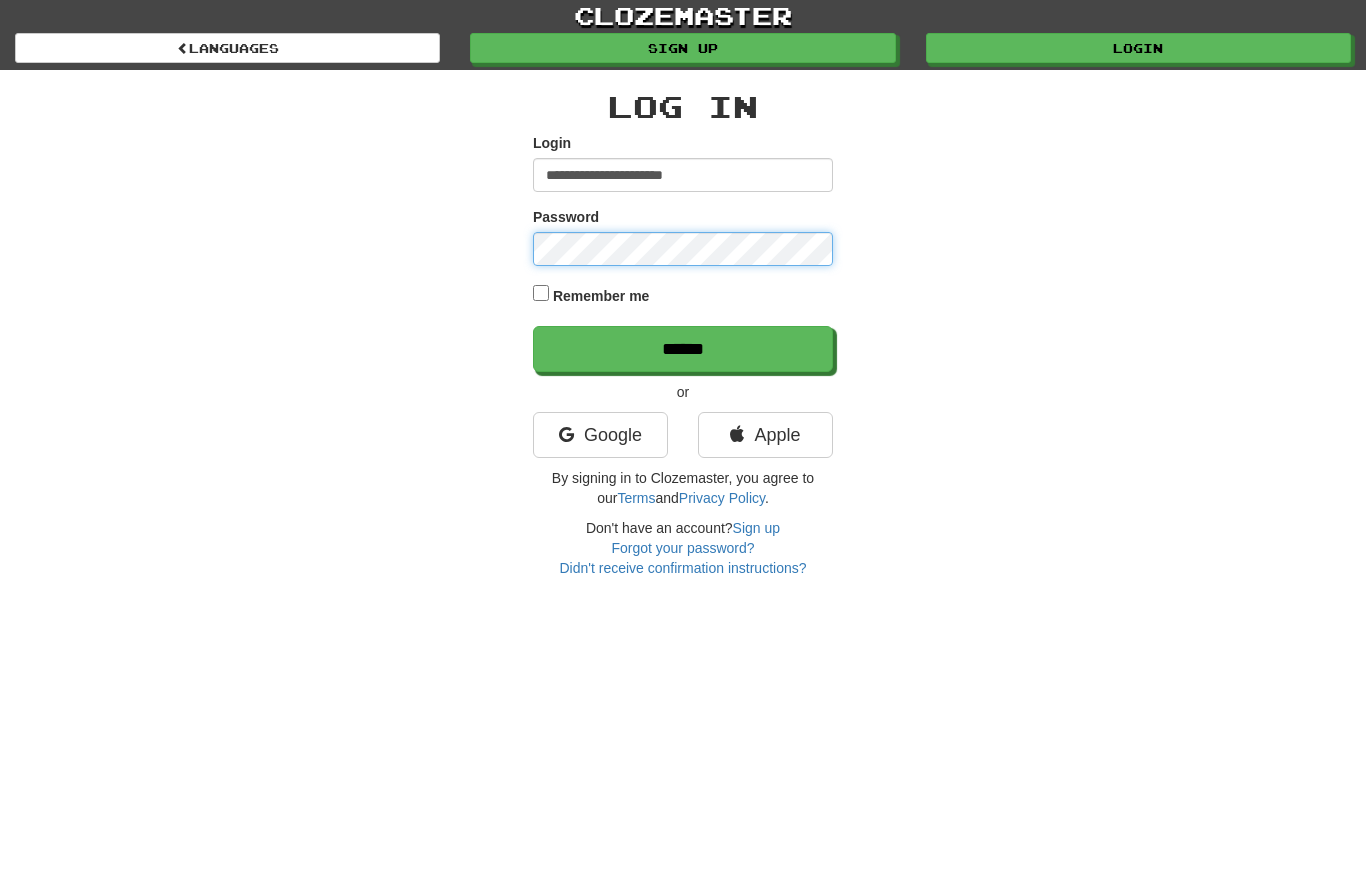 click on "******" at bounding box center (683, 349) 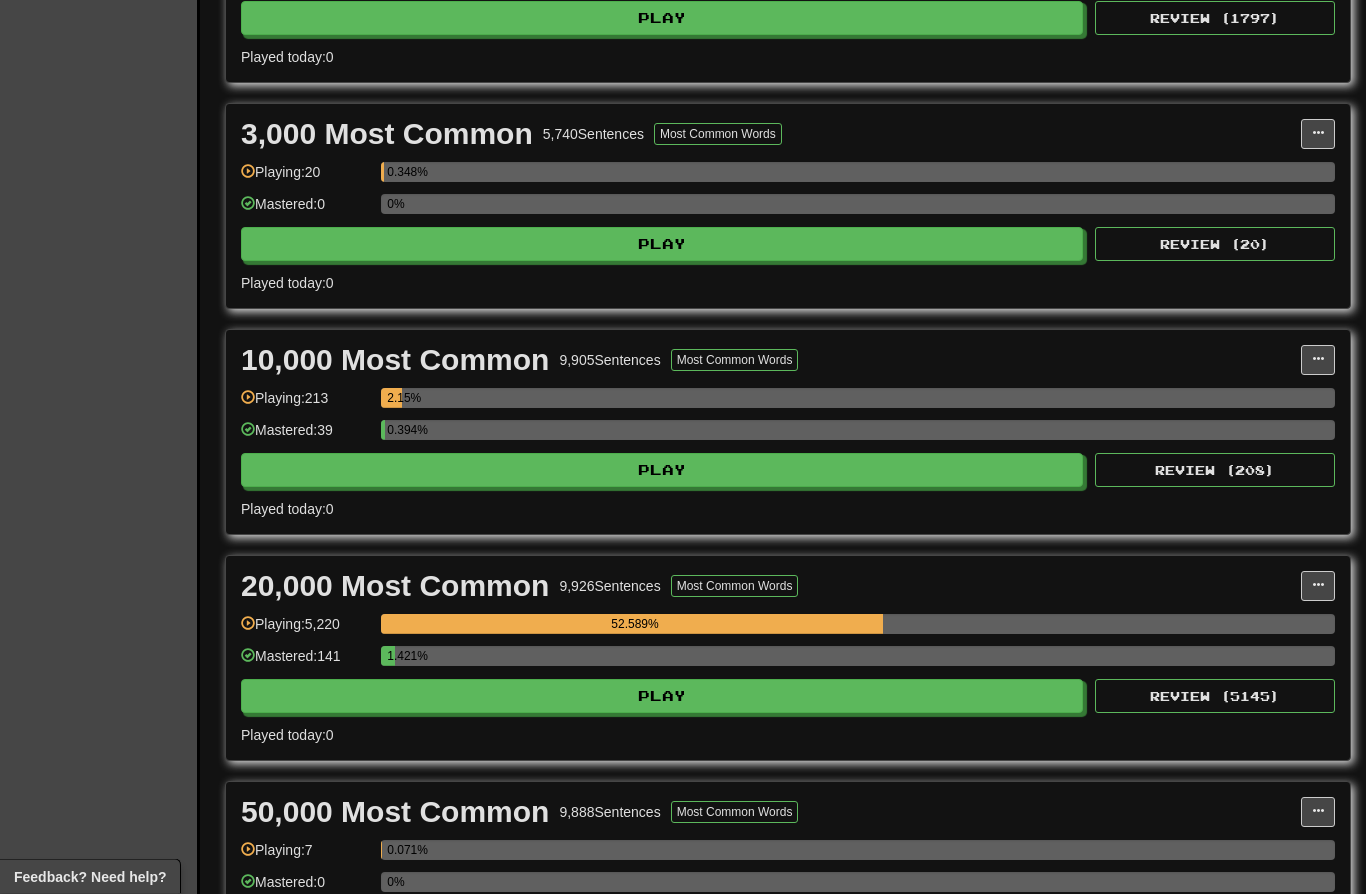 scroll, scrollTop: 810, scrollLeft: 0, axis: vertical 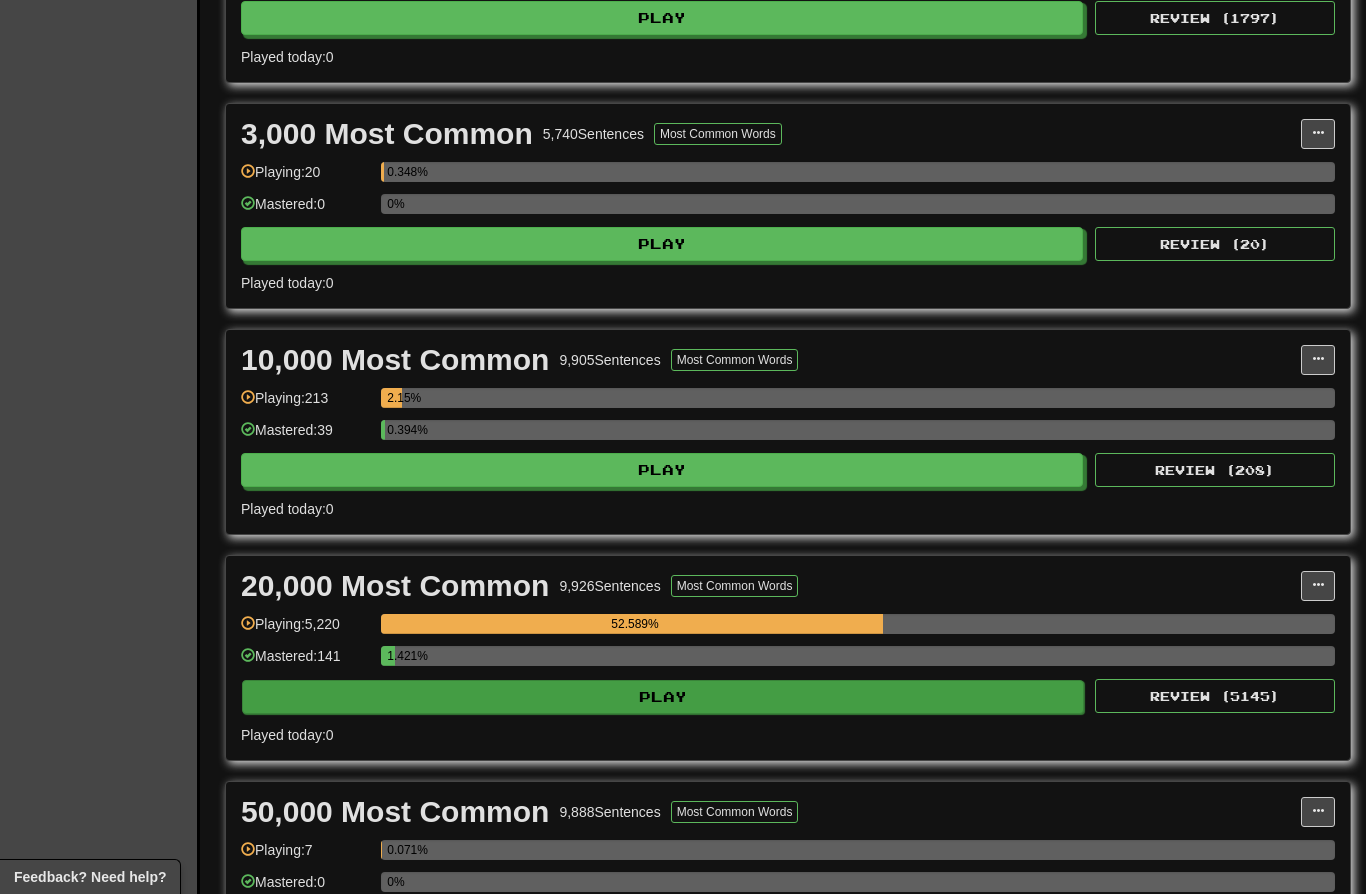 click on "Play" at bounding box center (663, 697) 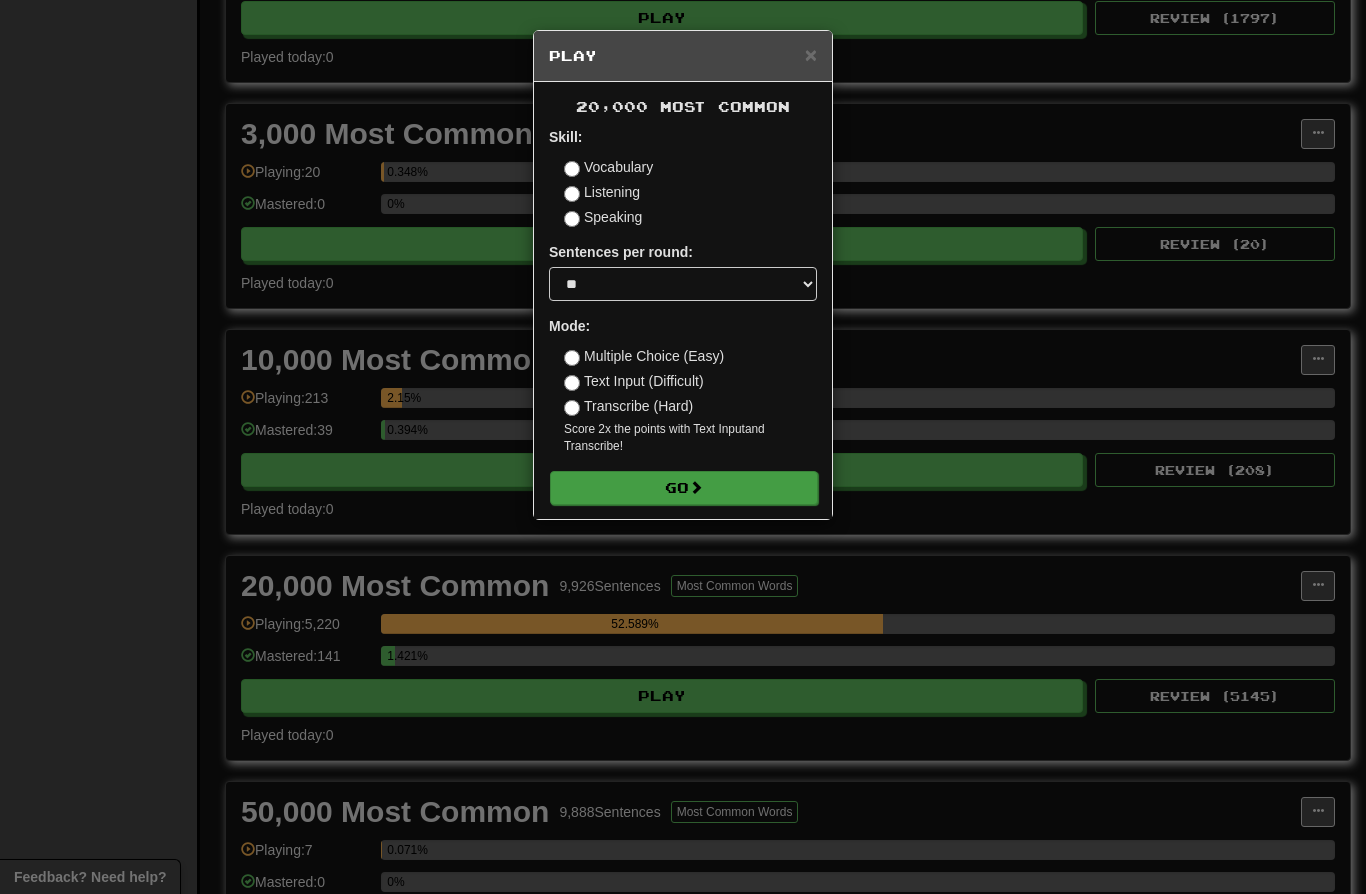 click on "Go" at bounding box center [684, 488] 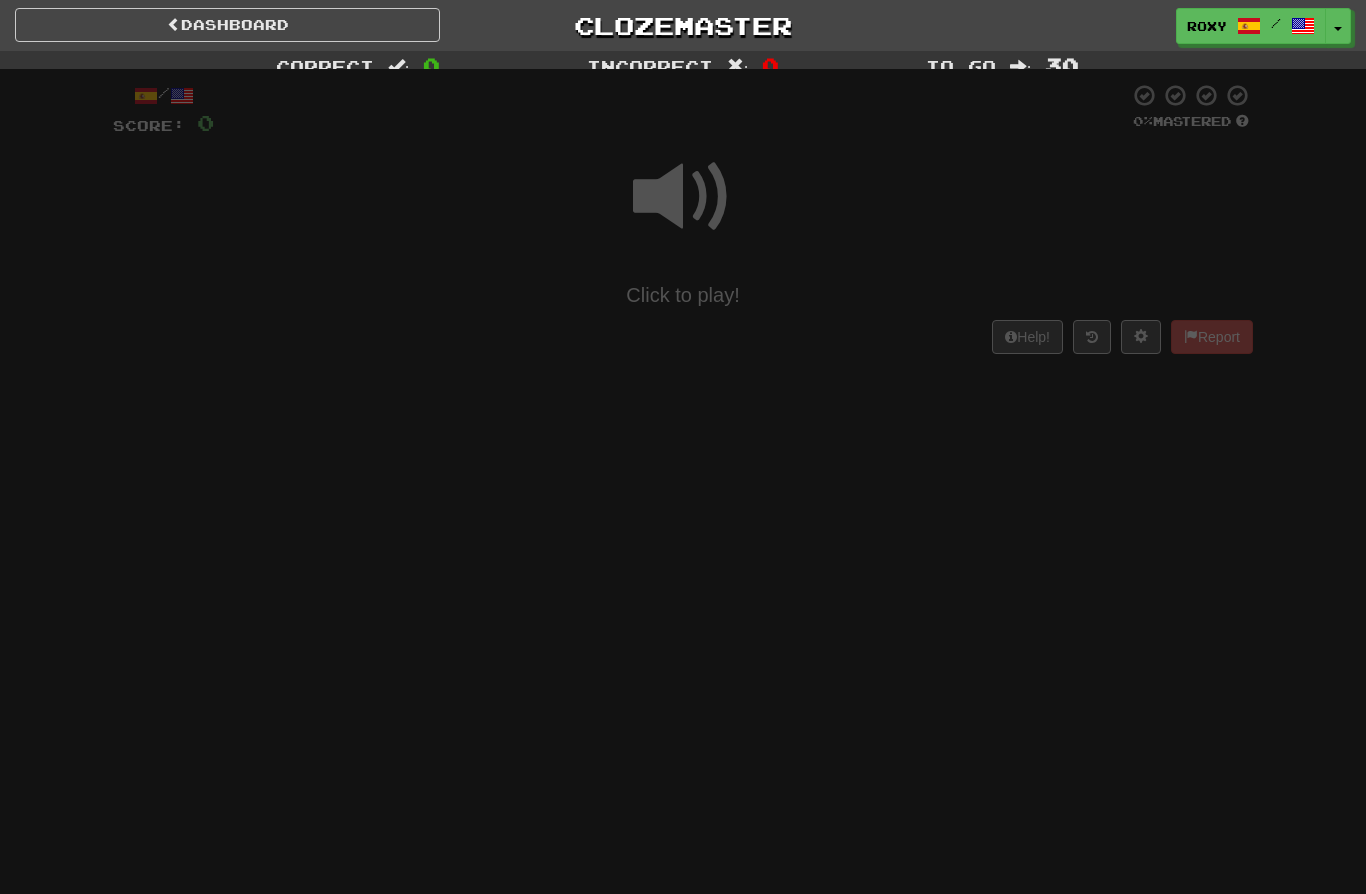scroll, scrollTop: 0, scrollLeft: 0, axis: both 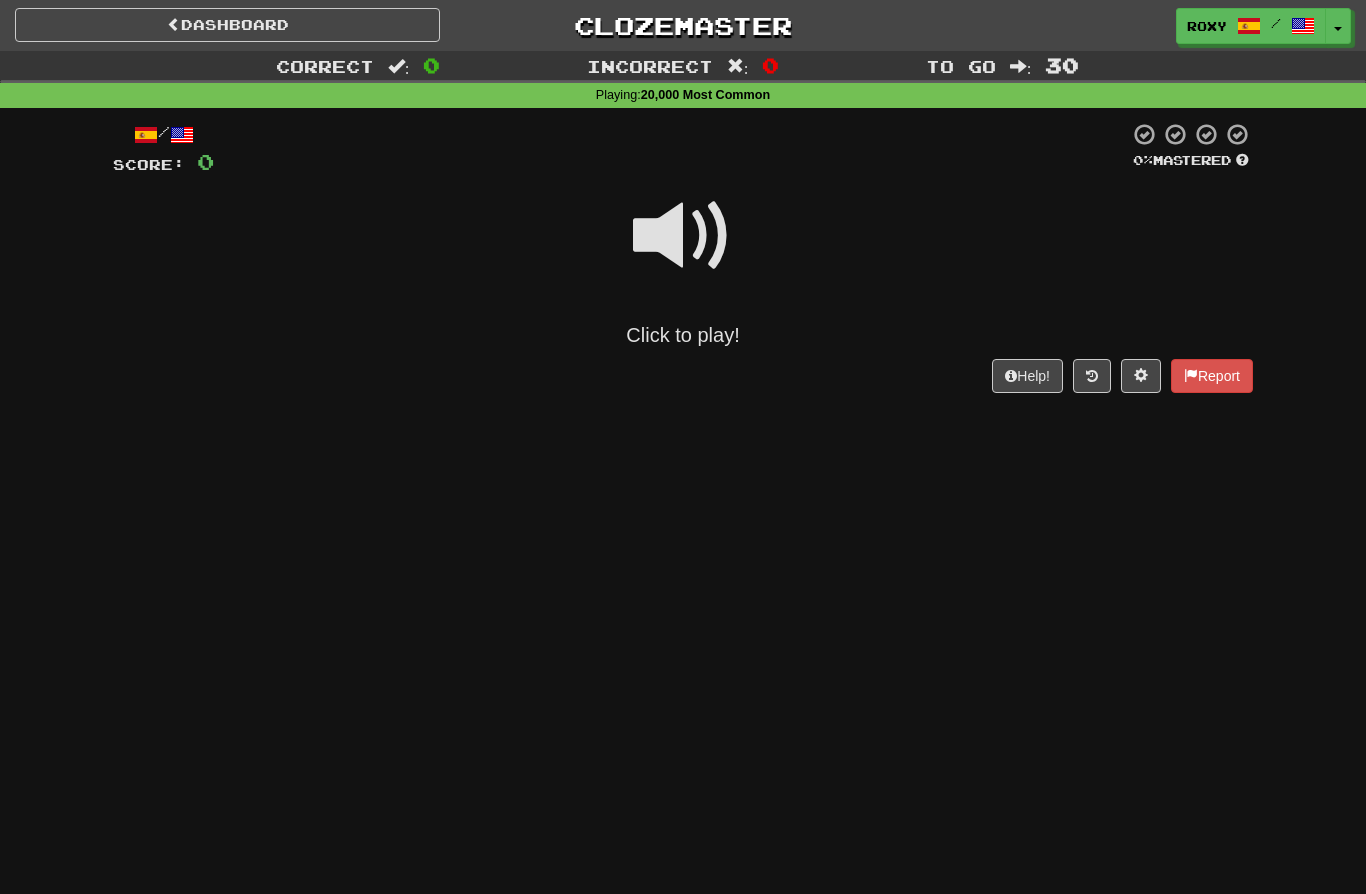 click at bounding box center (683, 236) 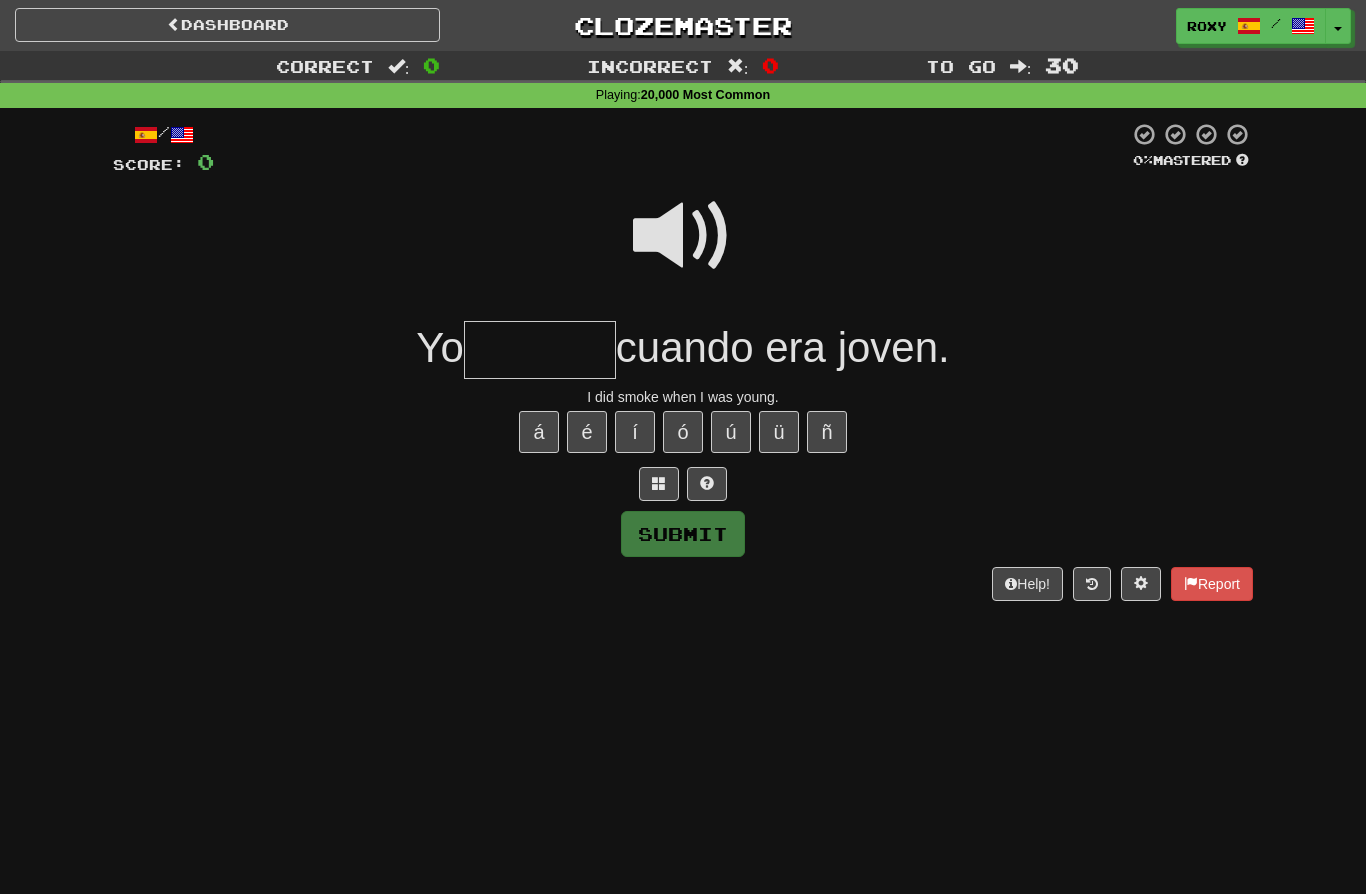 click at bounding box center [683, 236] 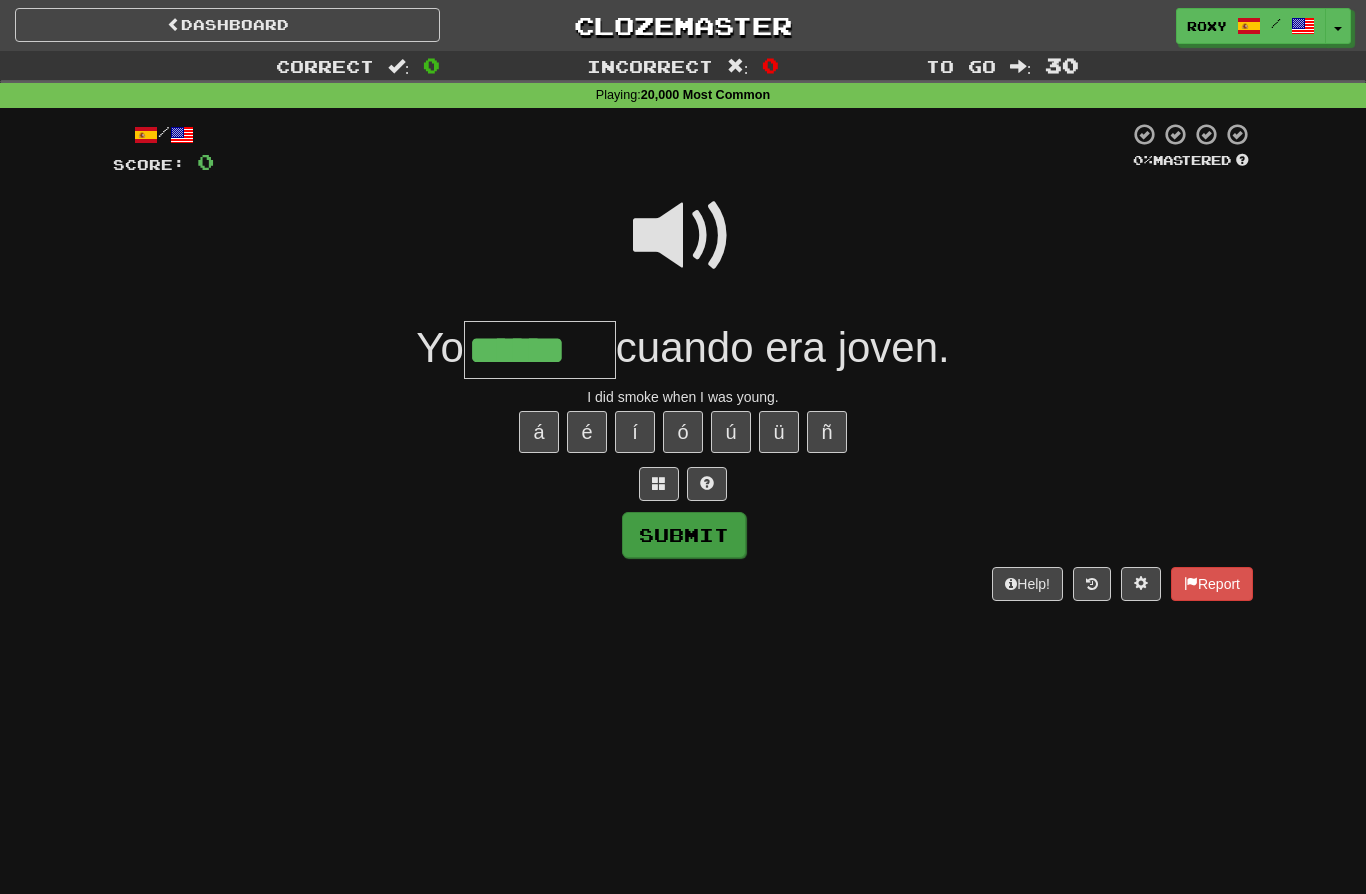 type on "******" 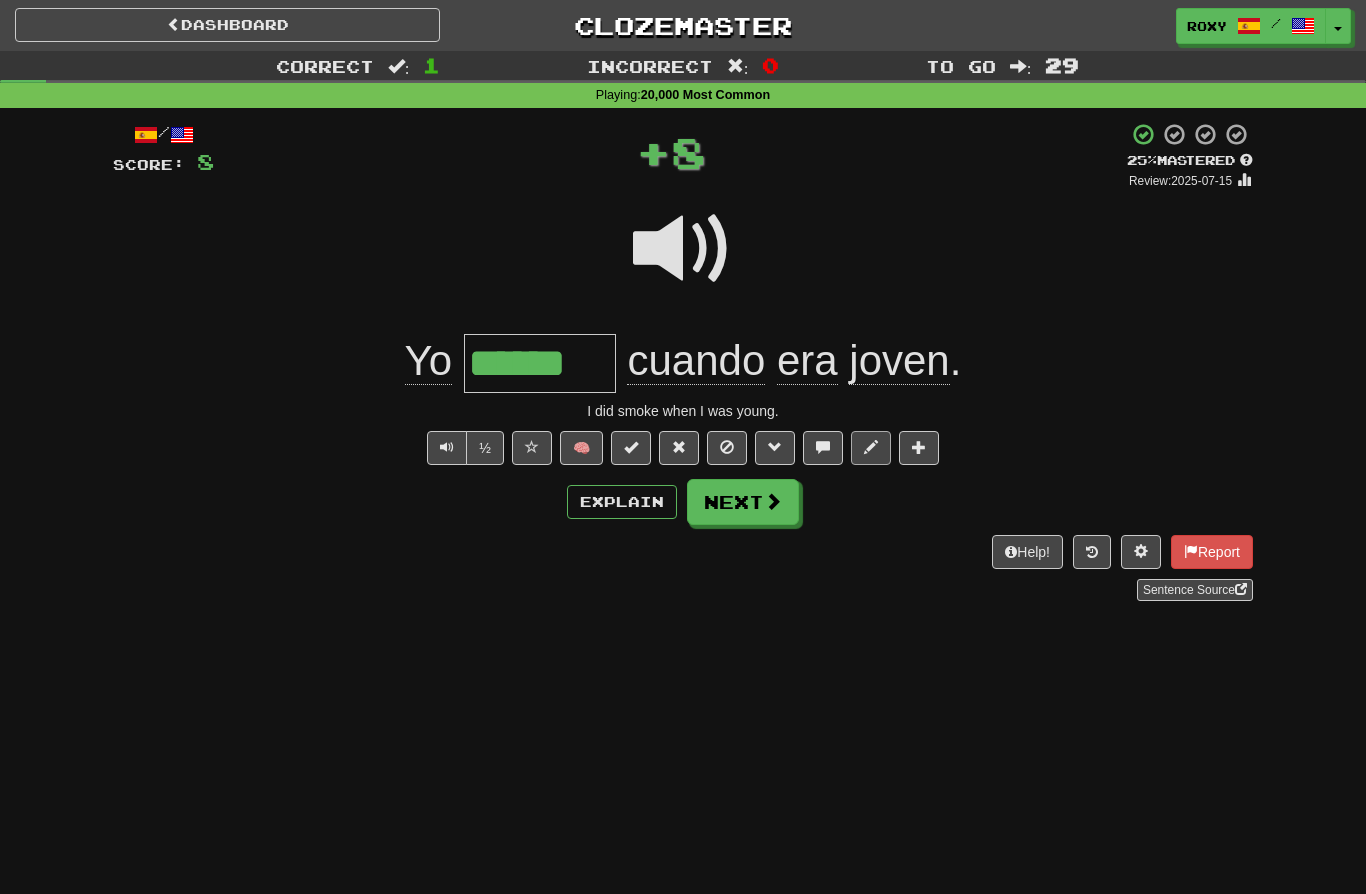 click at bounding box center (871, 448) 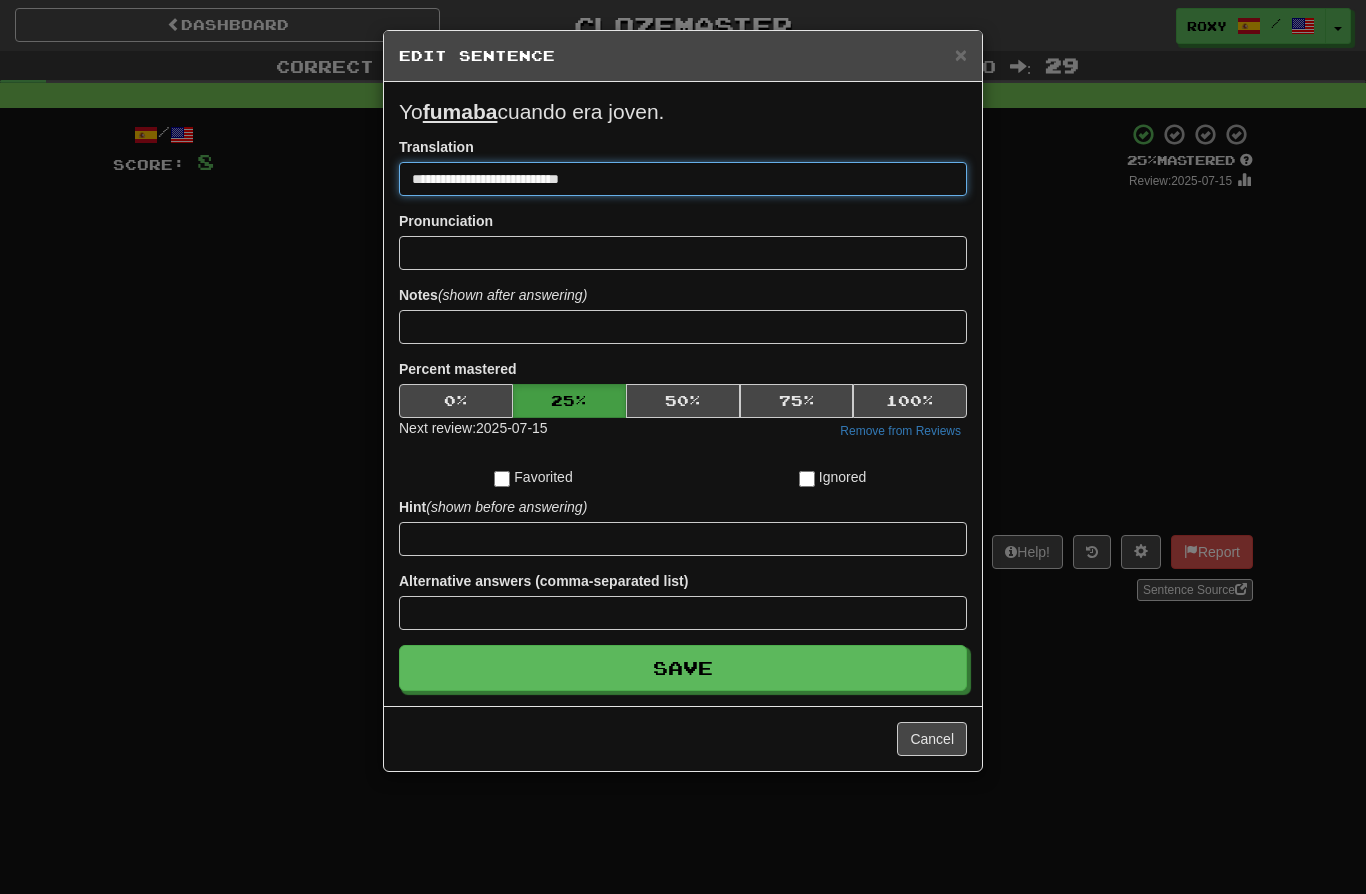 click on "**********" at bounding box center [683, 179] 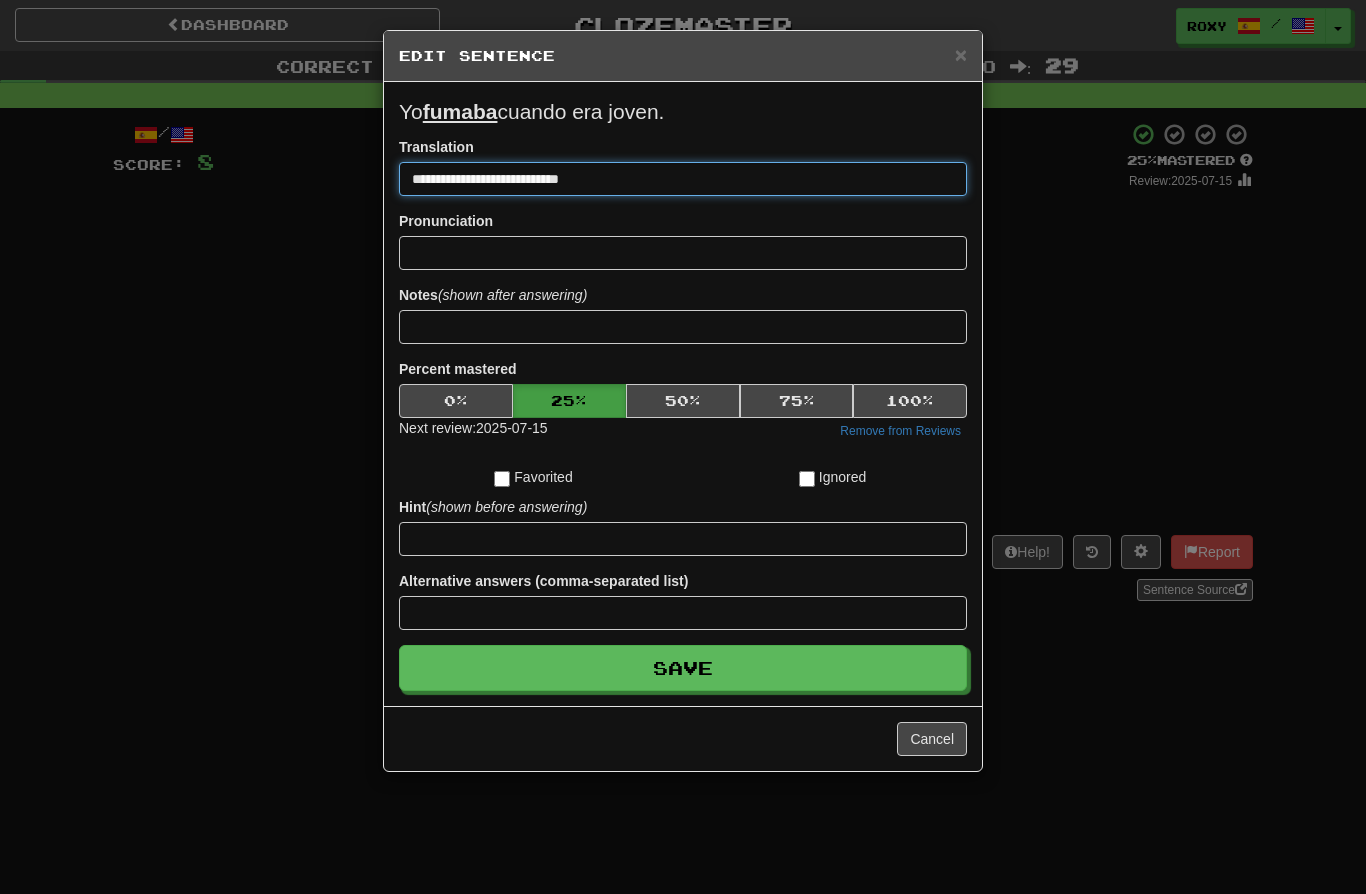 click on "**********" at bounding box center [683, 179] 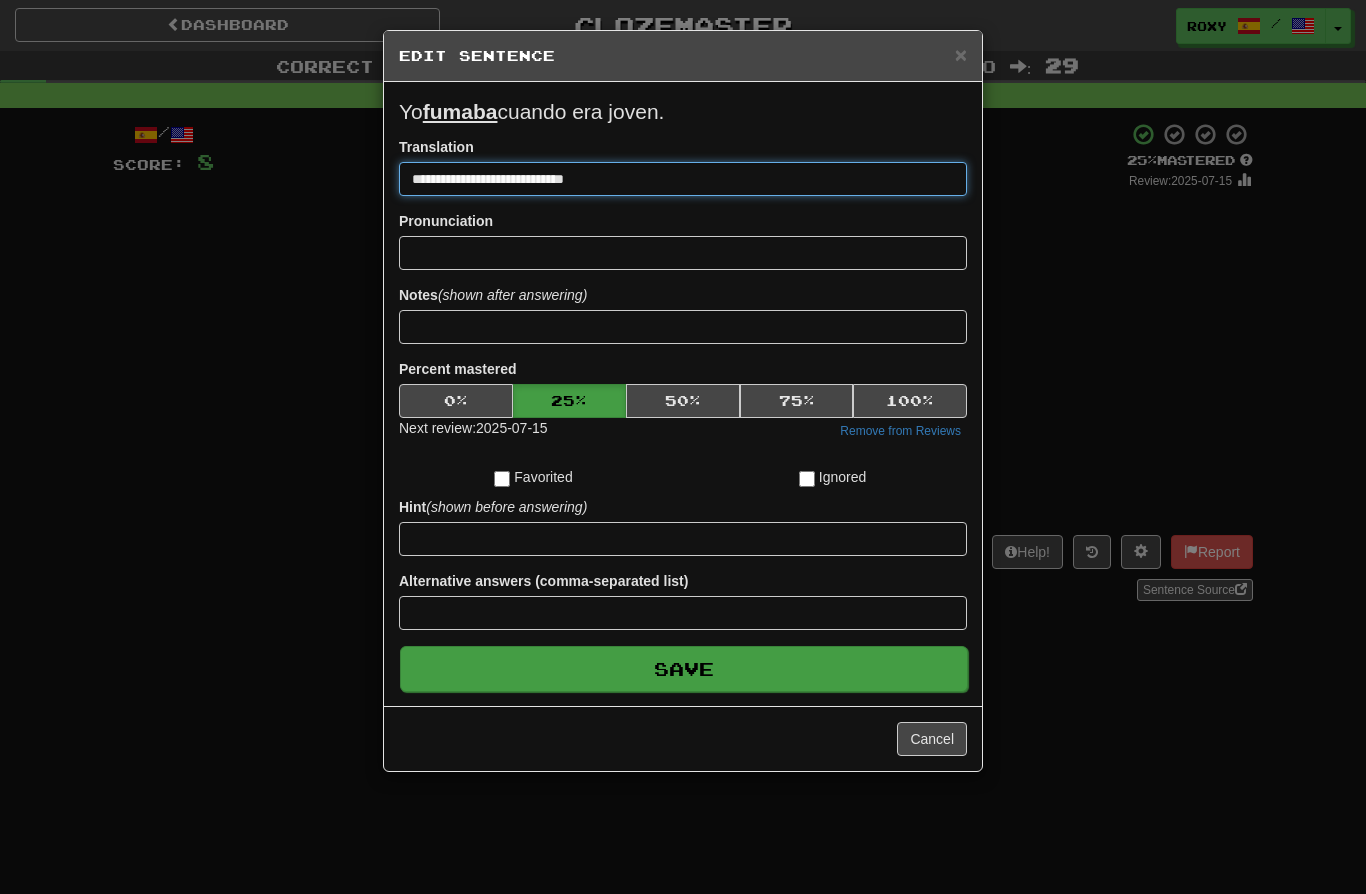type on "**********" 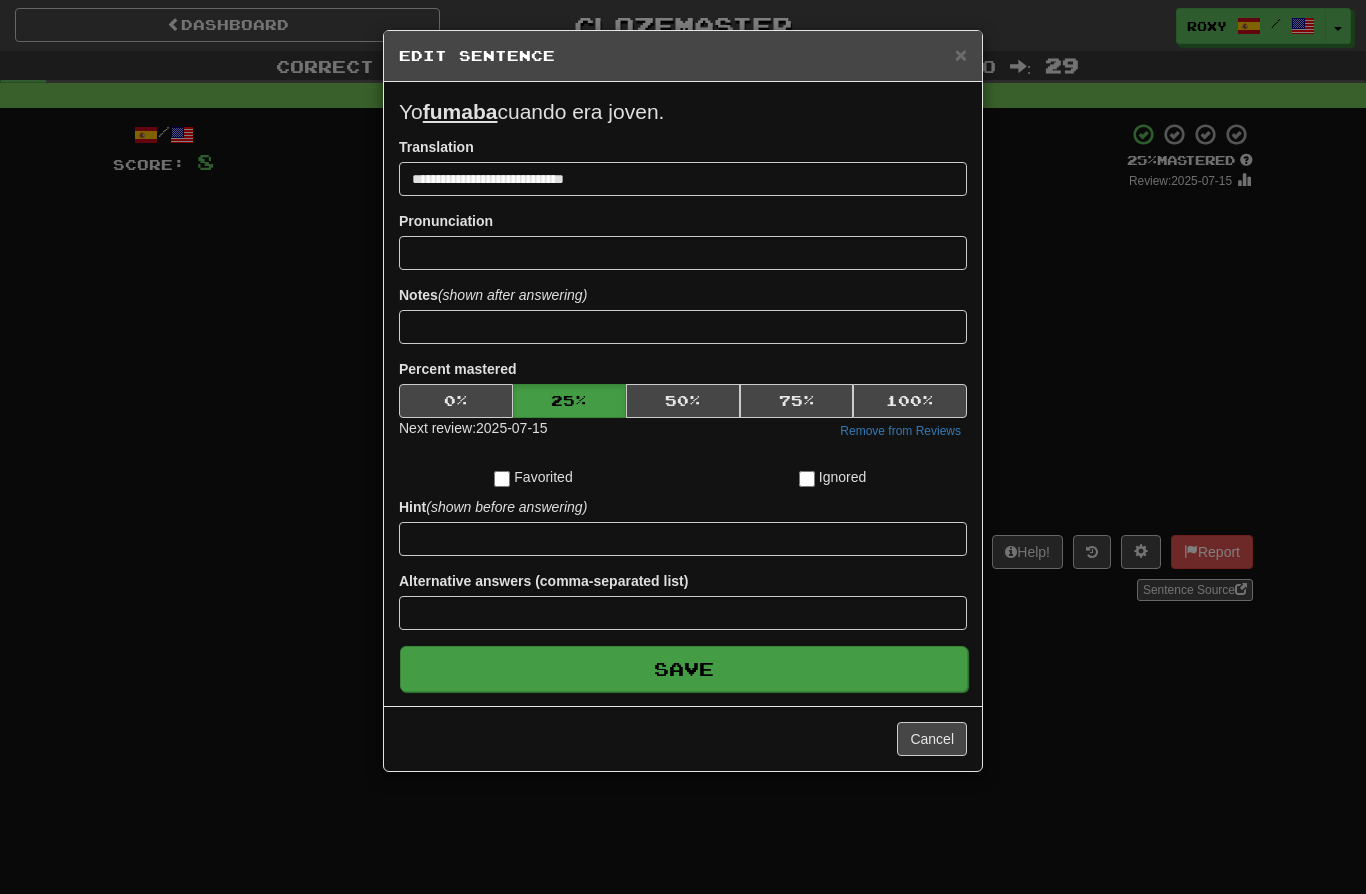 click on "Save" at bounding box center (684, 669) 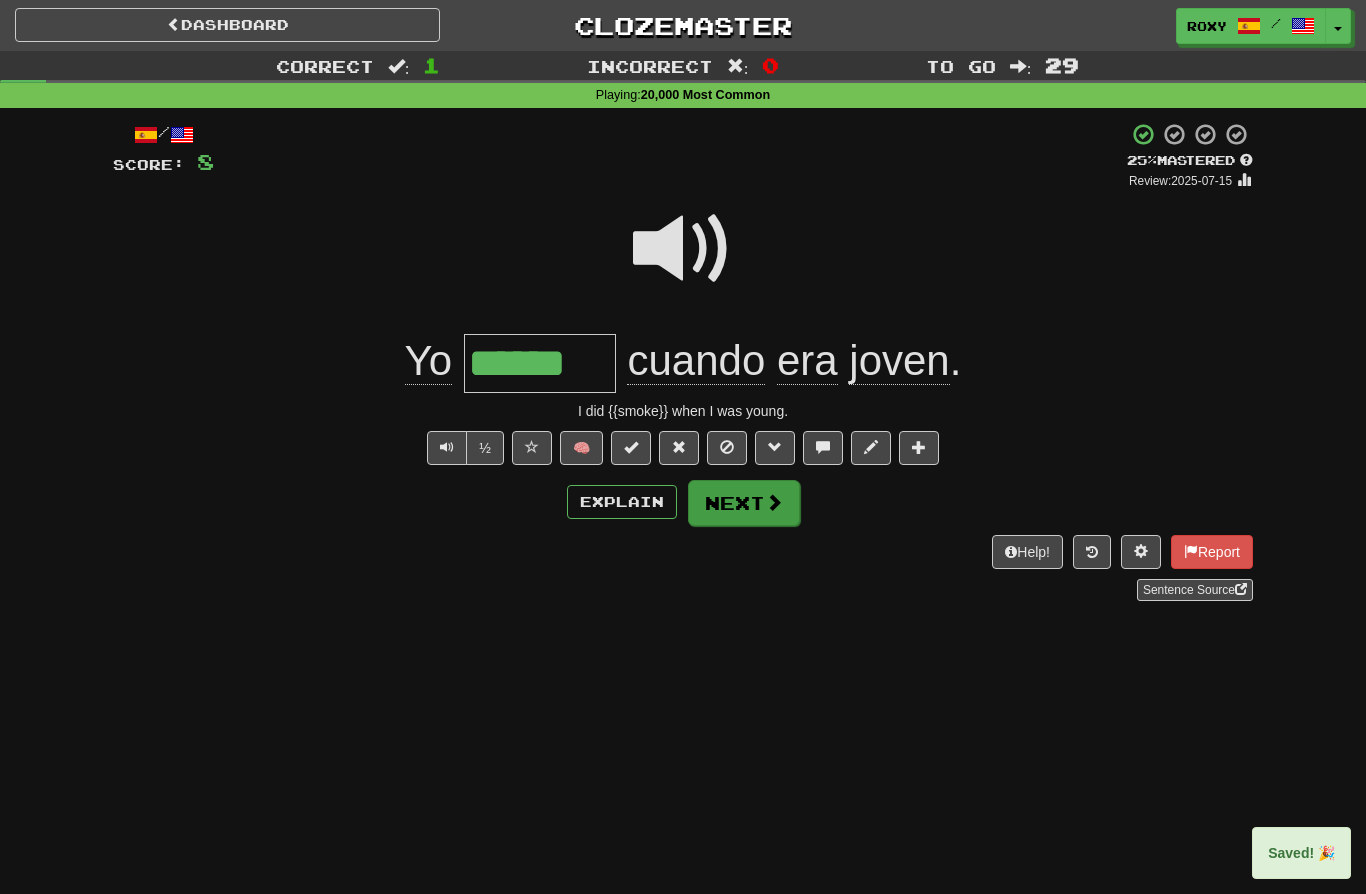 click on "Next" at bounding box center [744, 503] 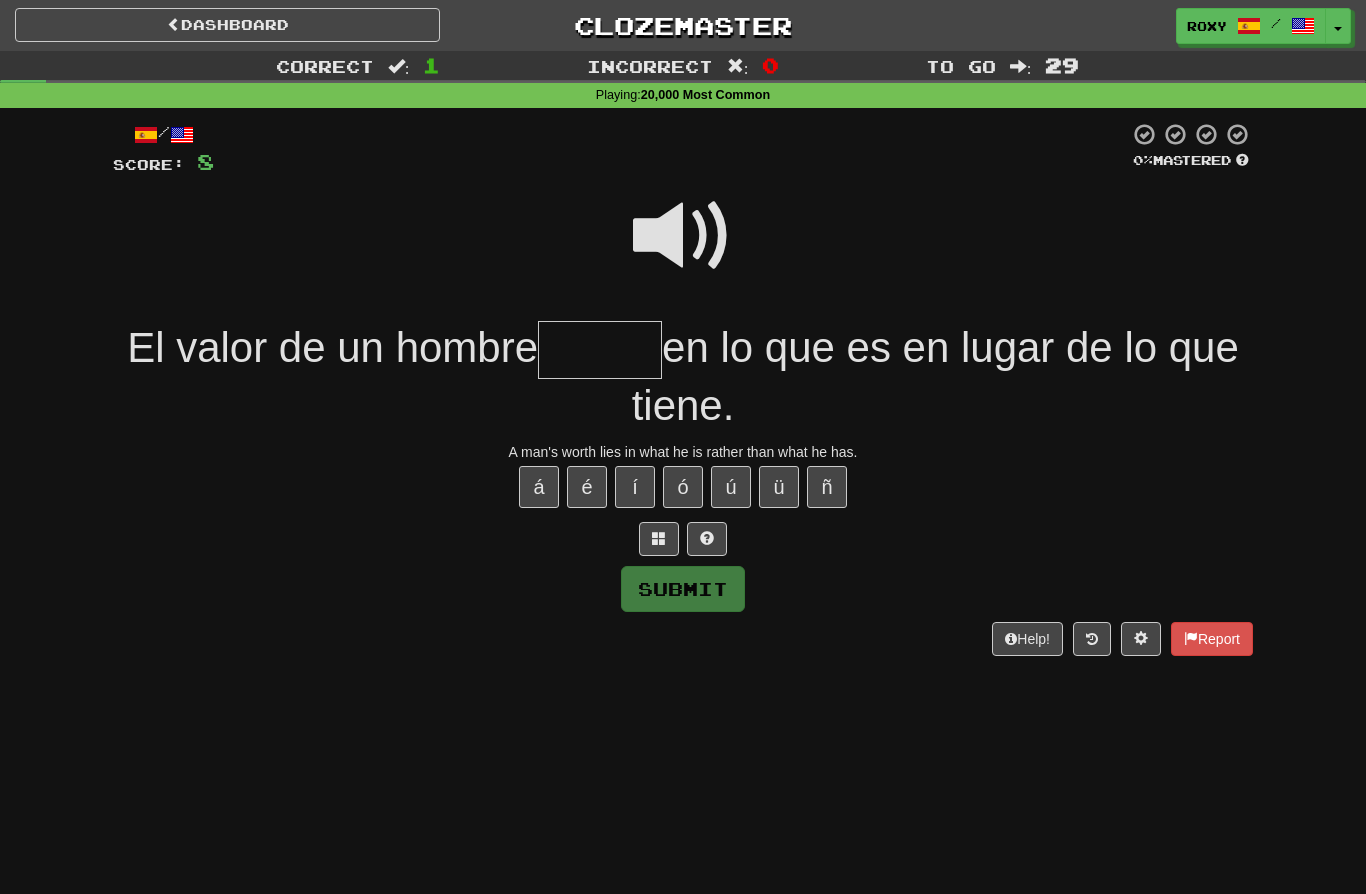 click at bounding box center (683, 236) 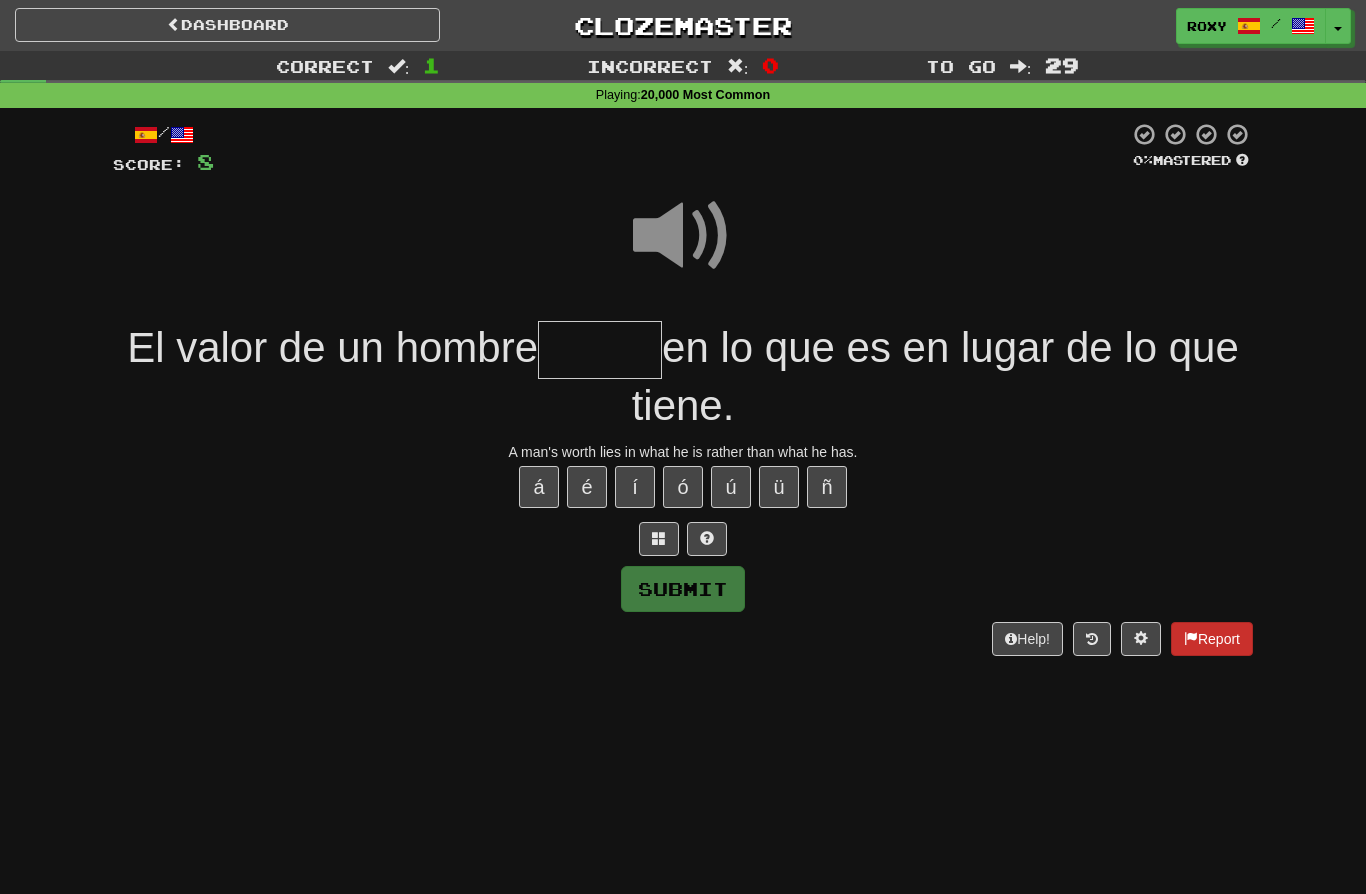 click on "Report" at bounding box center [1212, 639] 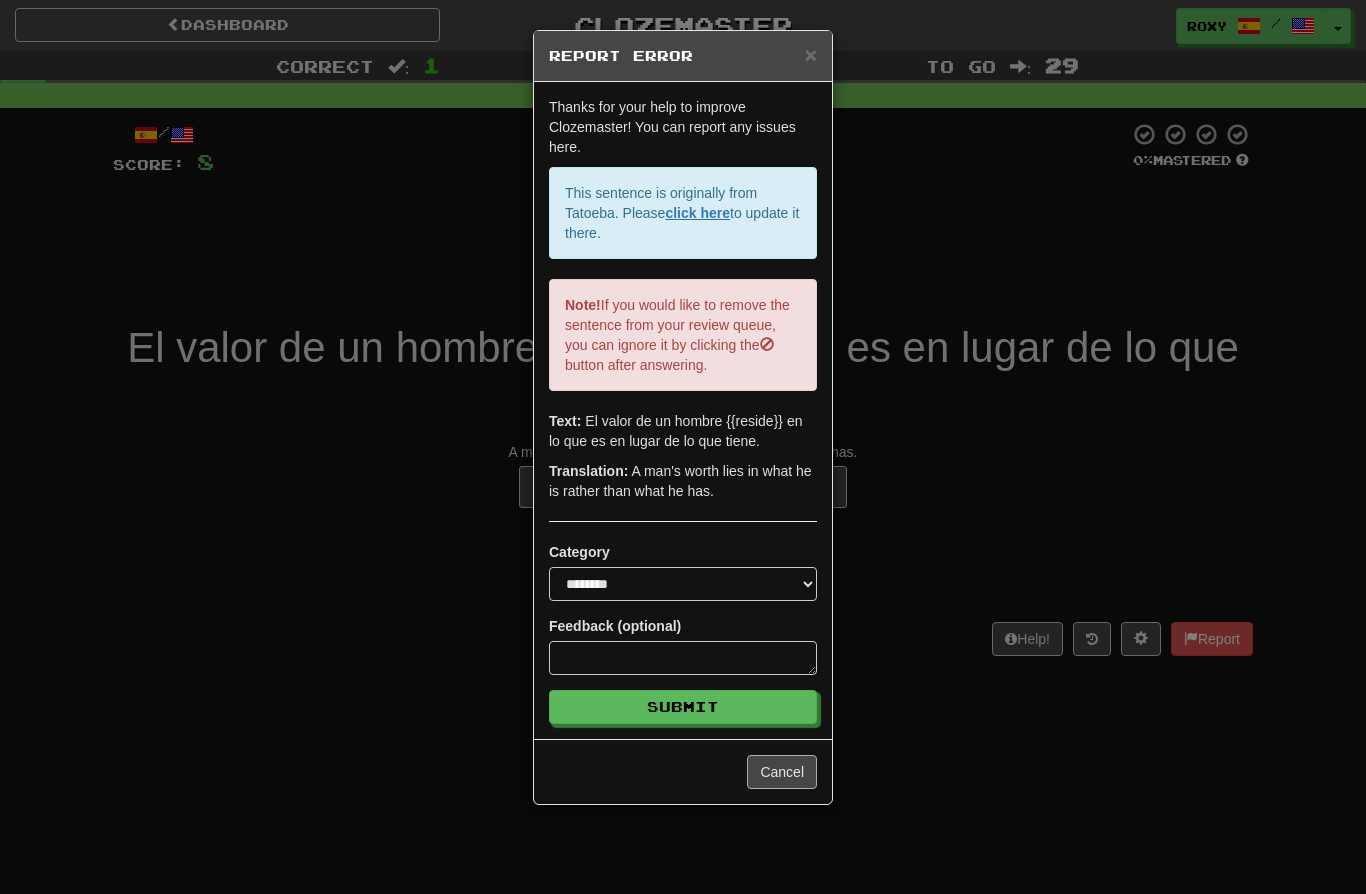 click on "Cancel" at bounding box center [782, 772] 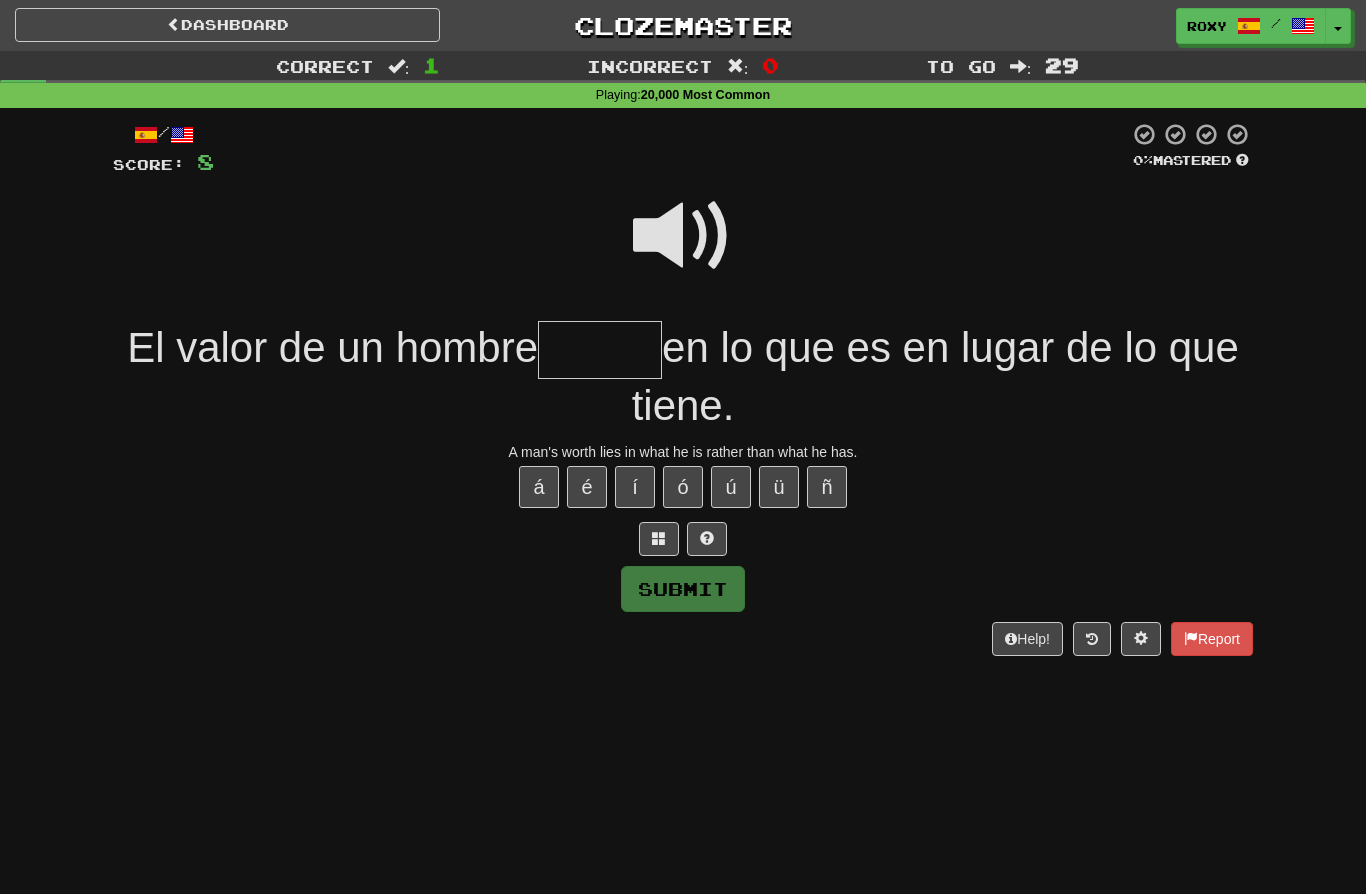 click at bounding box center [600, 350] 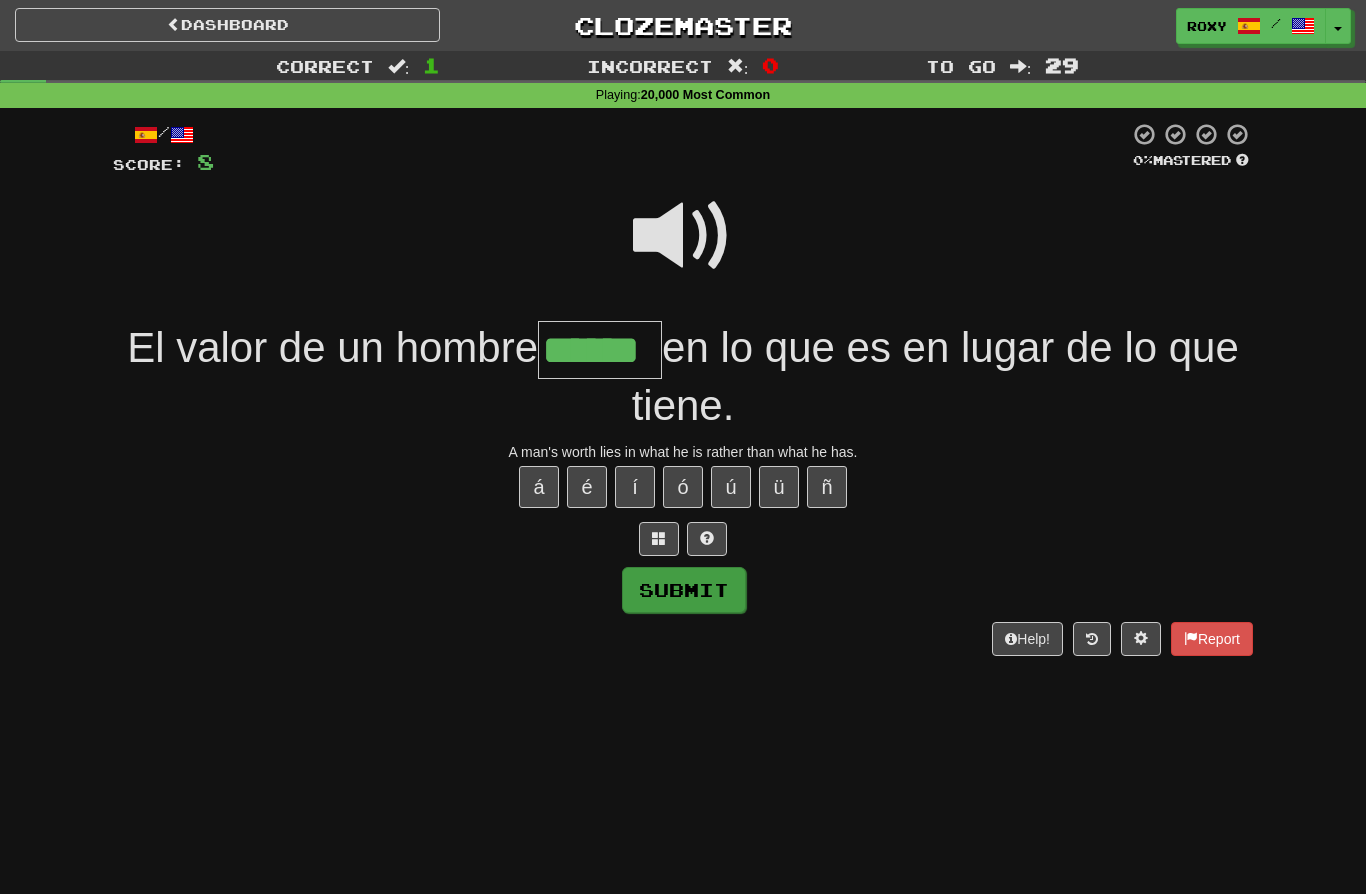 type on "******" 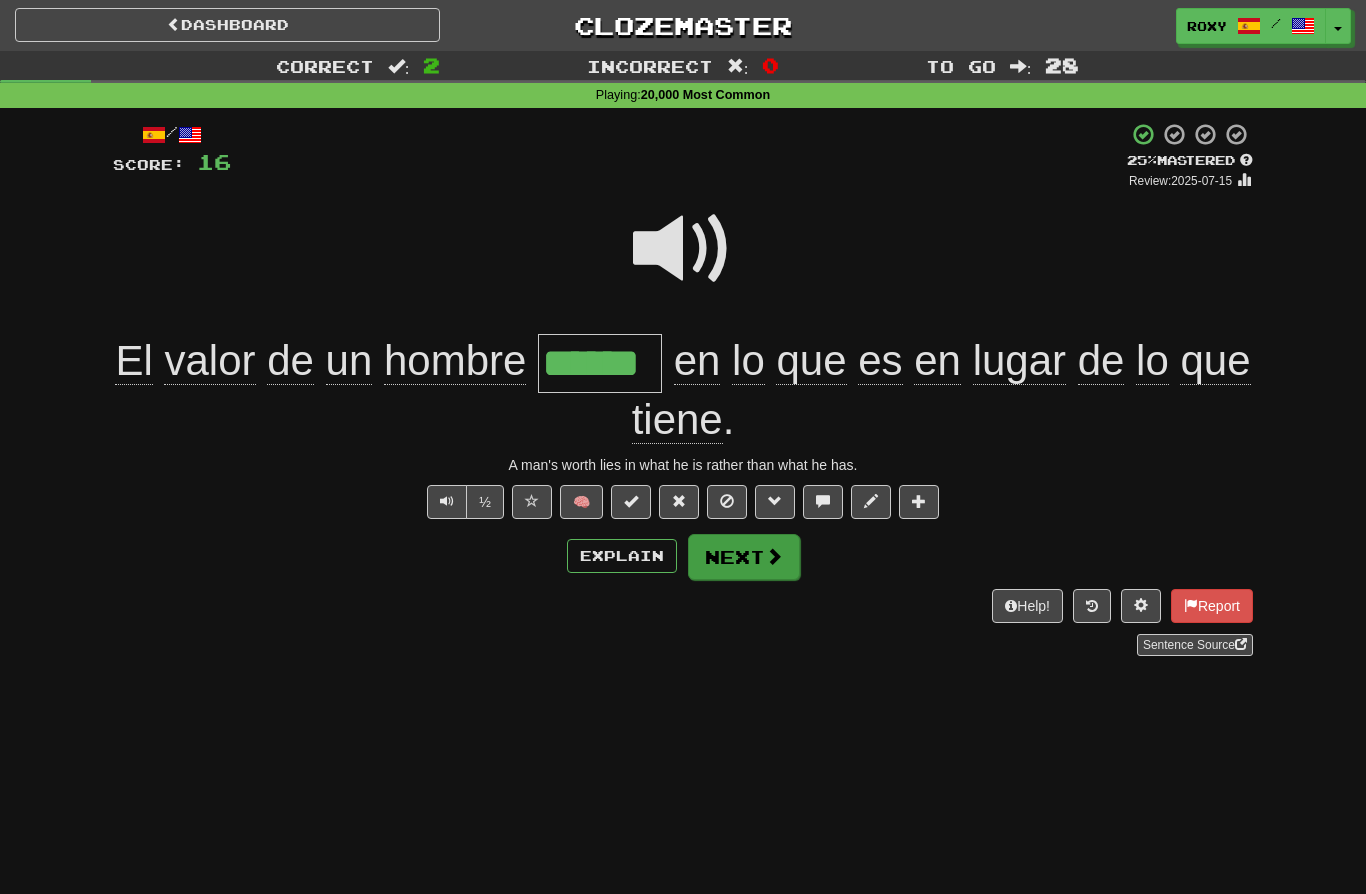 click on "Next" at bounding box center (744, 557) 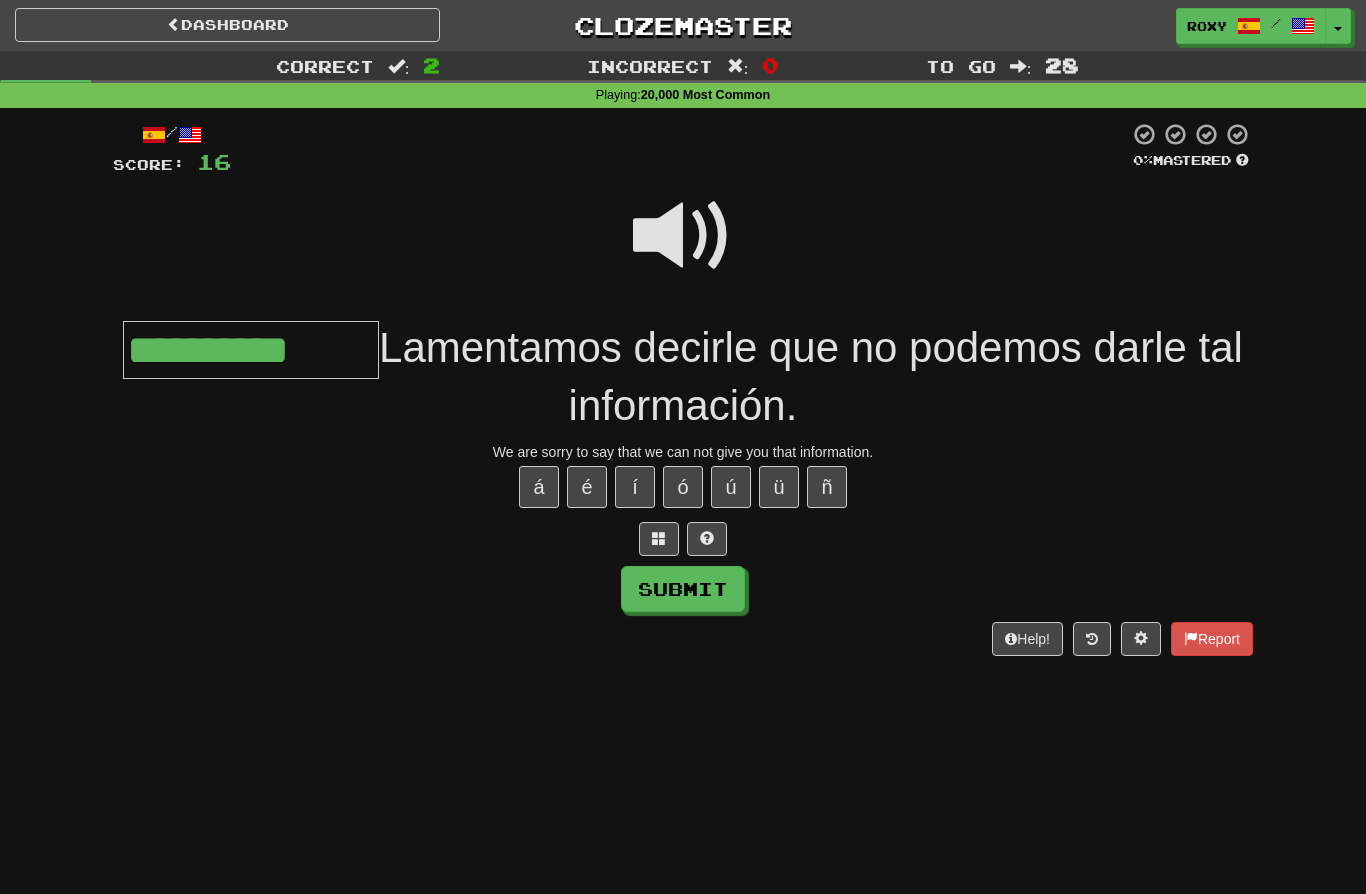 type on "**********" 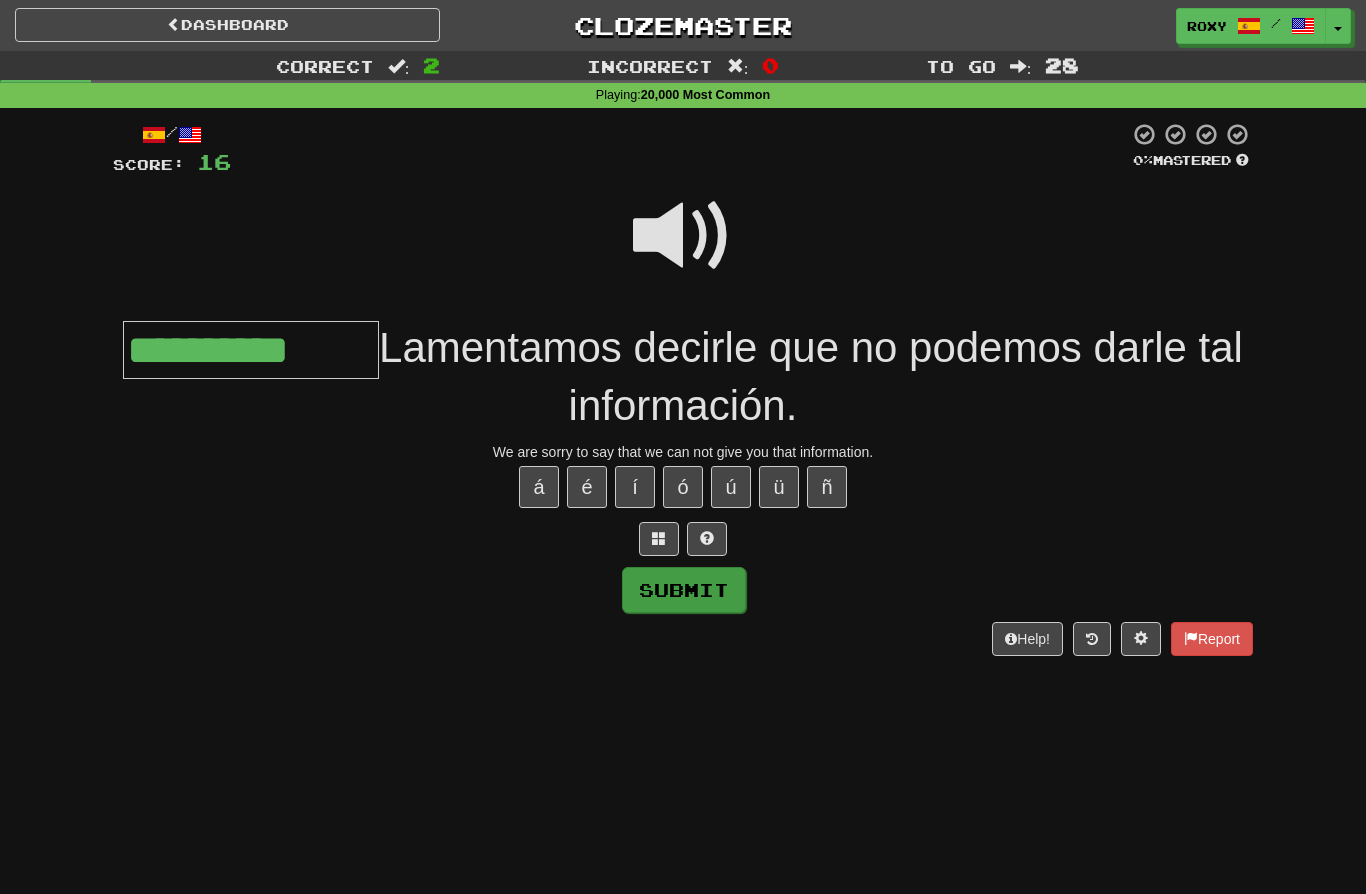 click on "Submit" at bounding box center (684, 590) 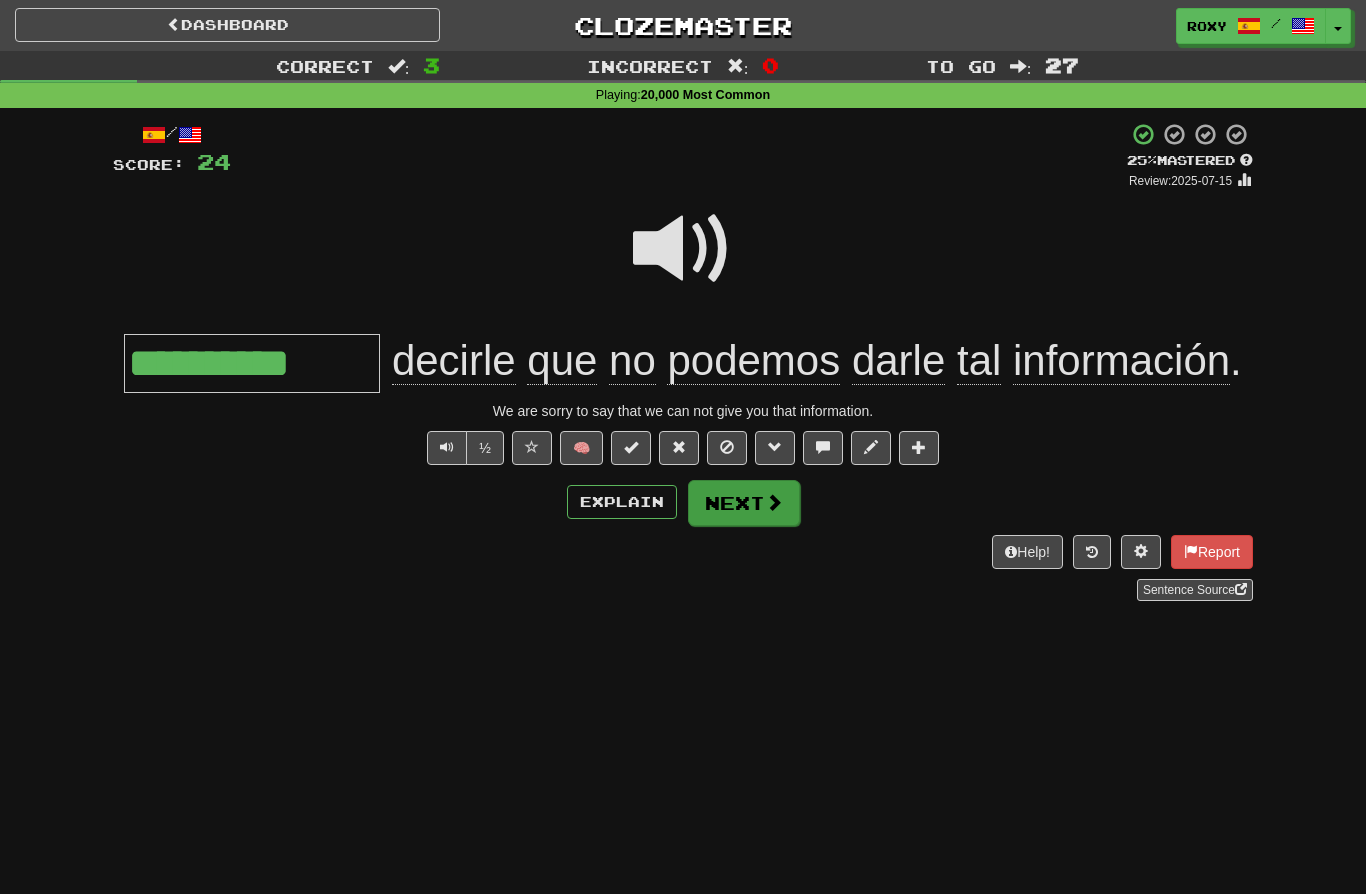 click on "Next" at bounding box center (744, 503) 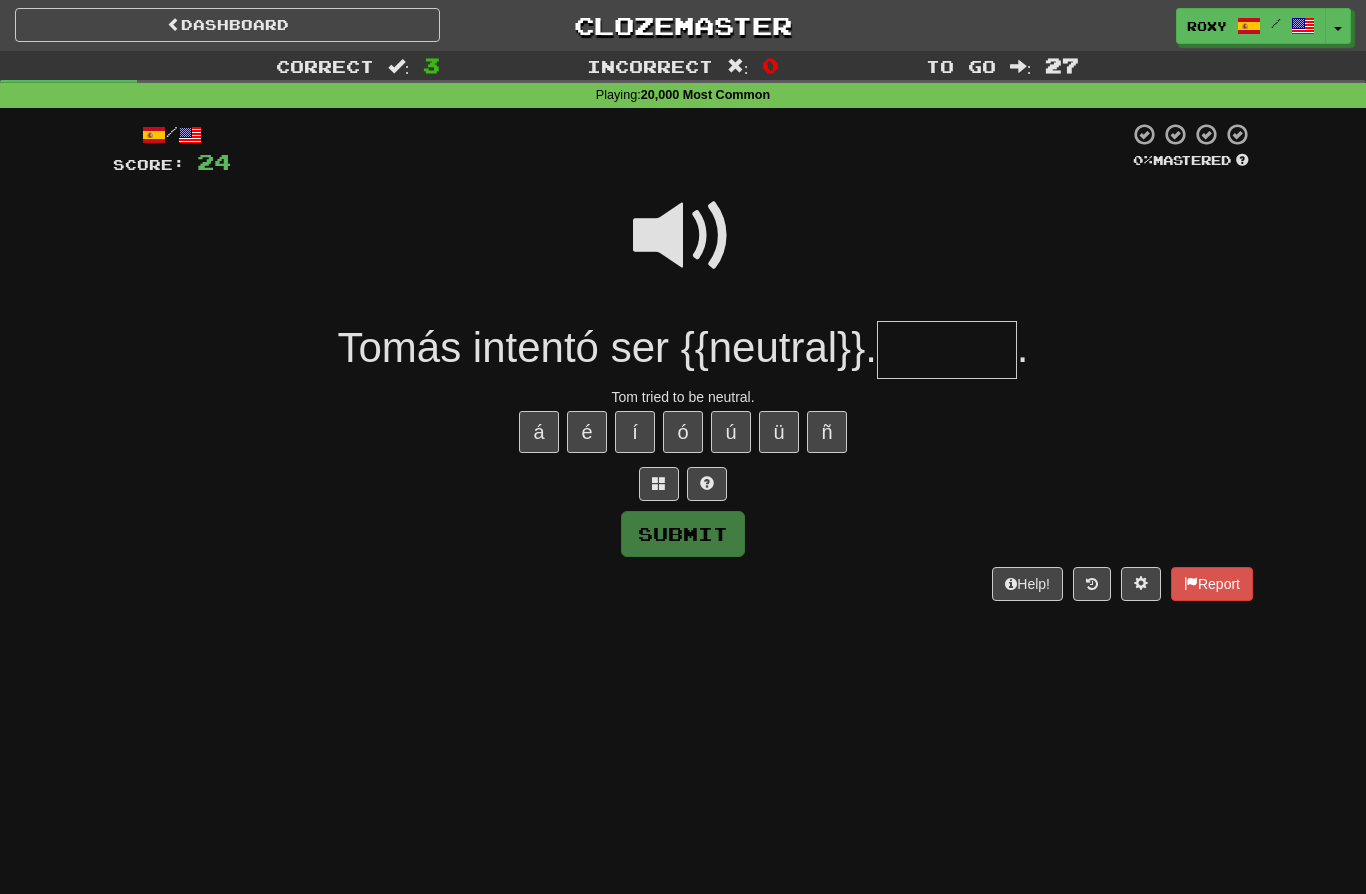 click at bounding box center (683, 236) 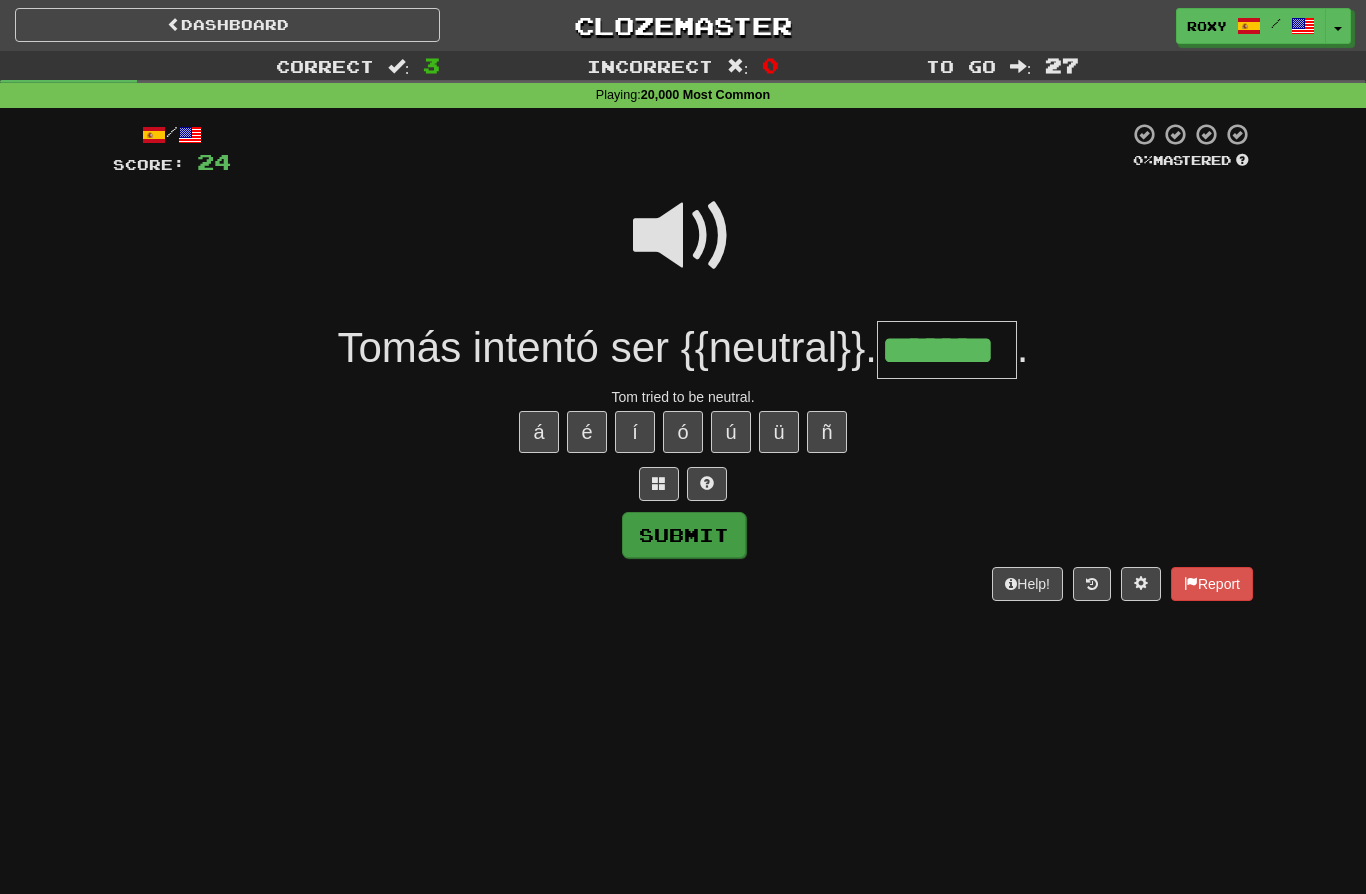 type on "*******" 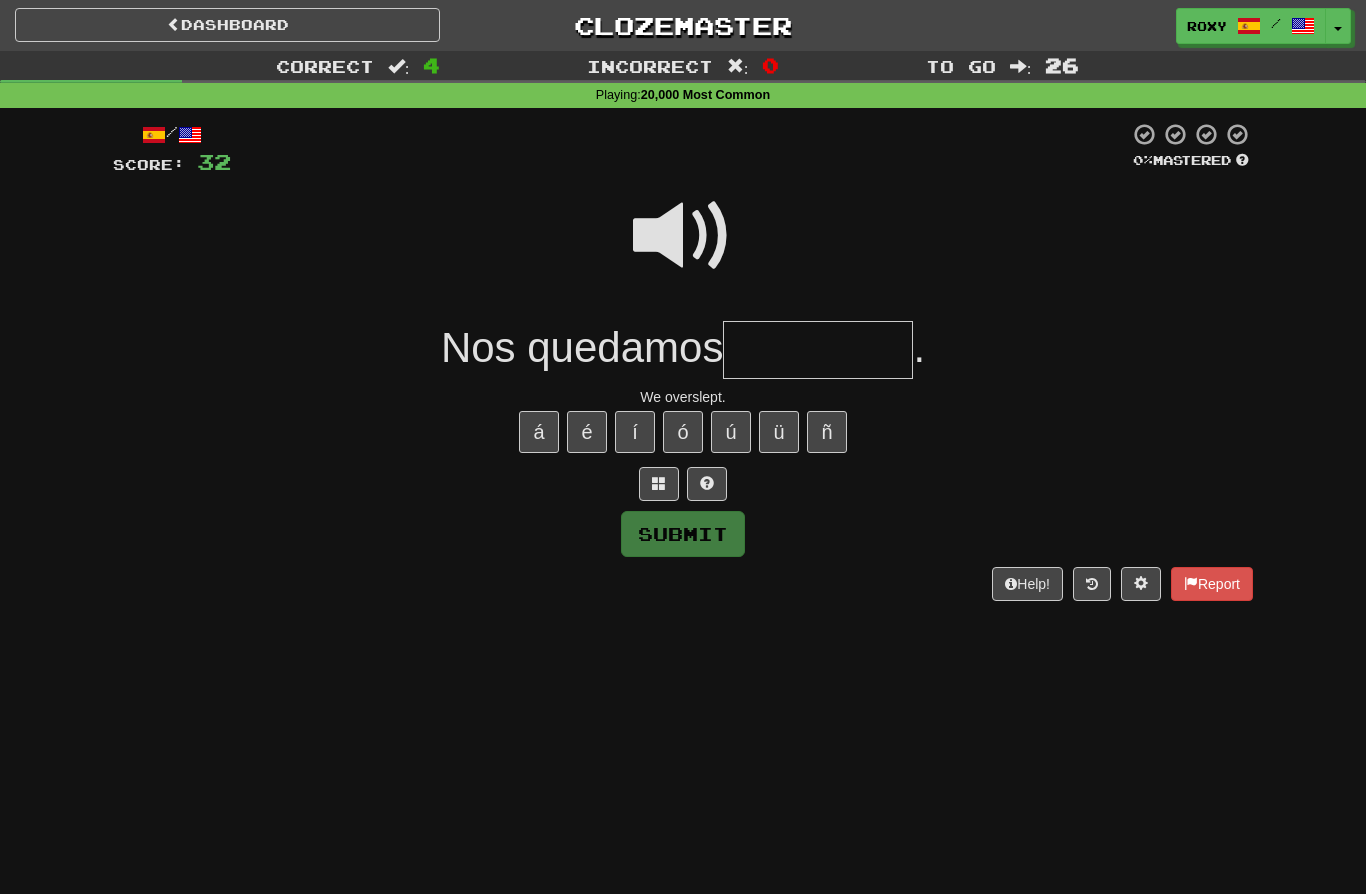 click at bounding box center (683, 236) 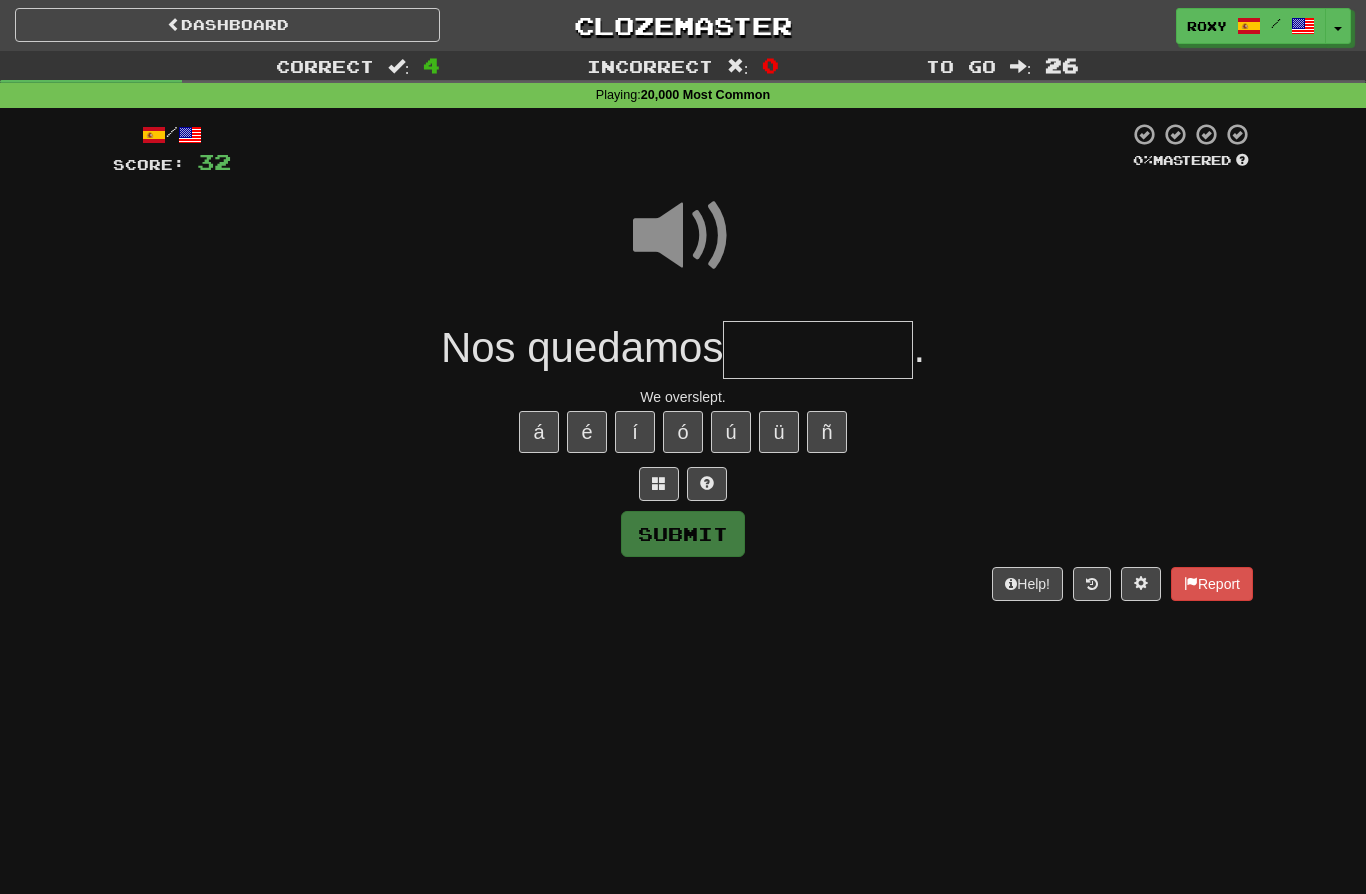 click at bounding box center [818, 350] 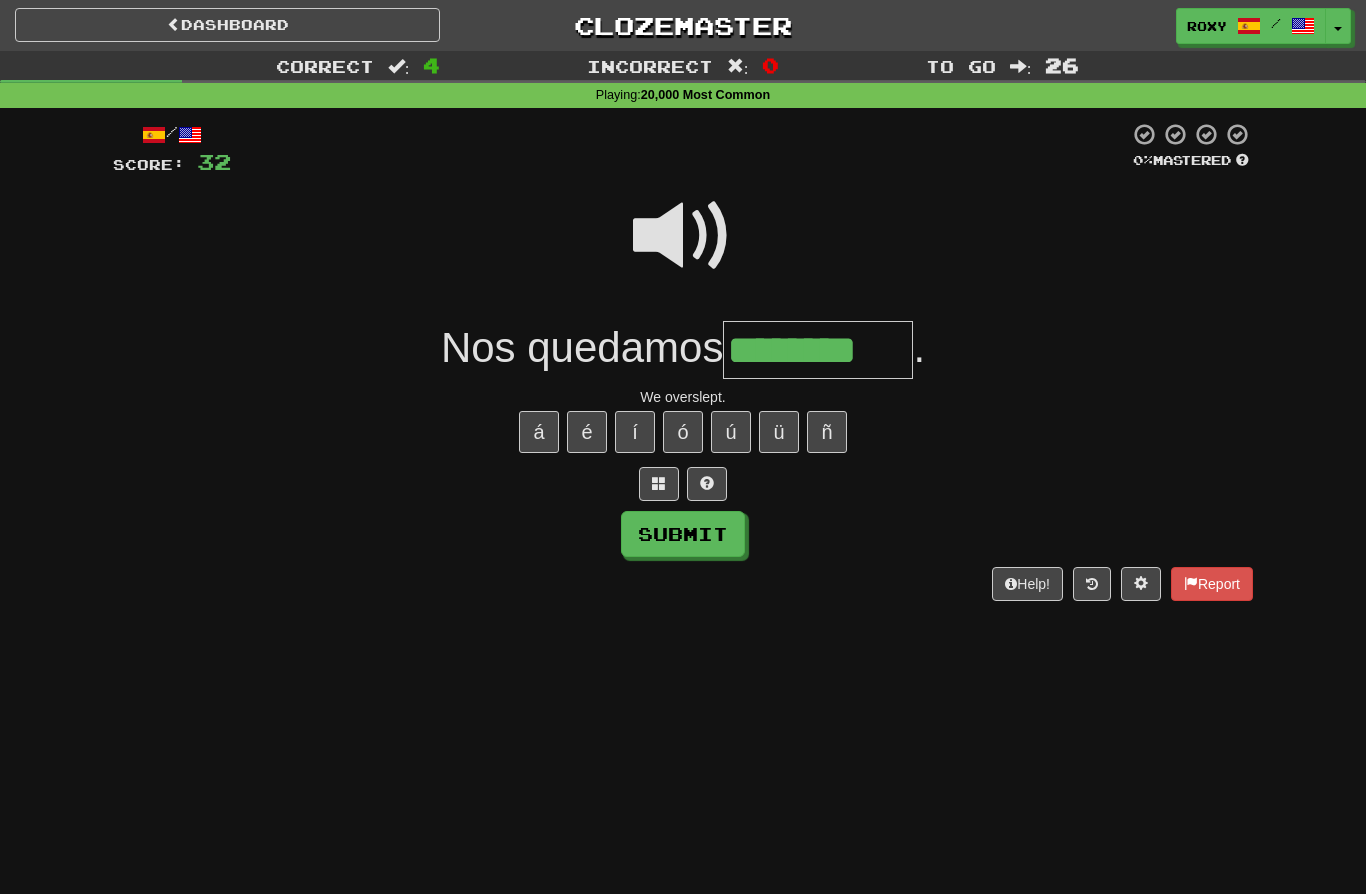 type on "********" 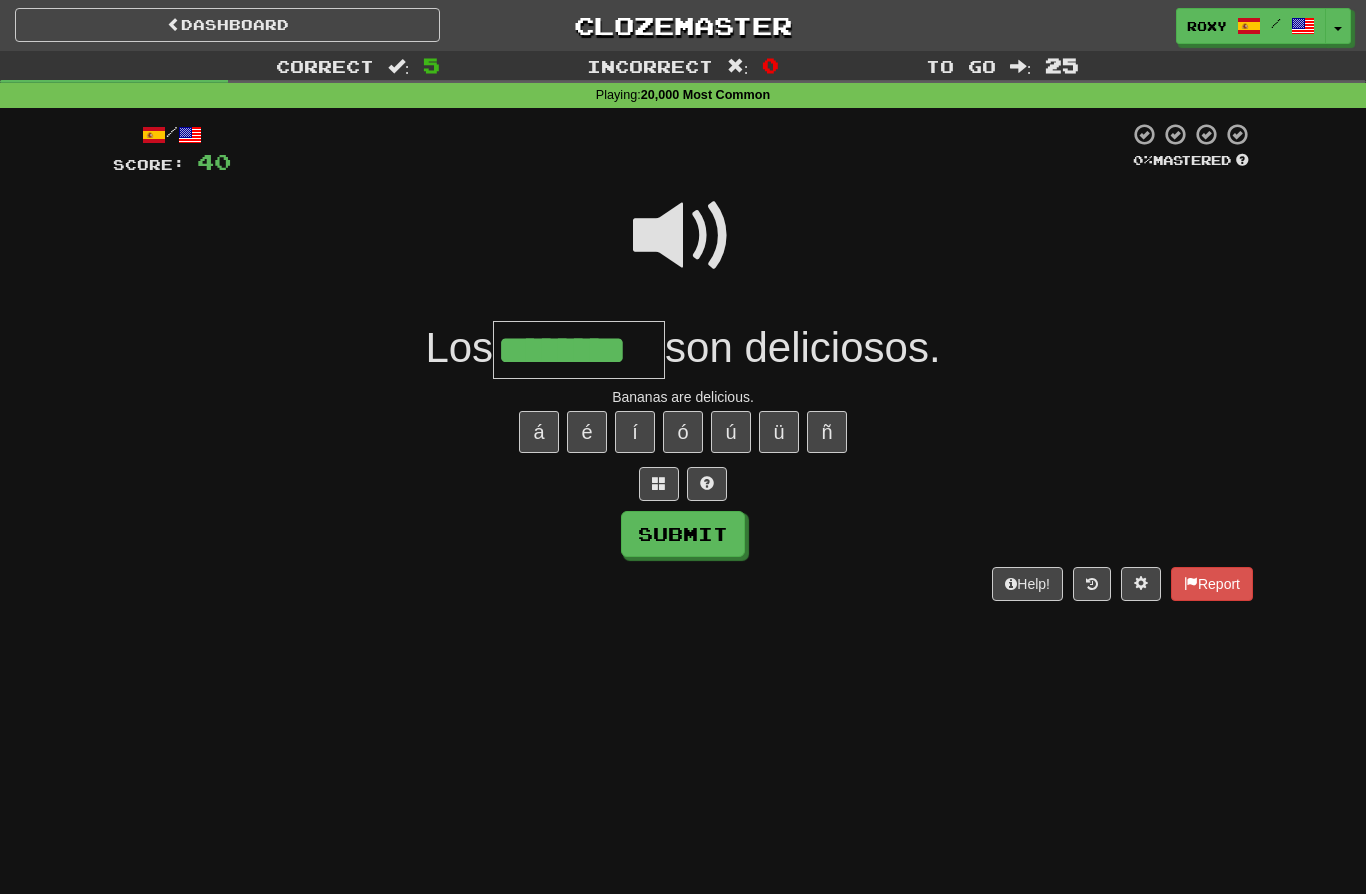 type on "********" 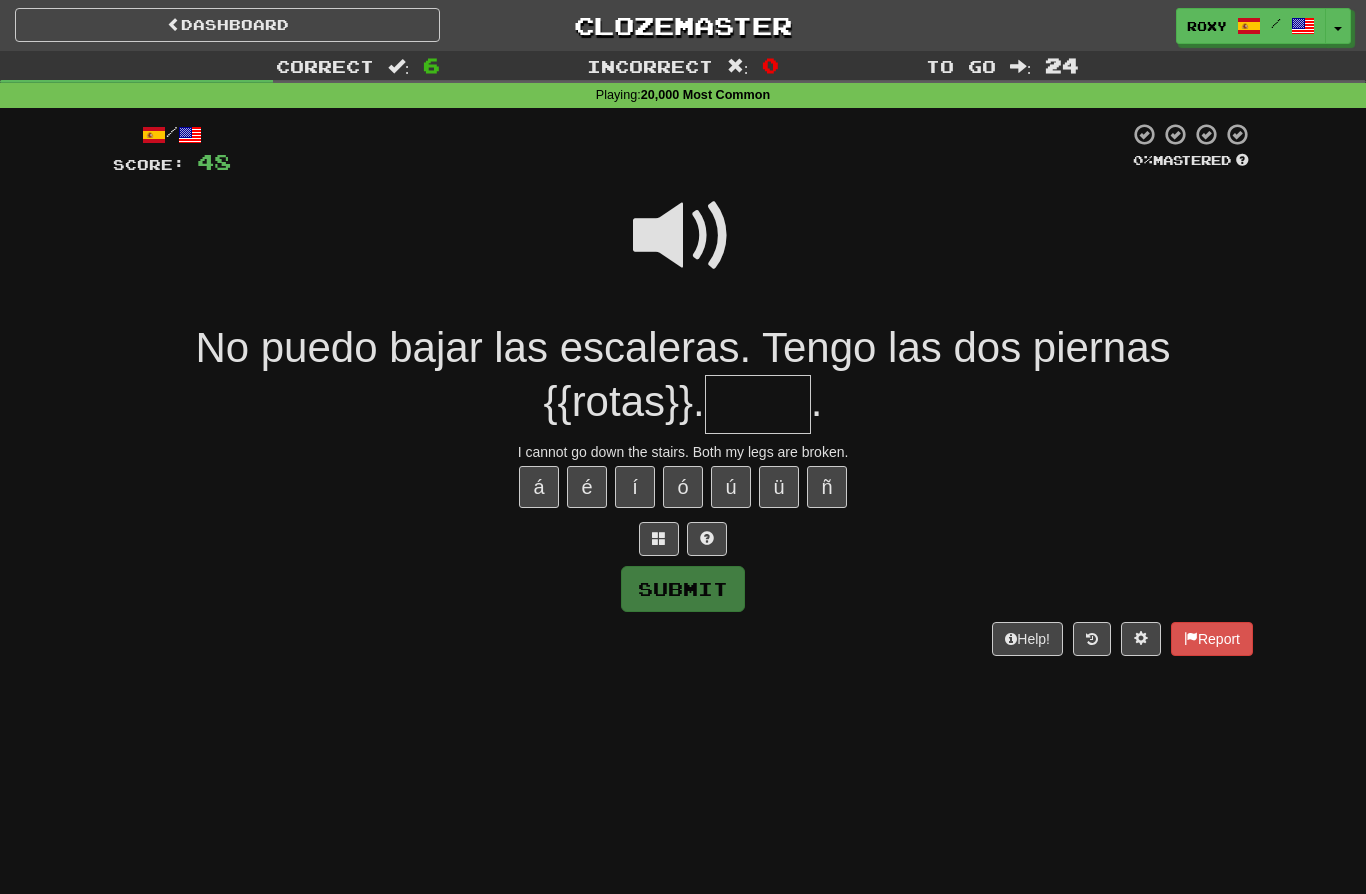 click at bounding box center (683, 236) 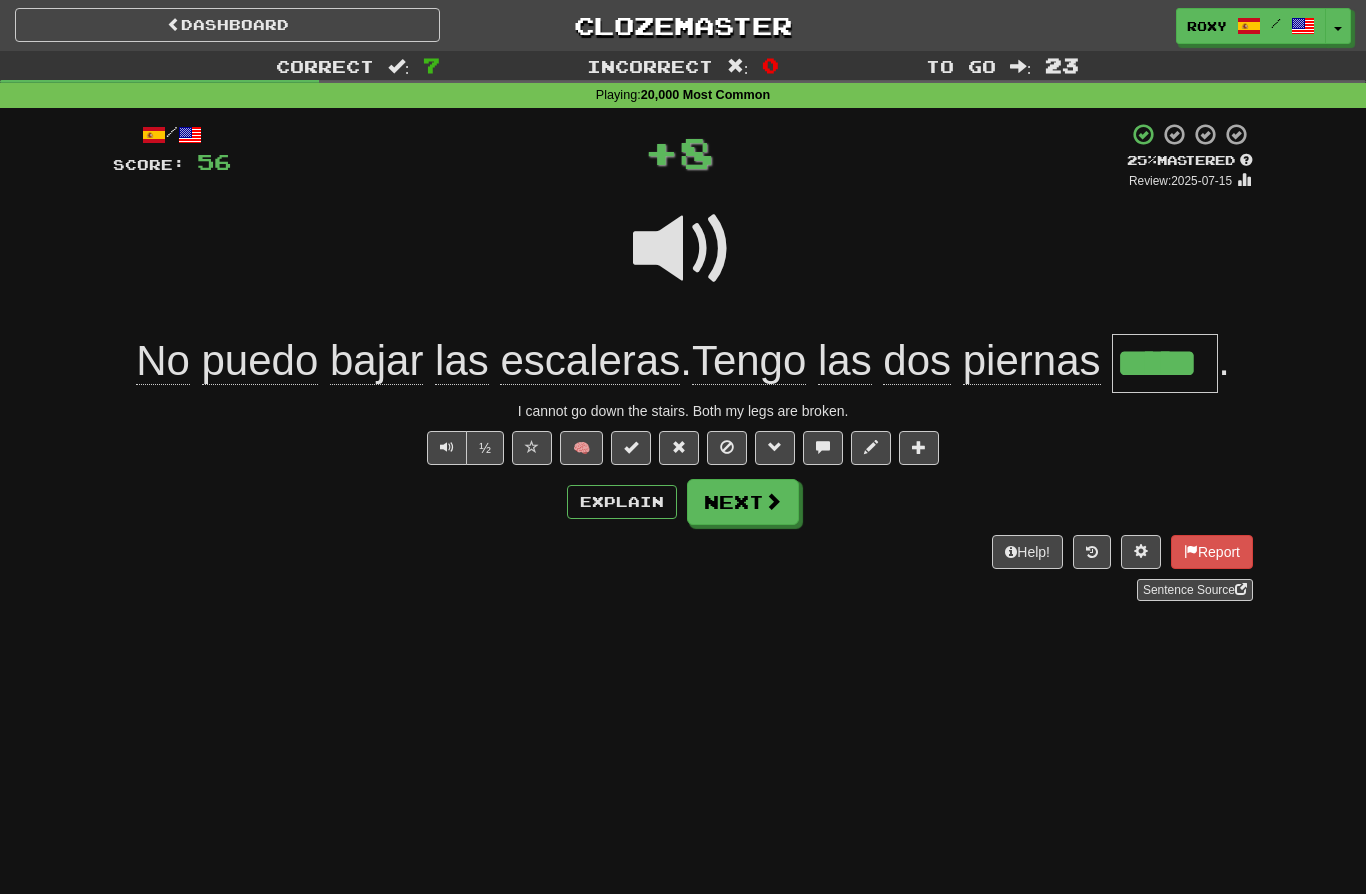 type on "*****" 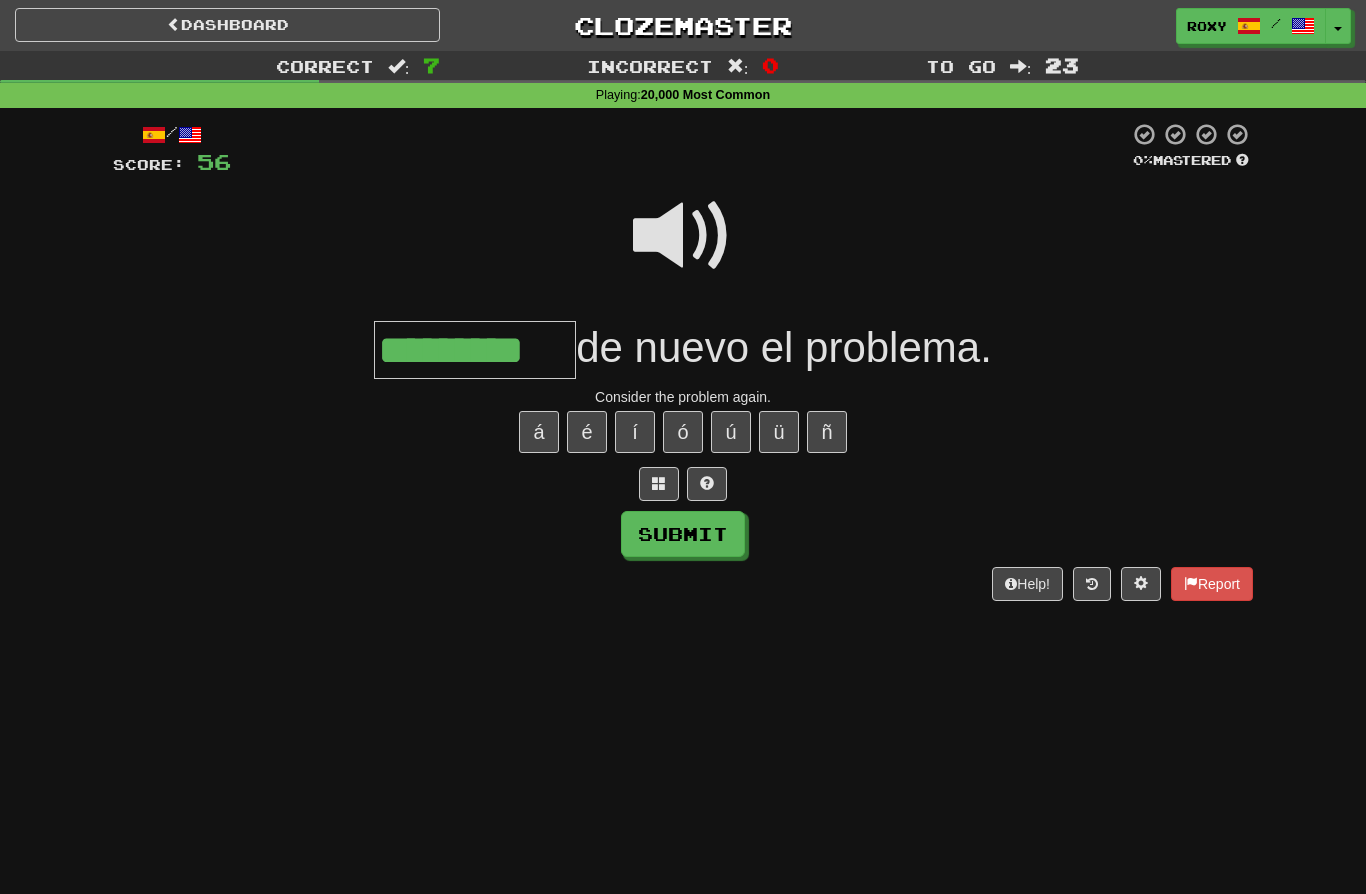 type on "*********" 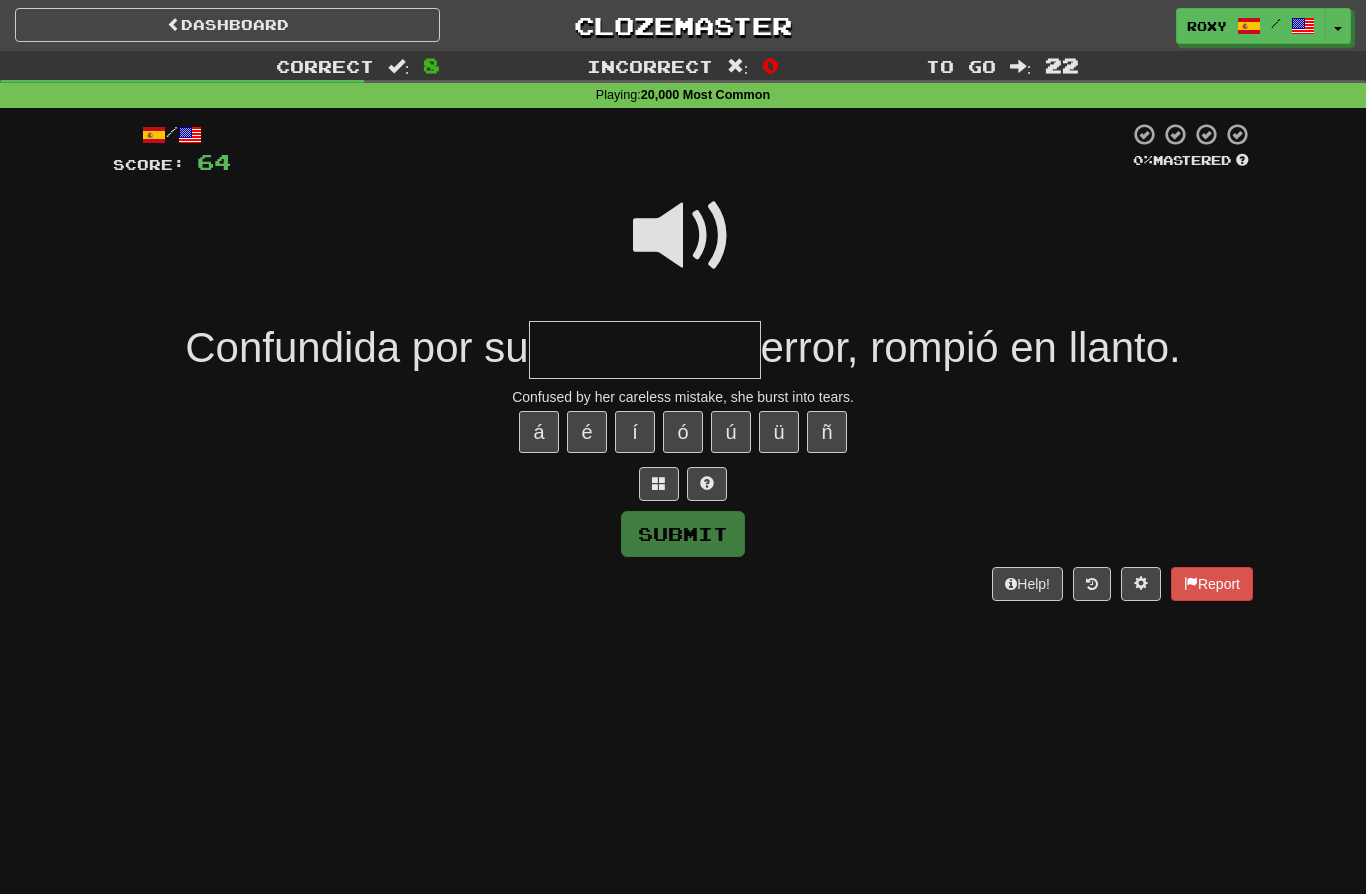 click at bounding box center [683, 236] 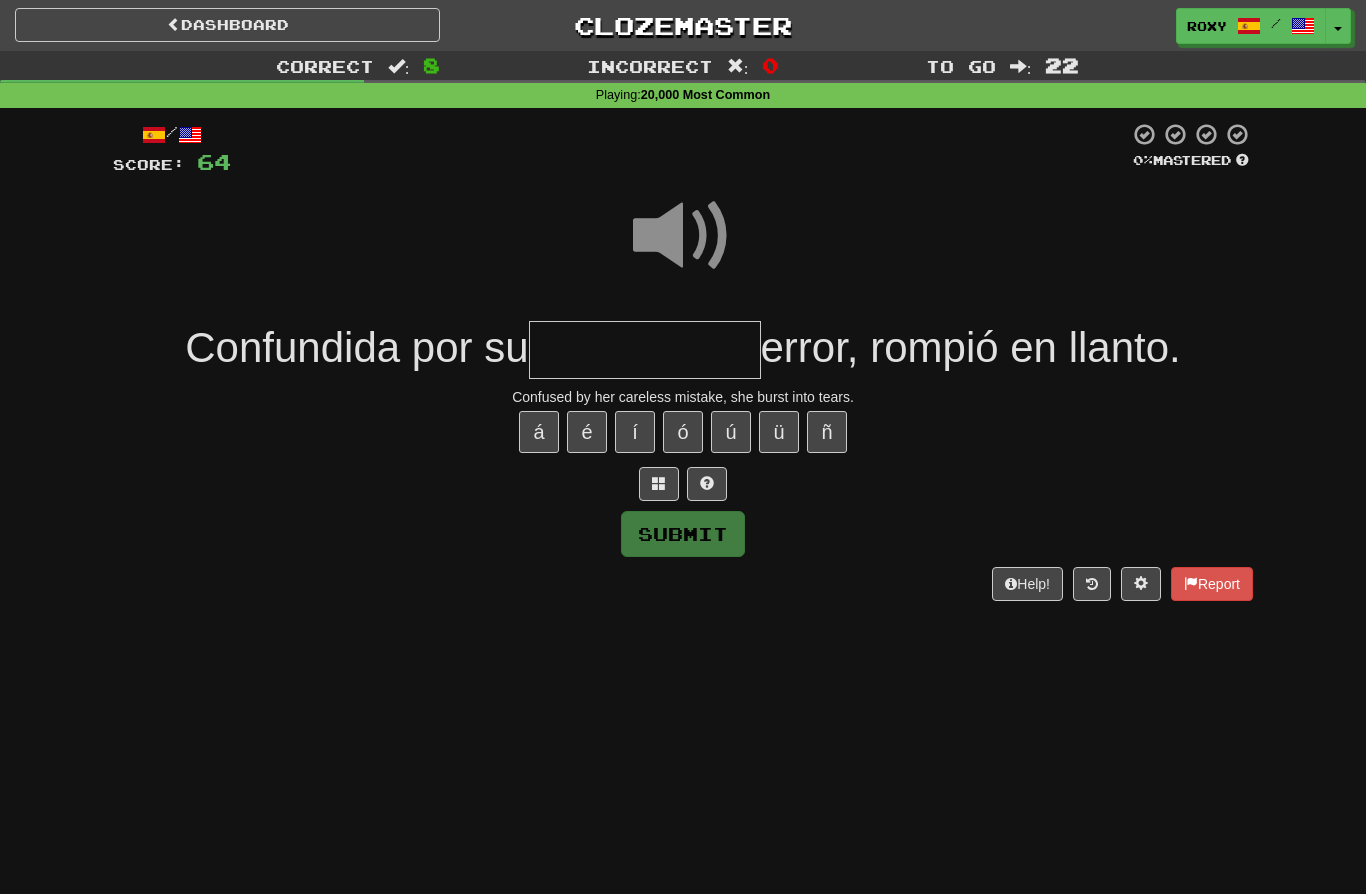 click at bounding box center [645, 350] 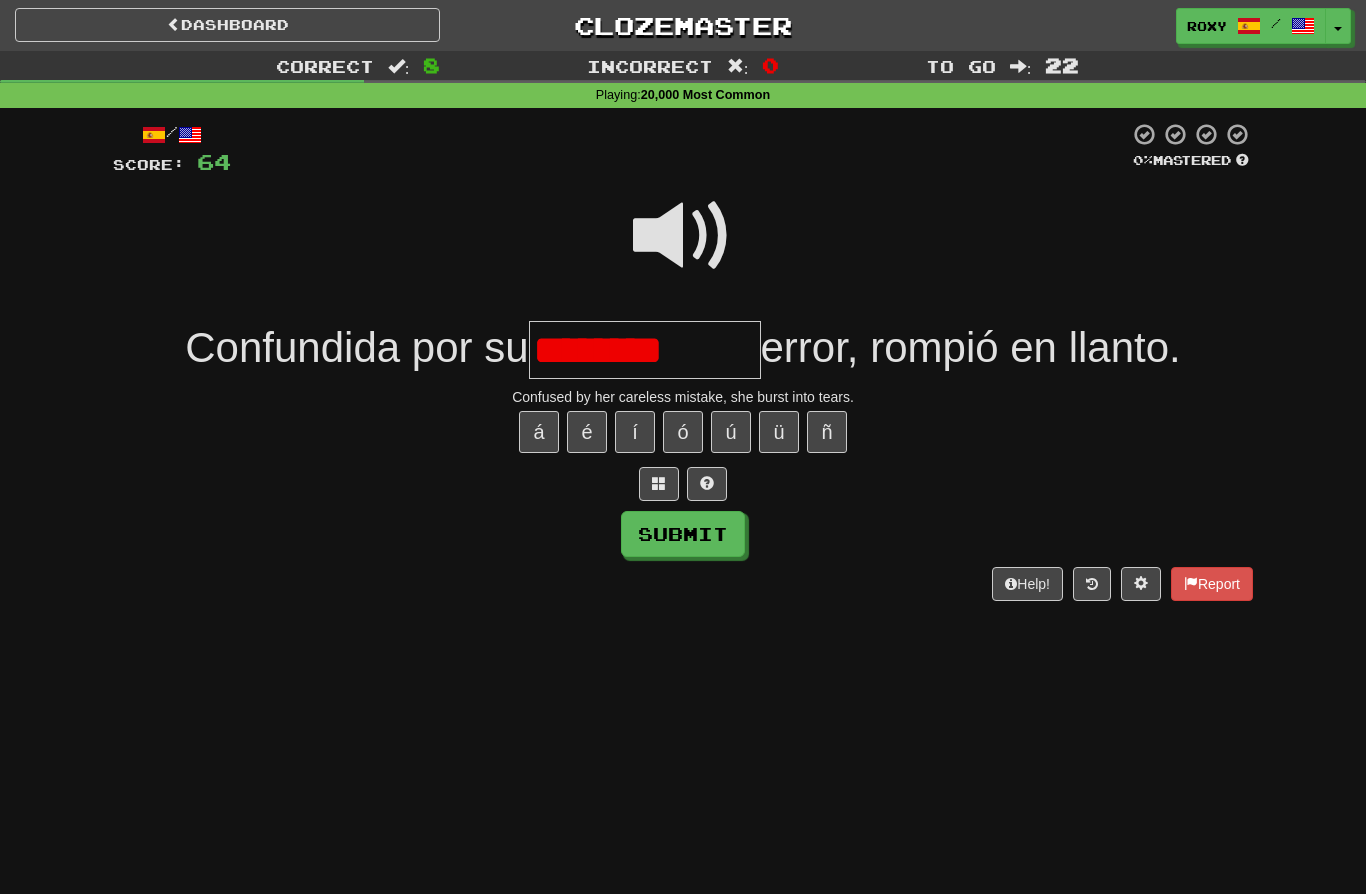 click at bounding box center [683, 236] 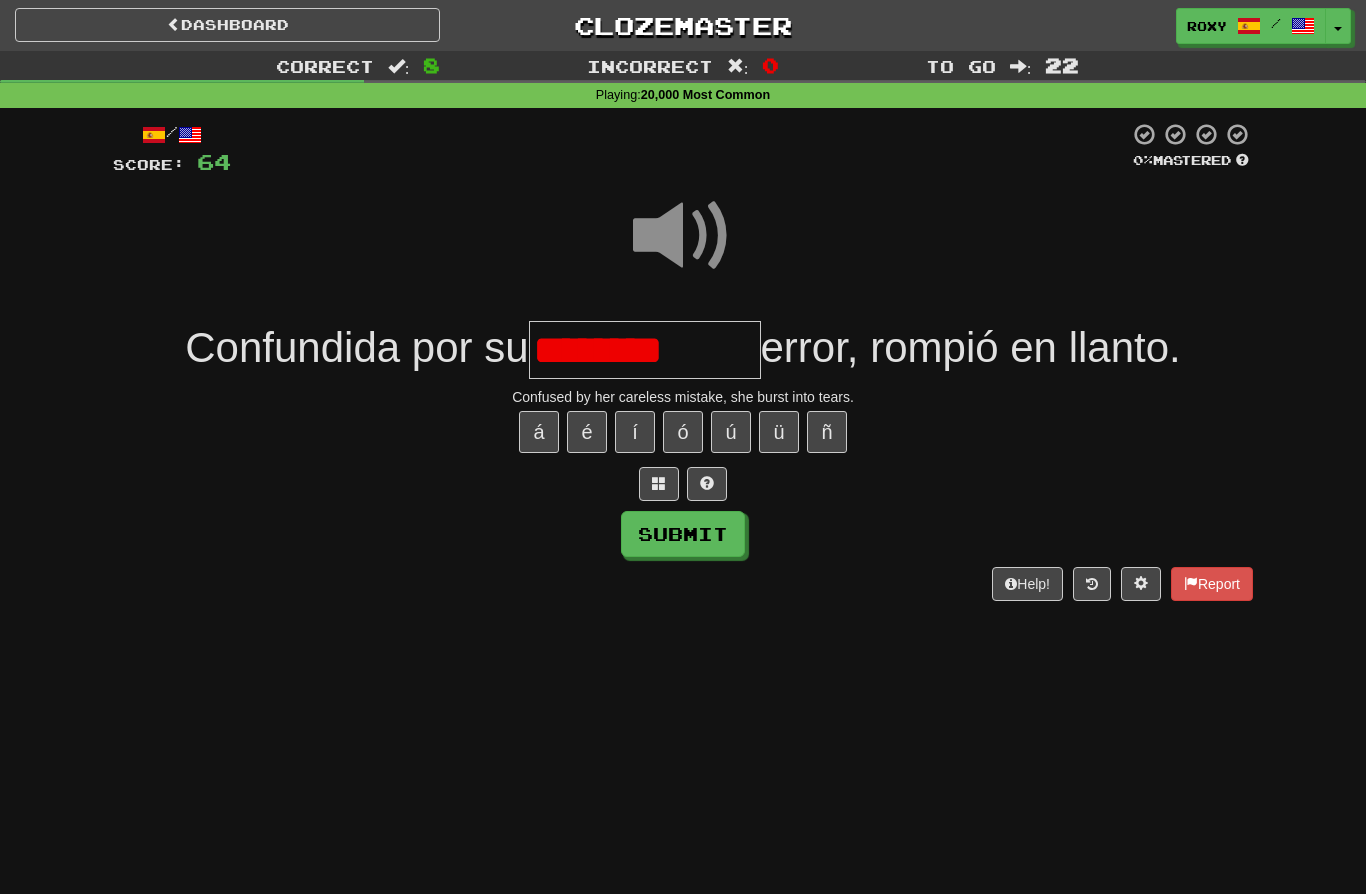 click on "********" at bounding box center (645, 350) 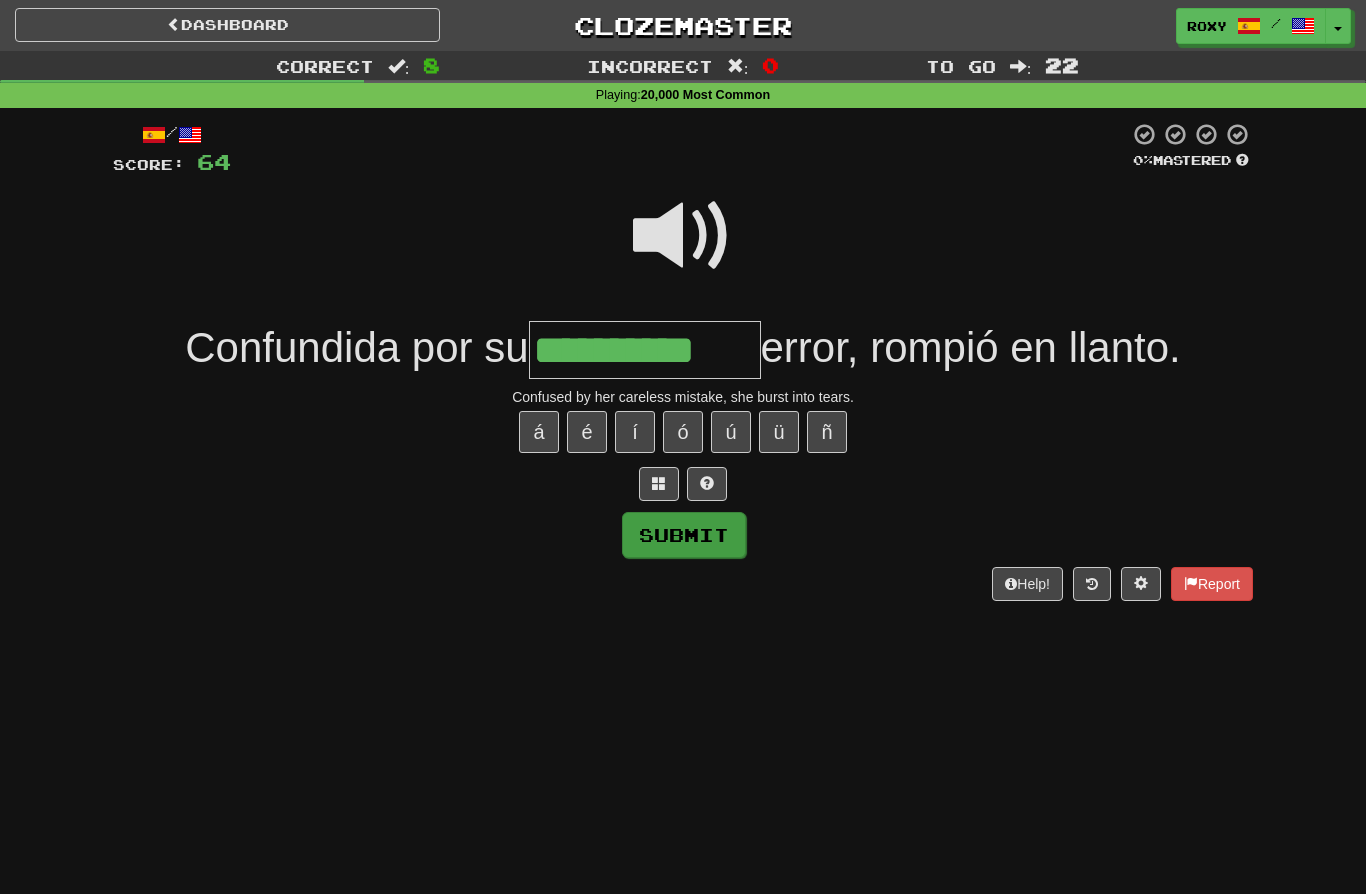 type on "**********" 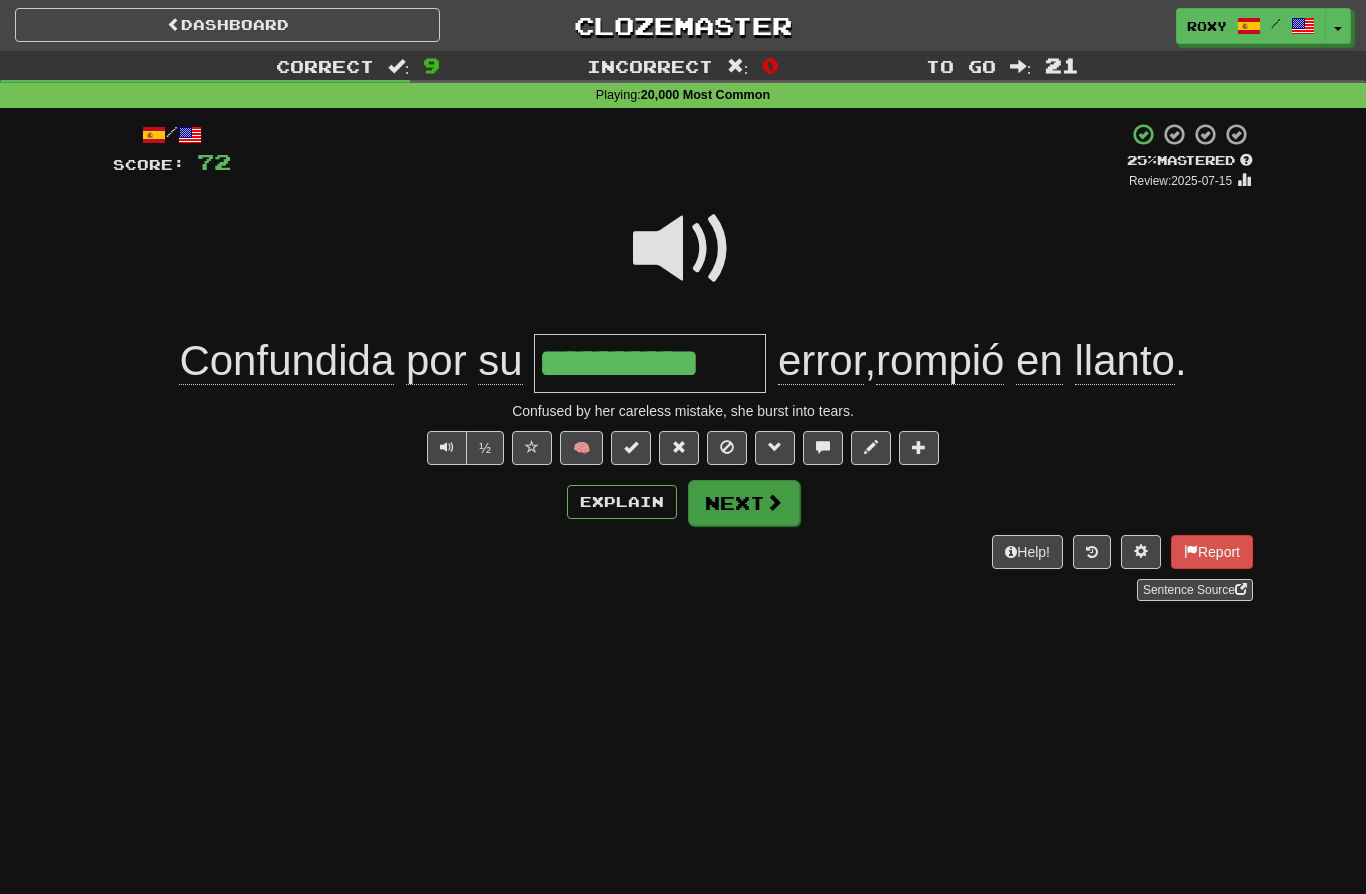 click on "Next" at bounding box center [744, 503] 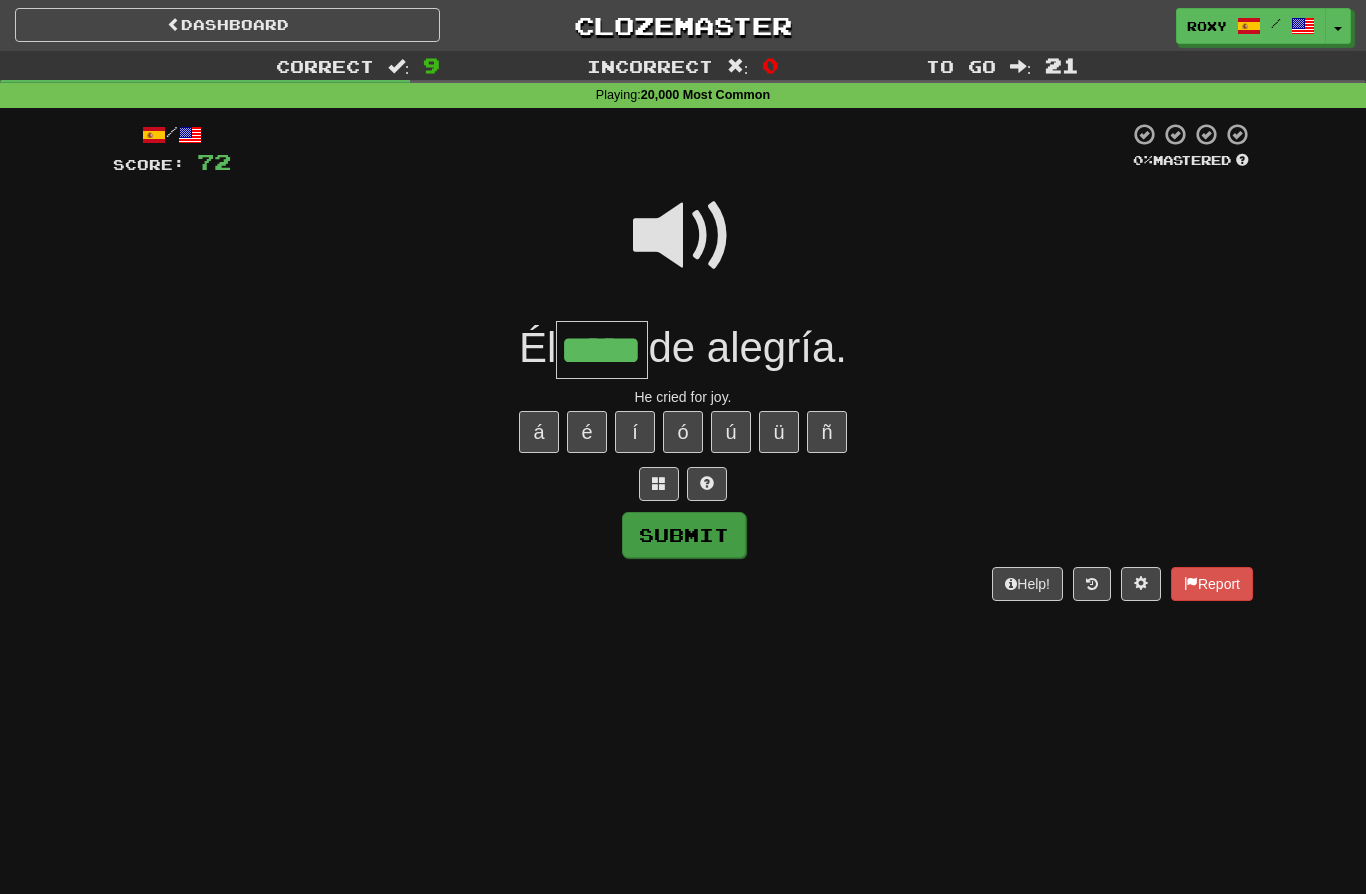 type on "*****" 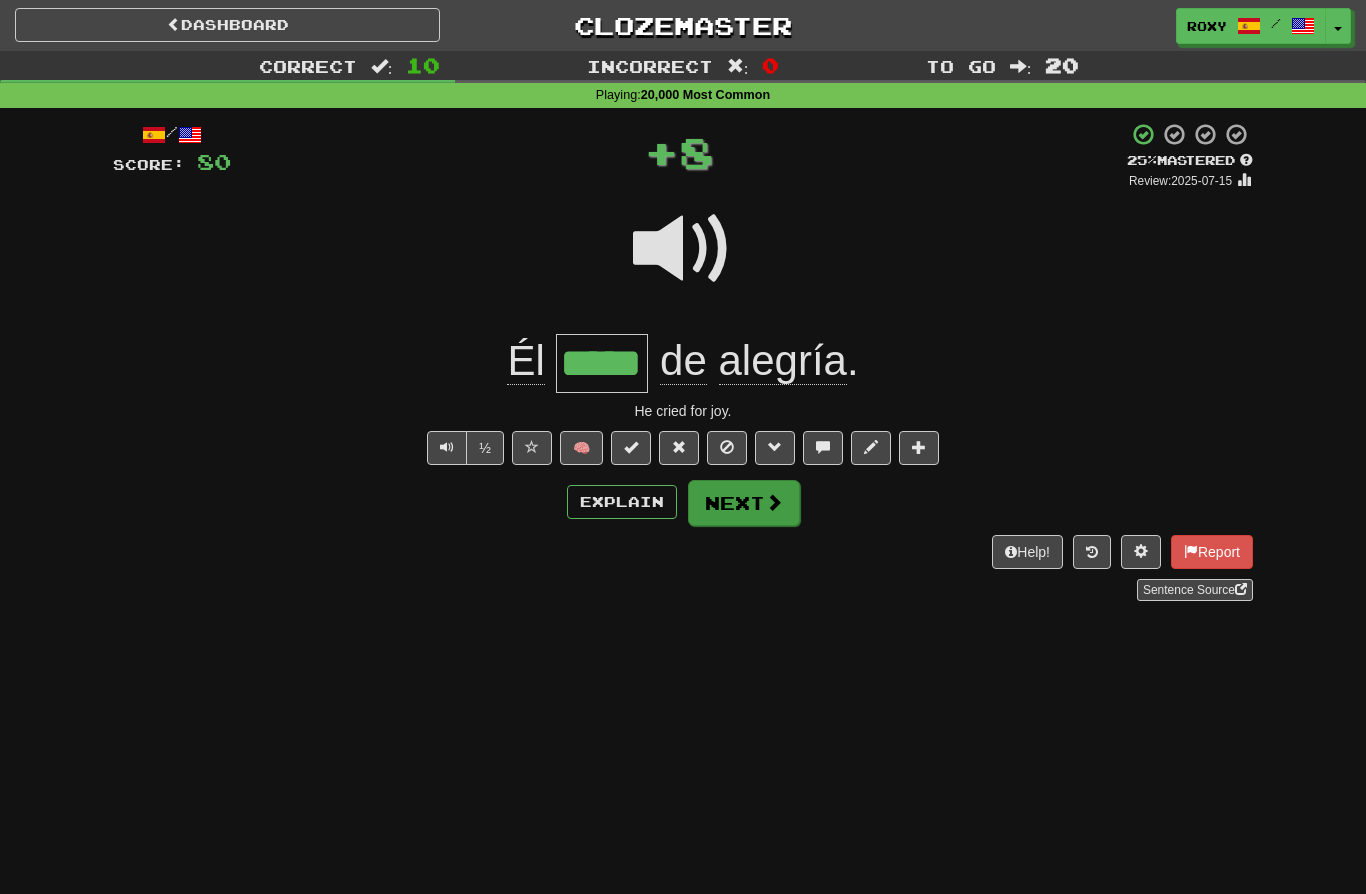 click on "Next" at bounding box center (744, 503) 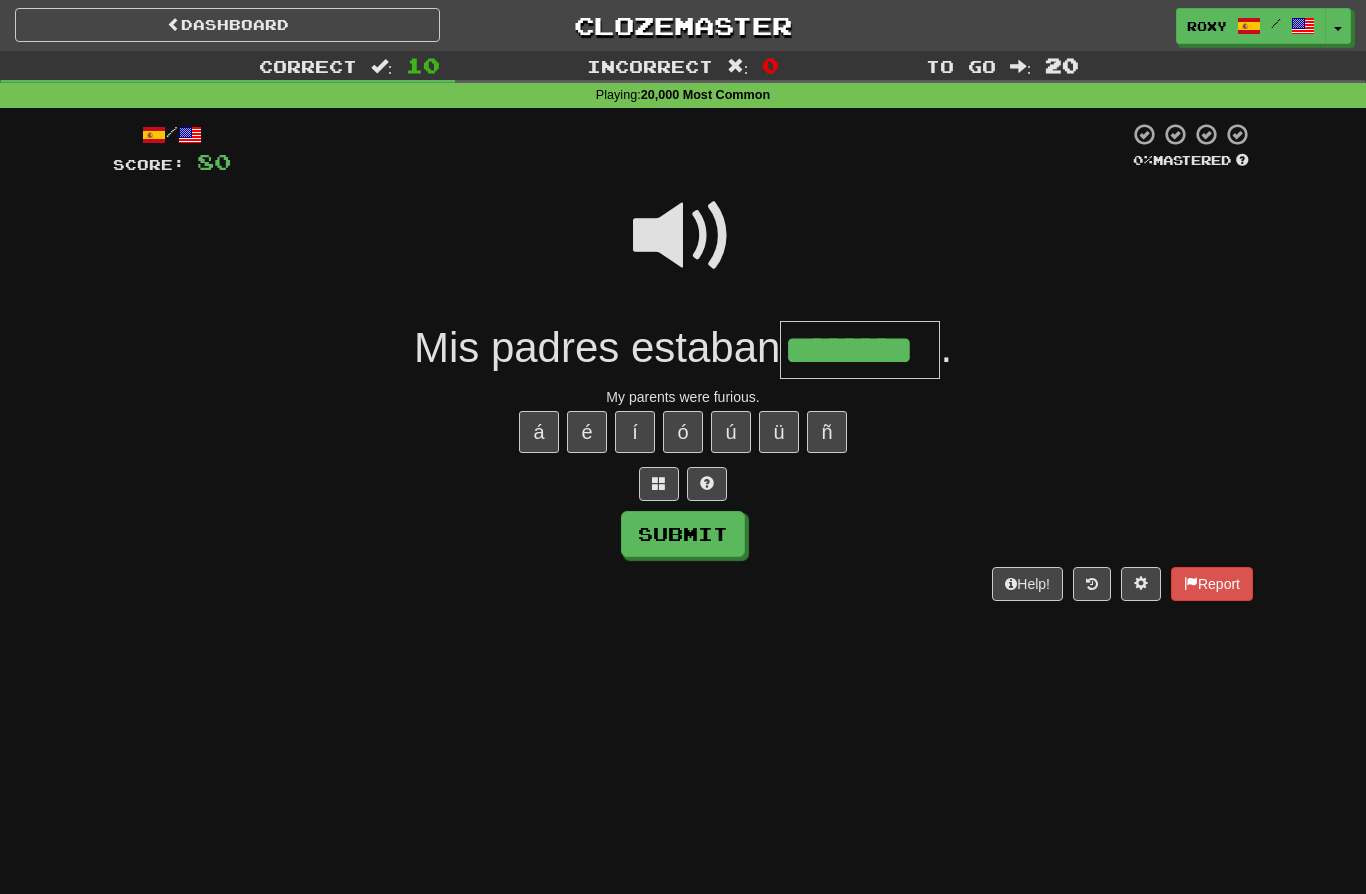 type on "********" 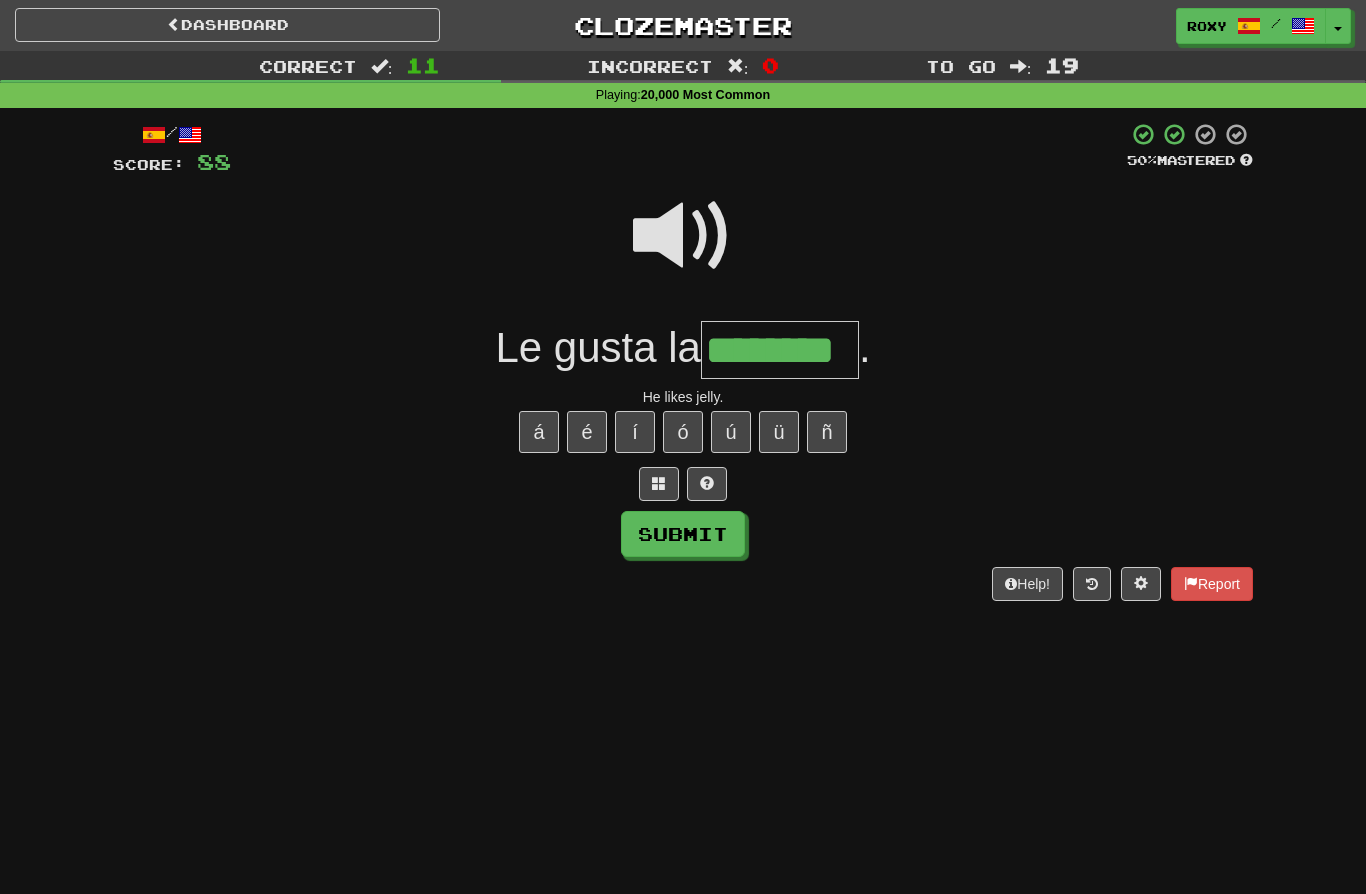 type on "********" 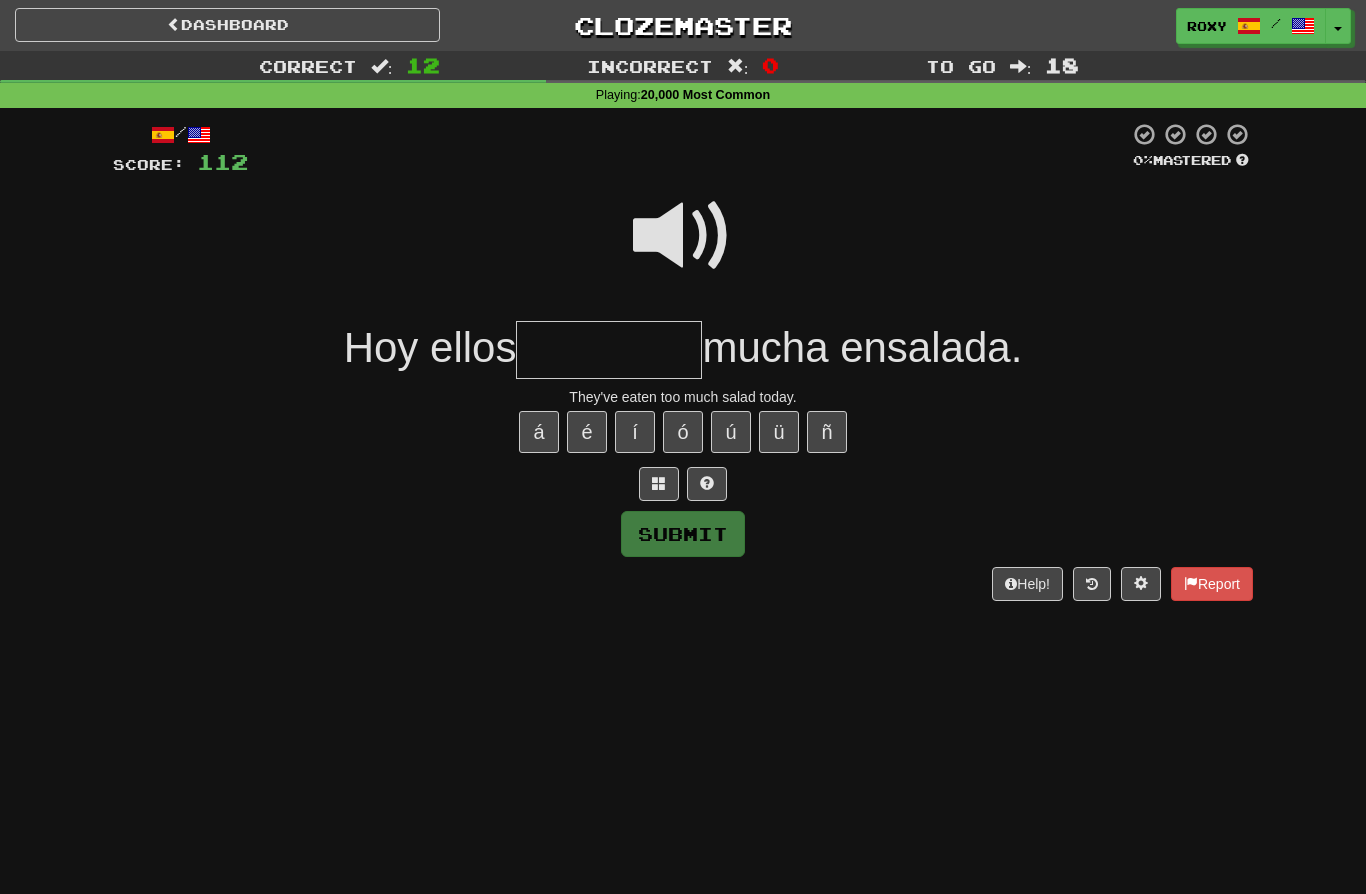 click at bounding box center (683, 236) 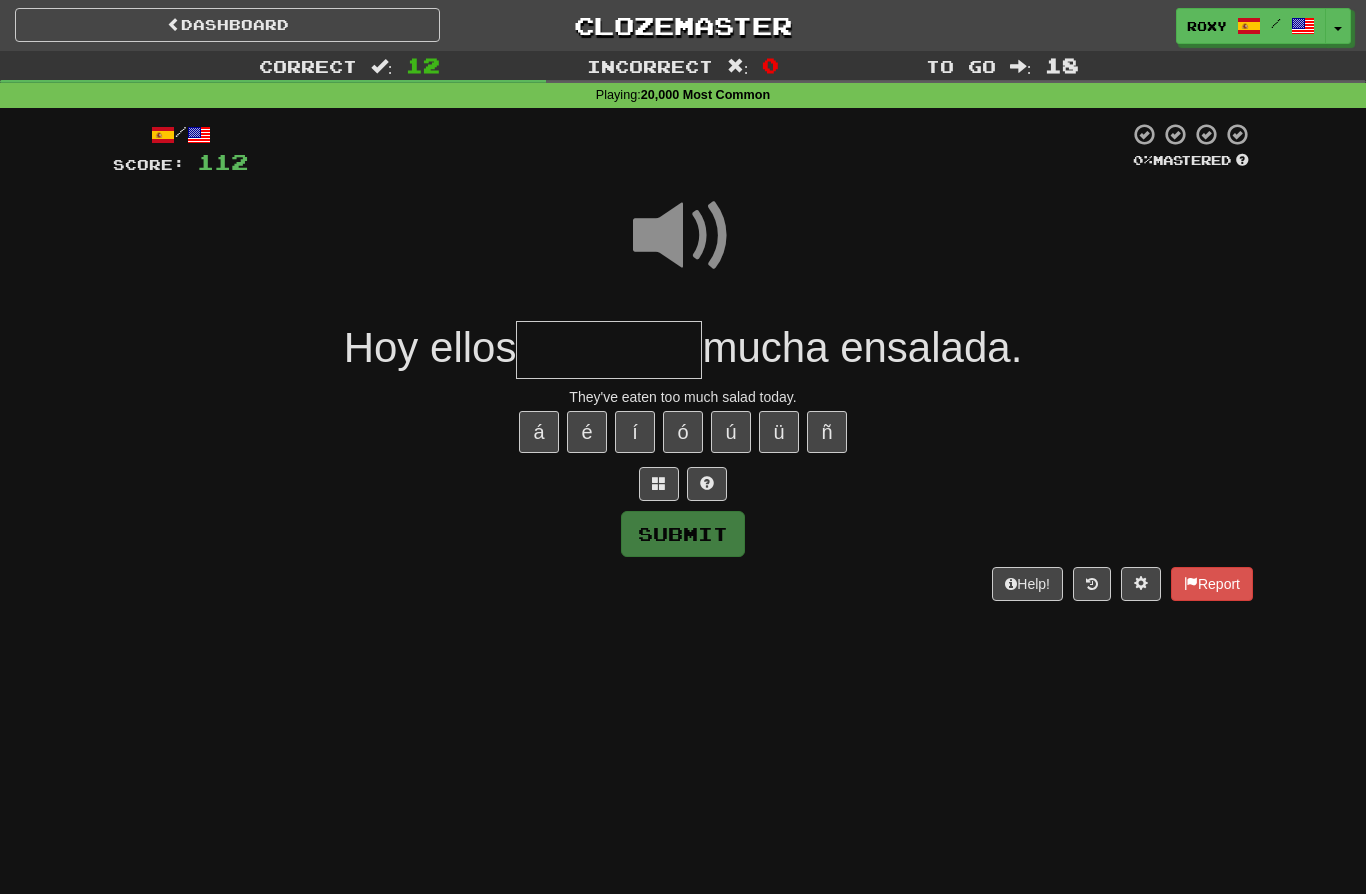 click at bounding box center (609, 350) 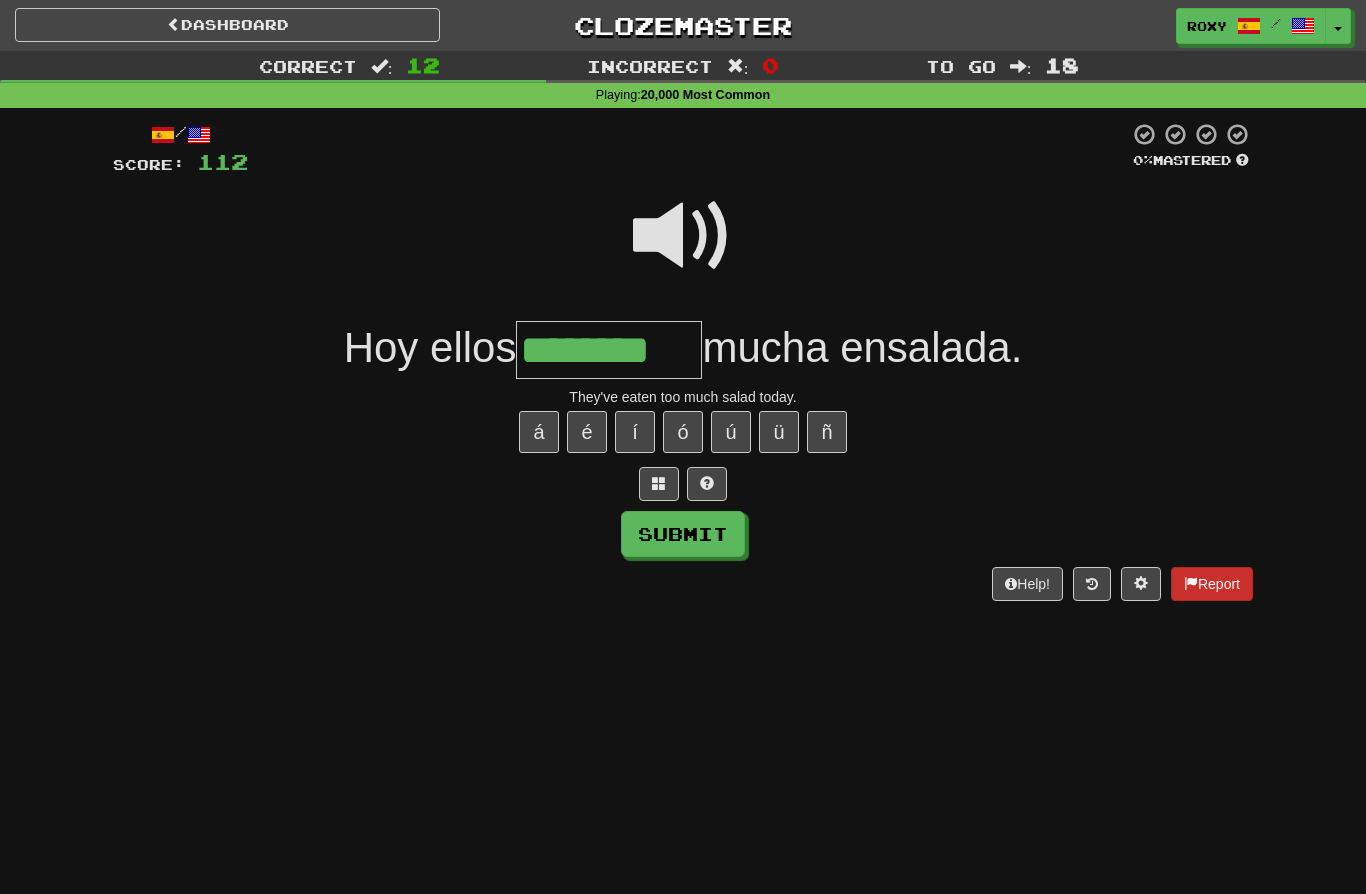 type on "********" 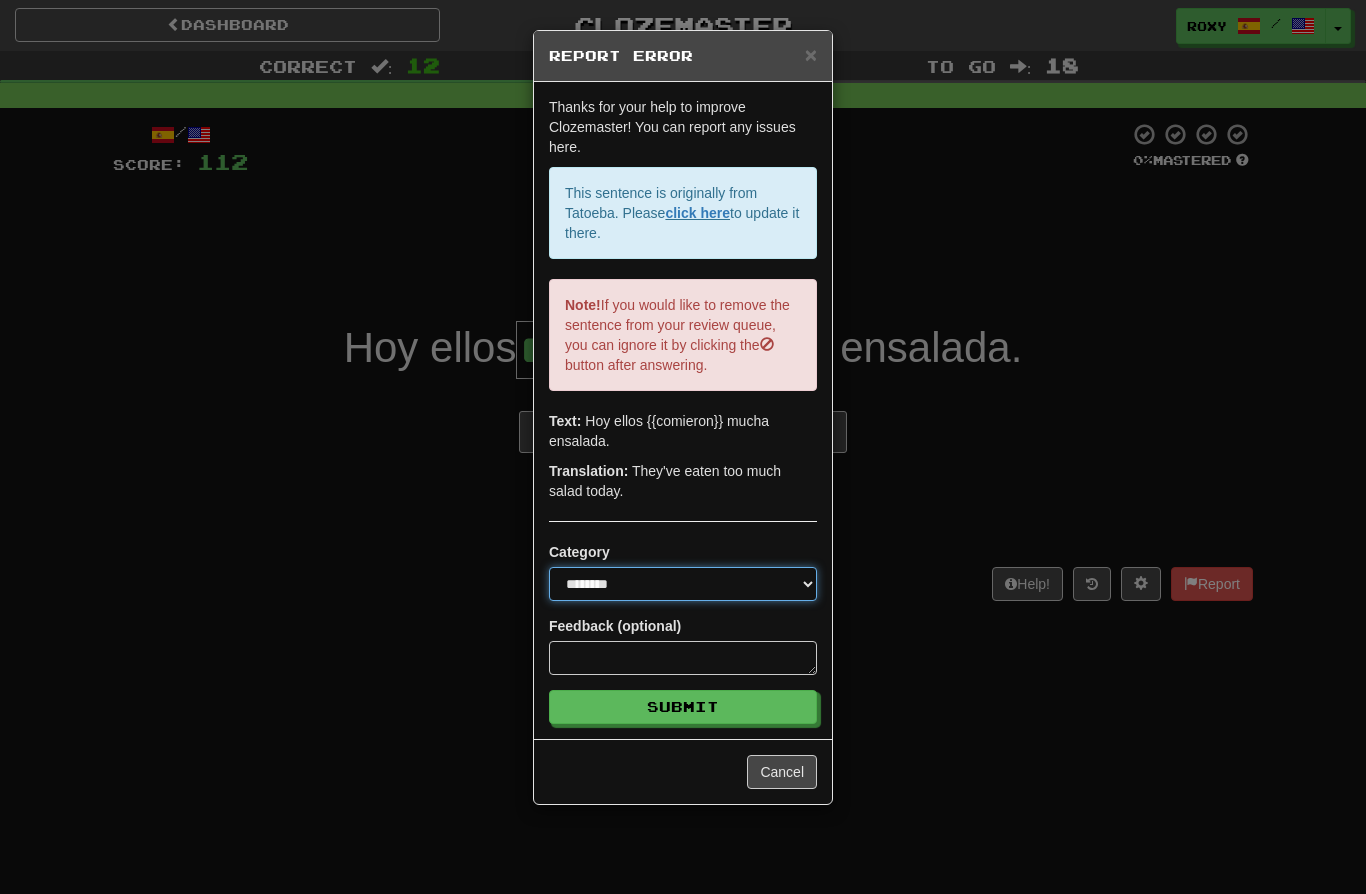 click on "**********" at bounding box center [683, 584] 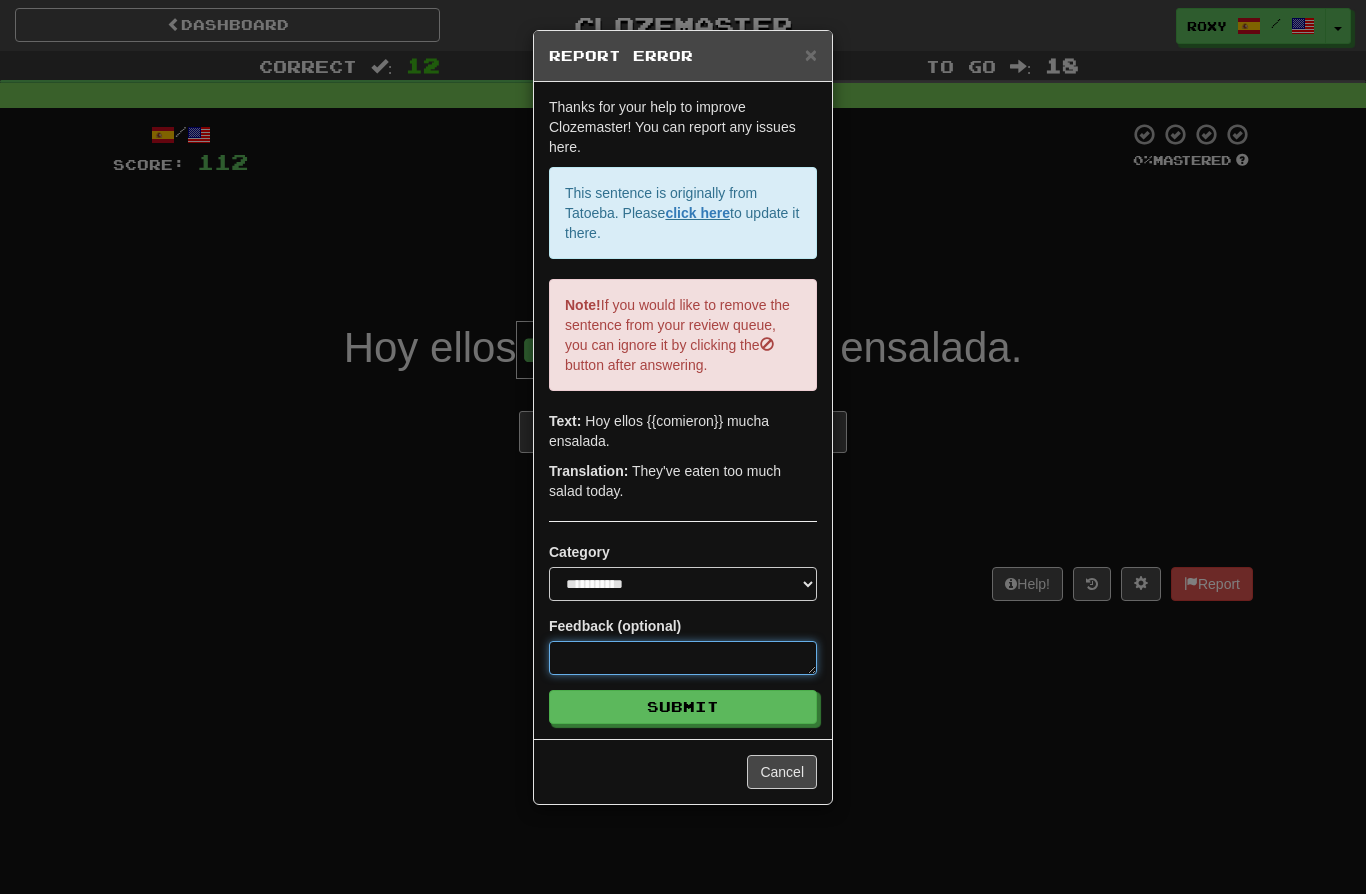 click at bounding box center (683, 658) 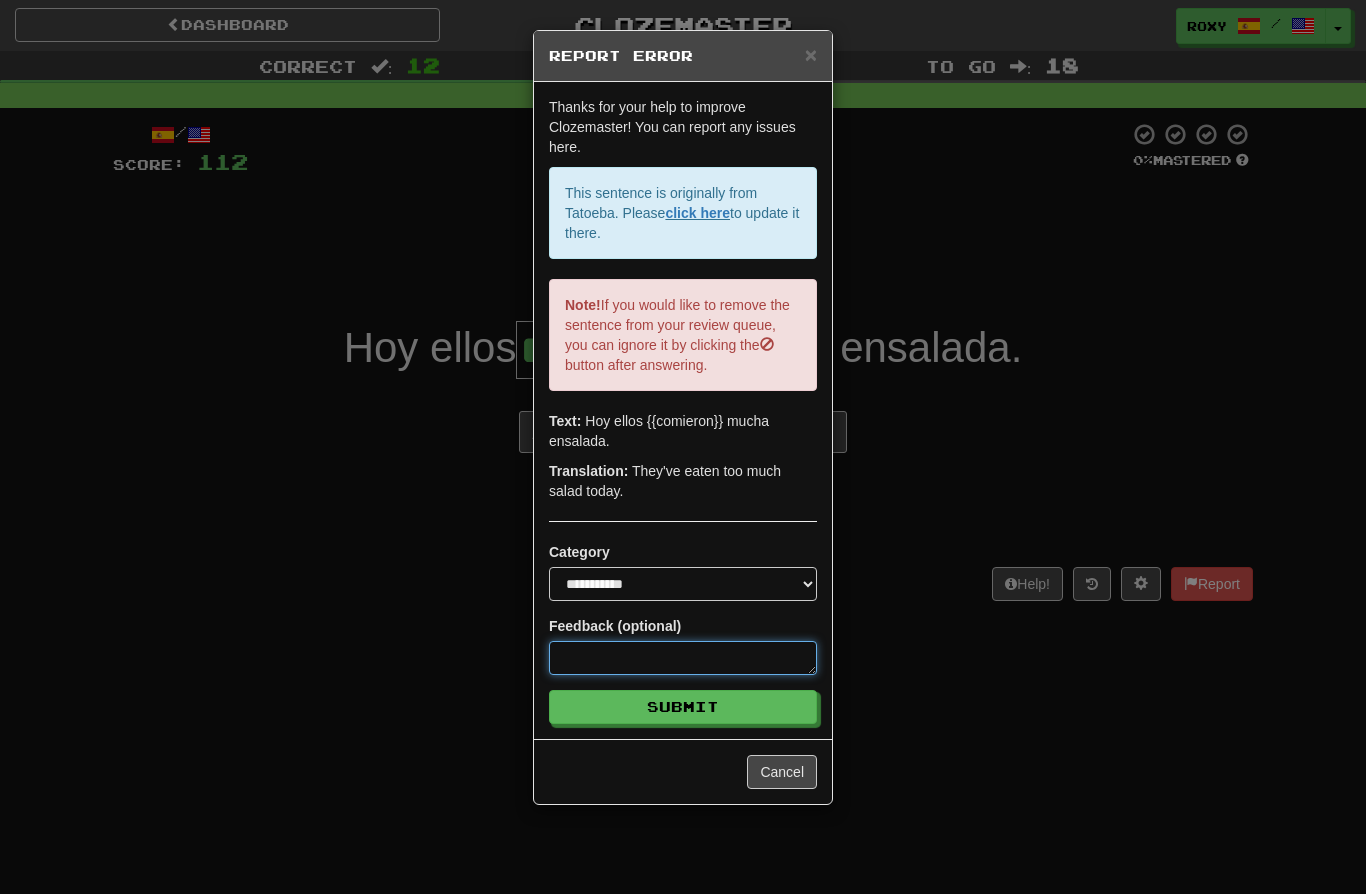 type on "*" 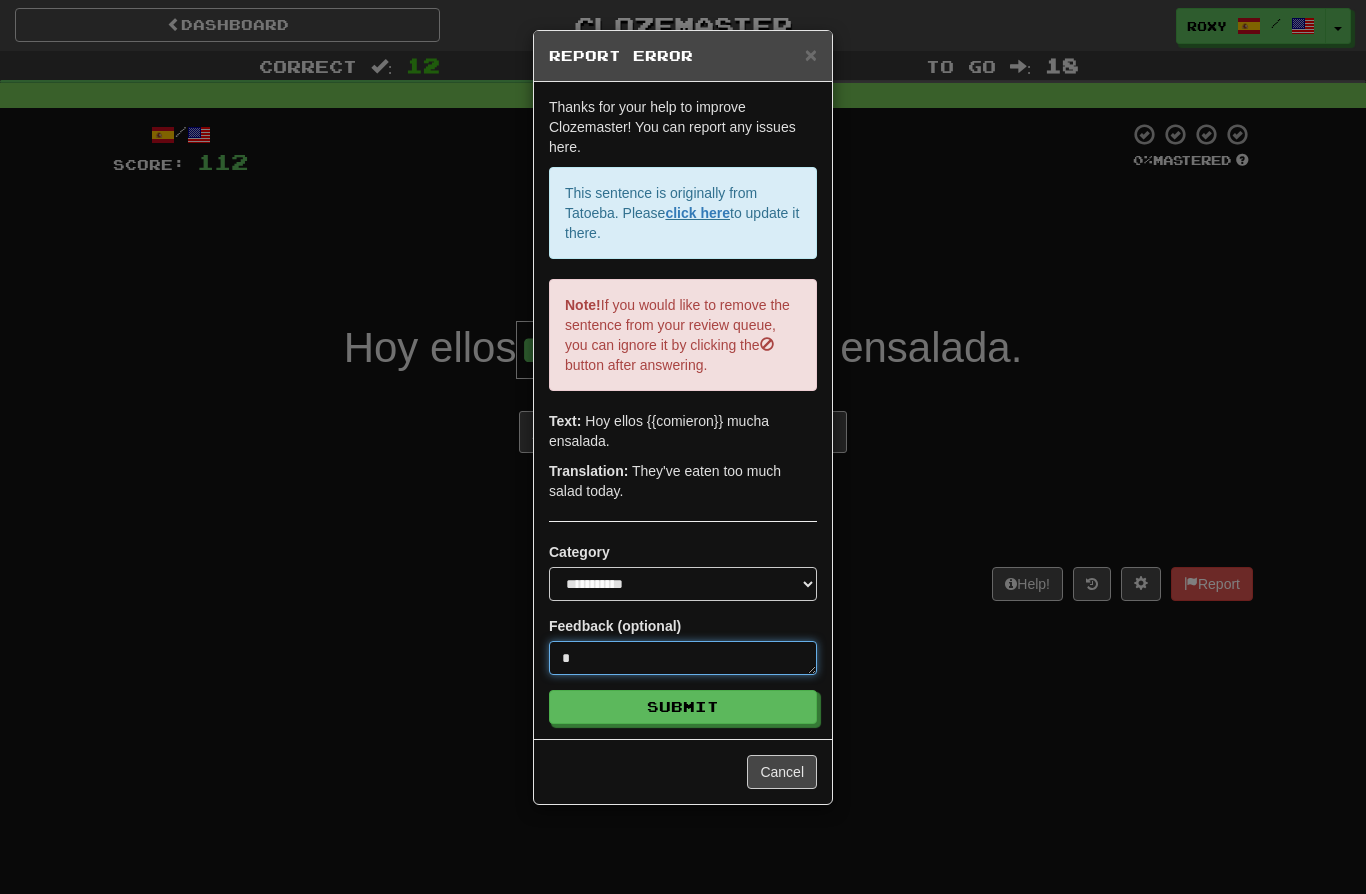 type on "*" 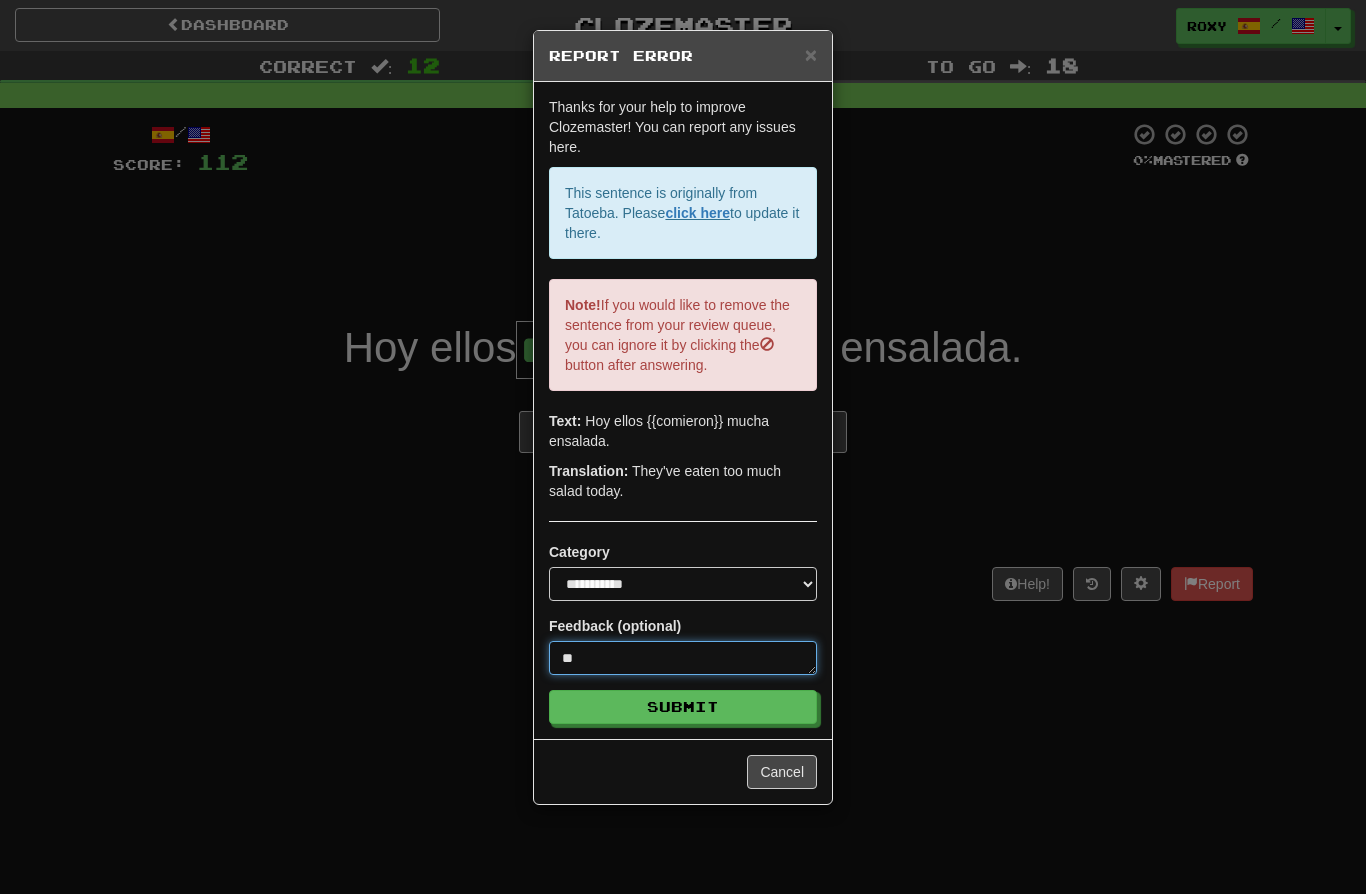 type on "*" 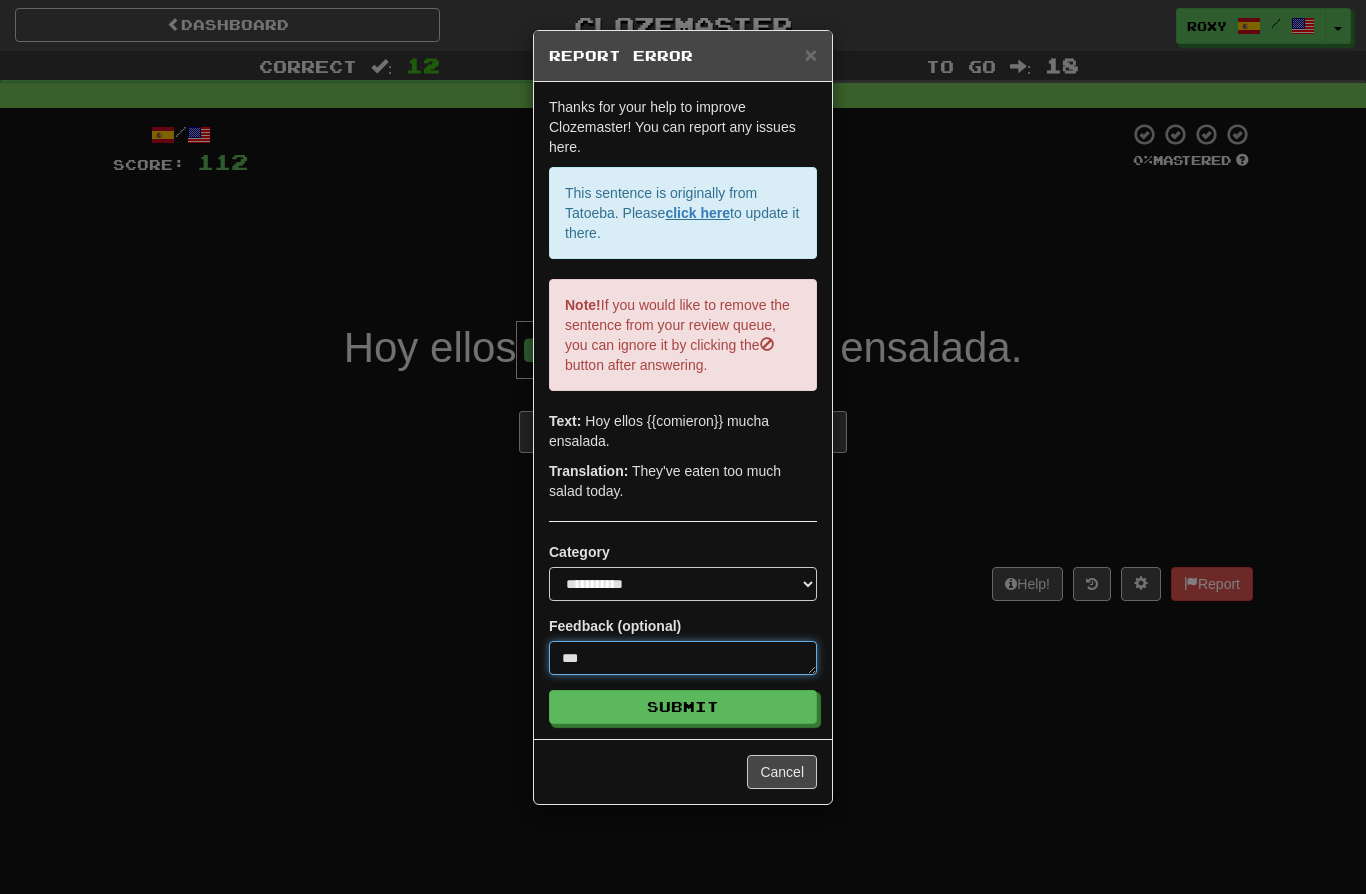 type on "*" 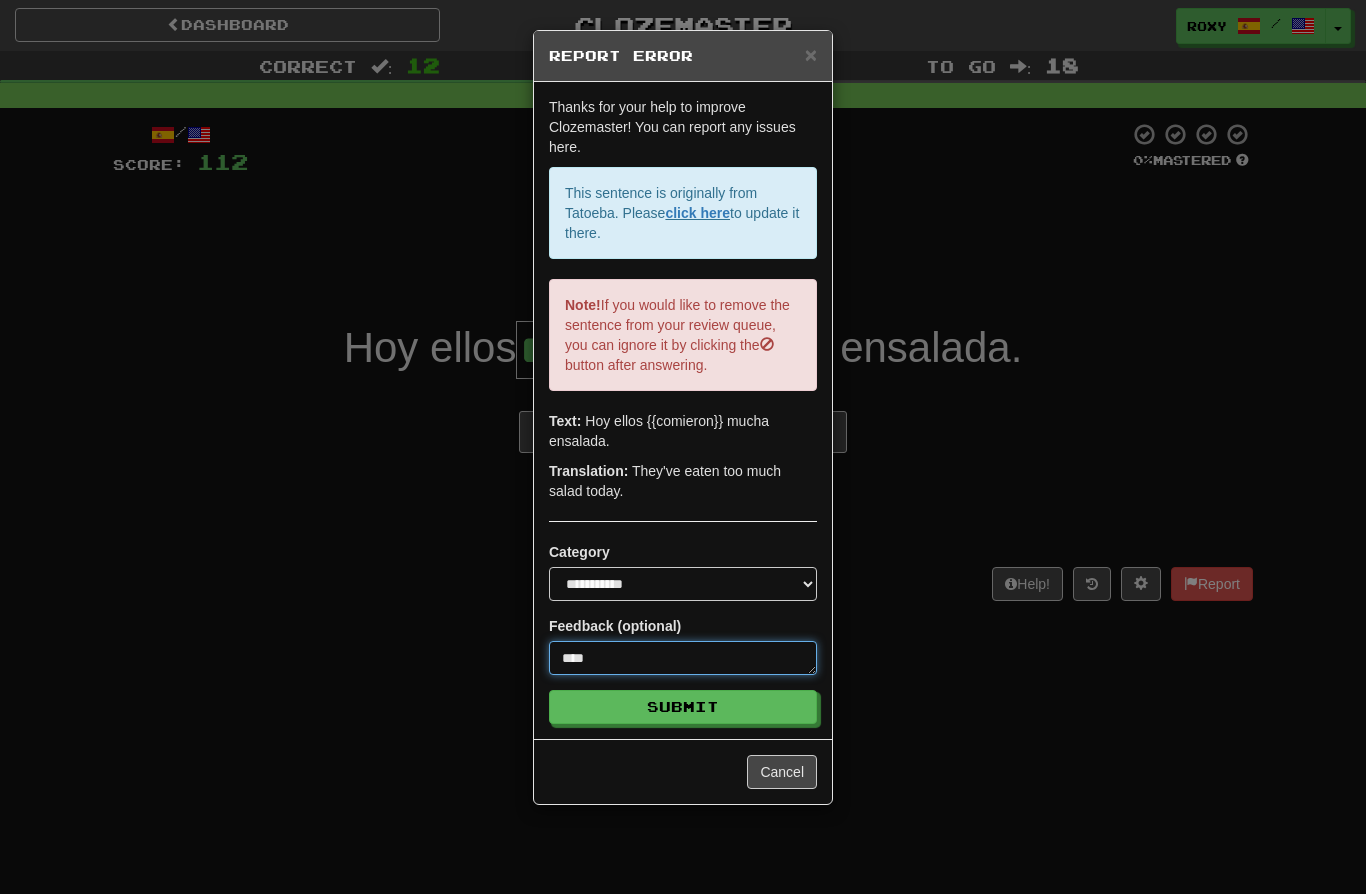 type on "*" 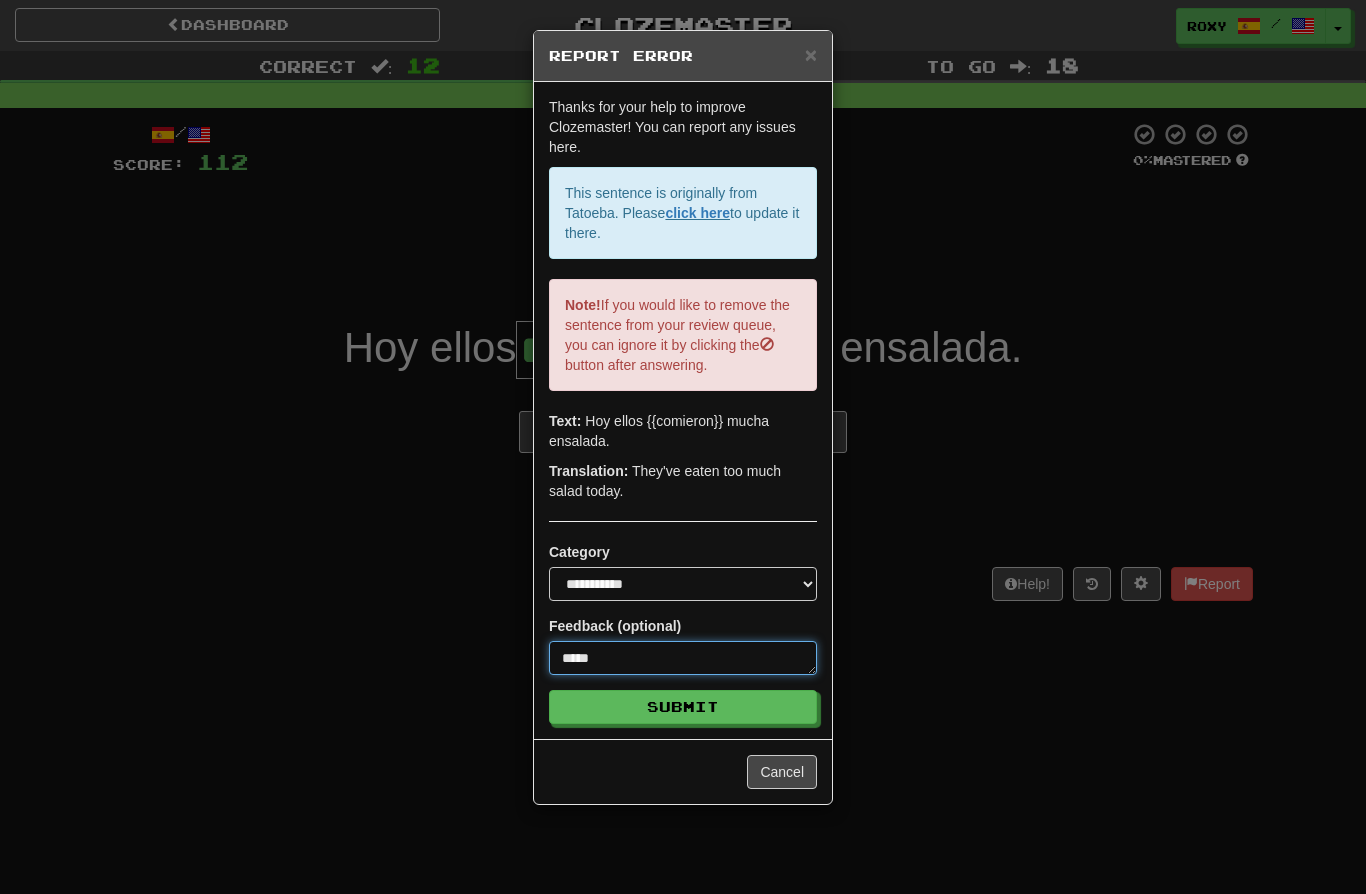 type on "*" 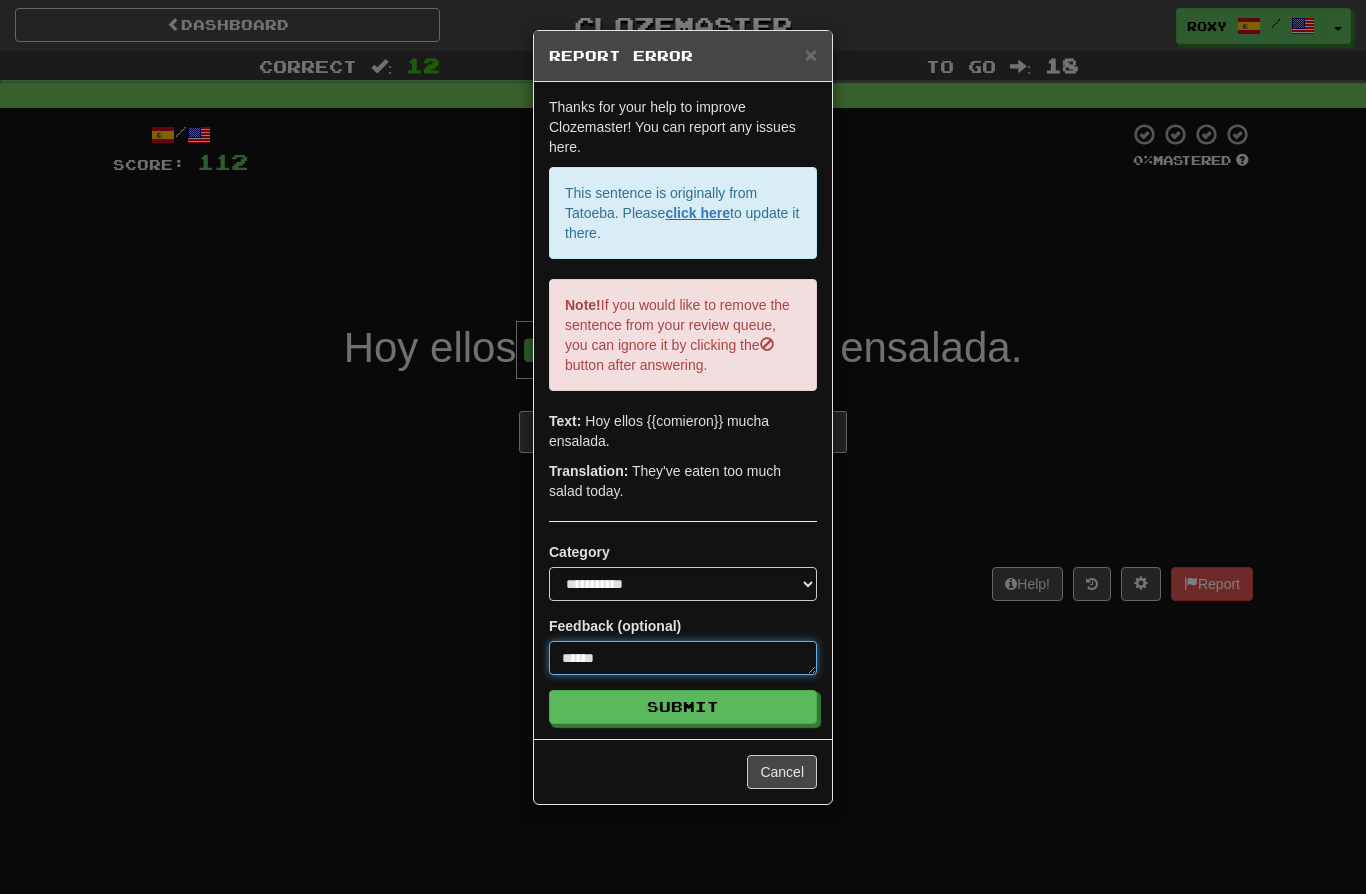 type on "*" 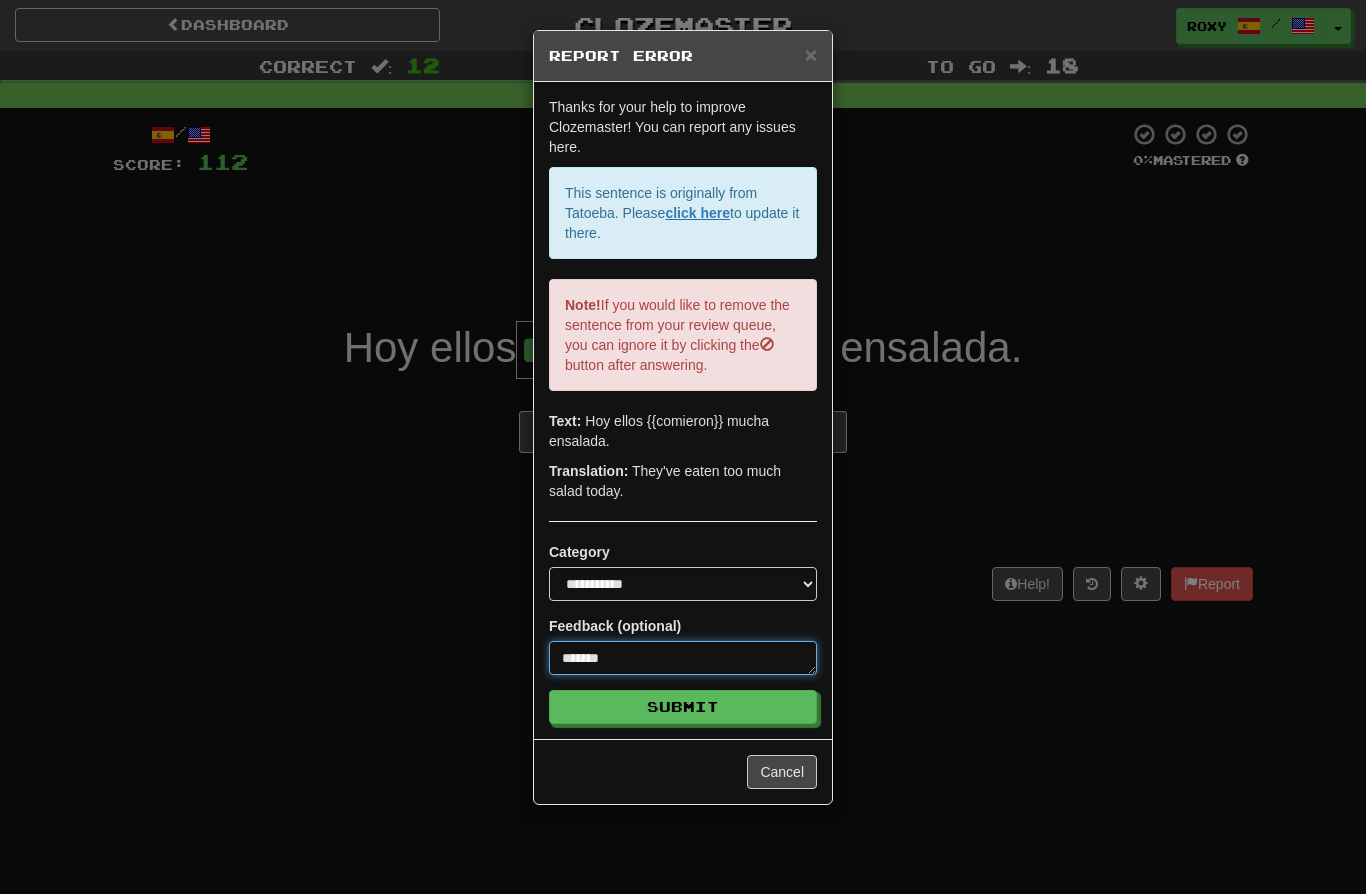 type on "*" 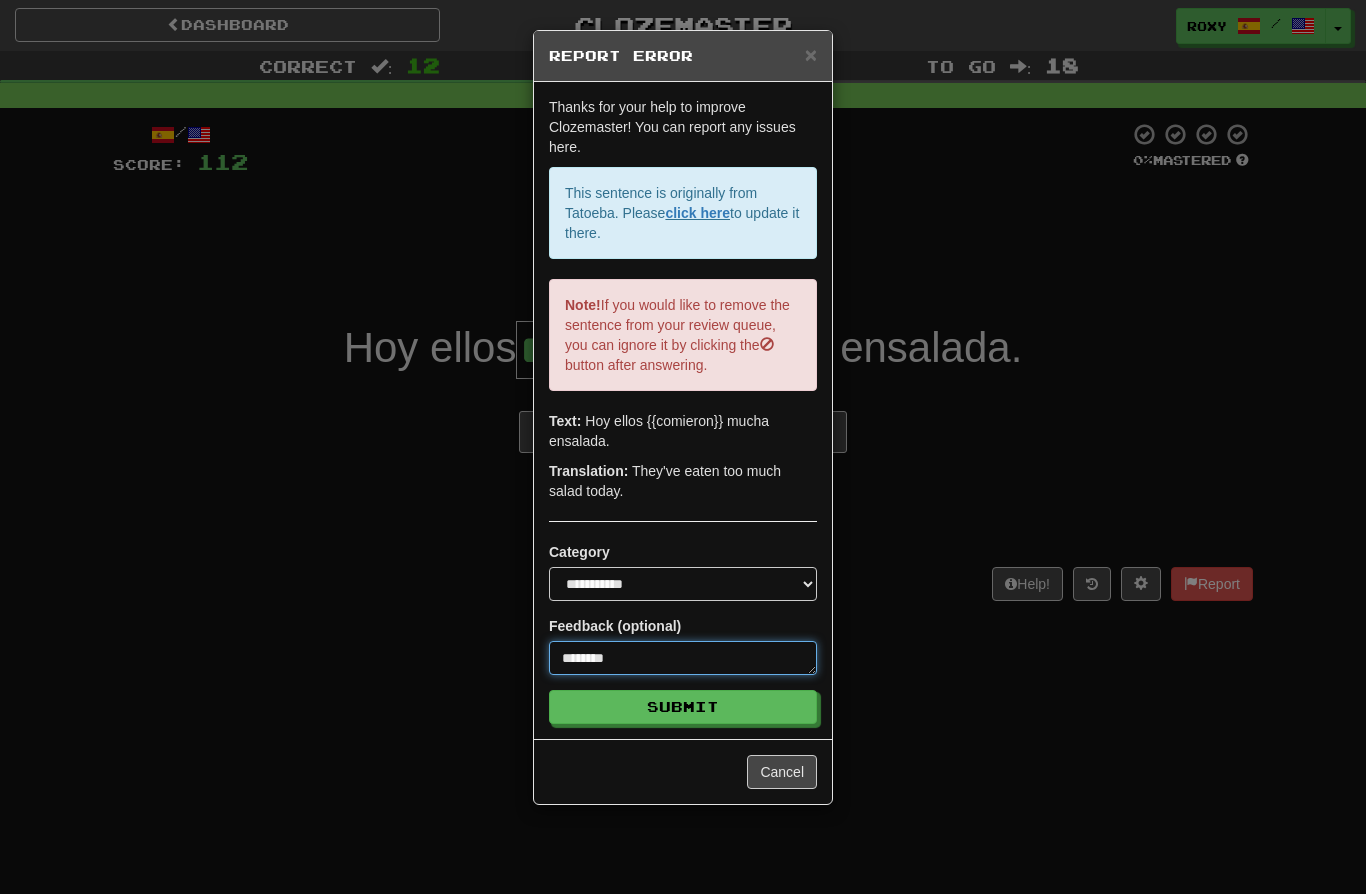 type on "*" 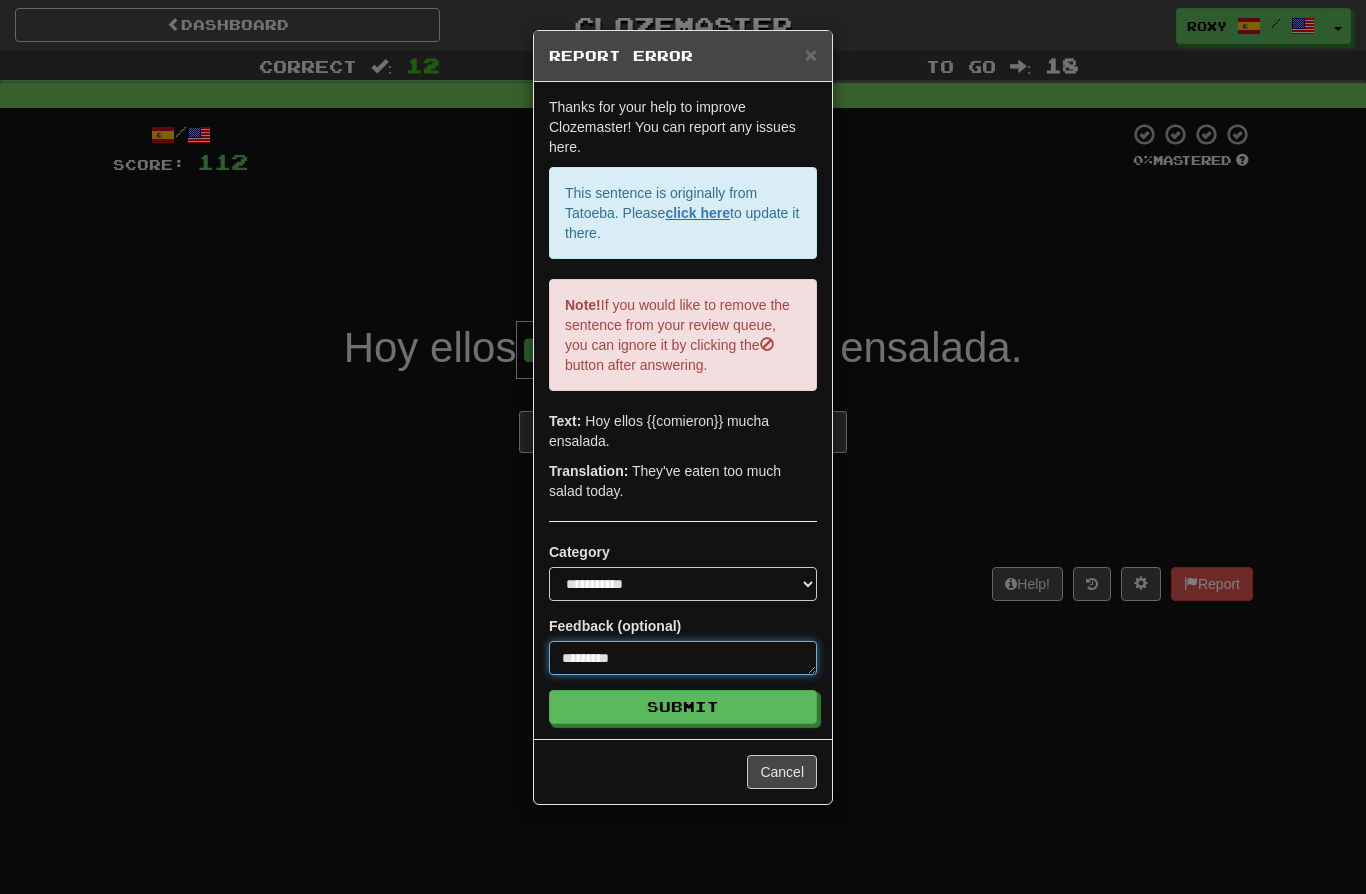type on "*" 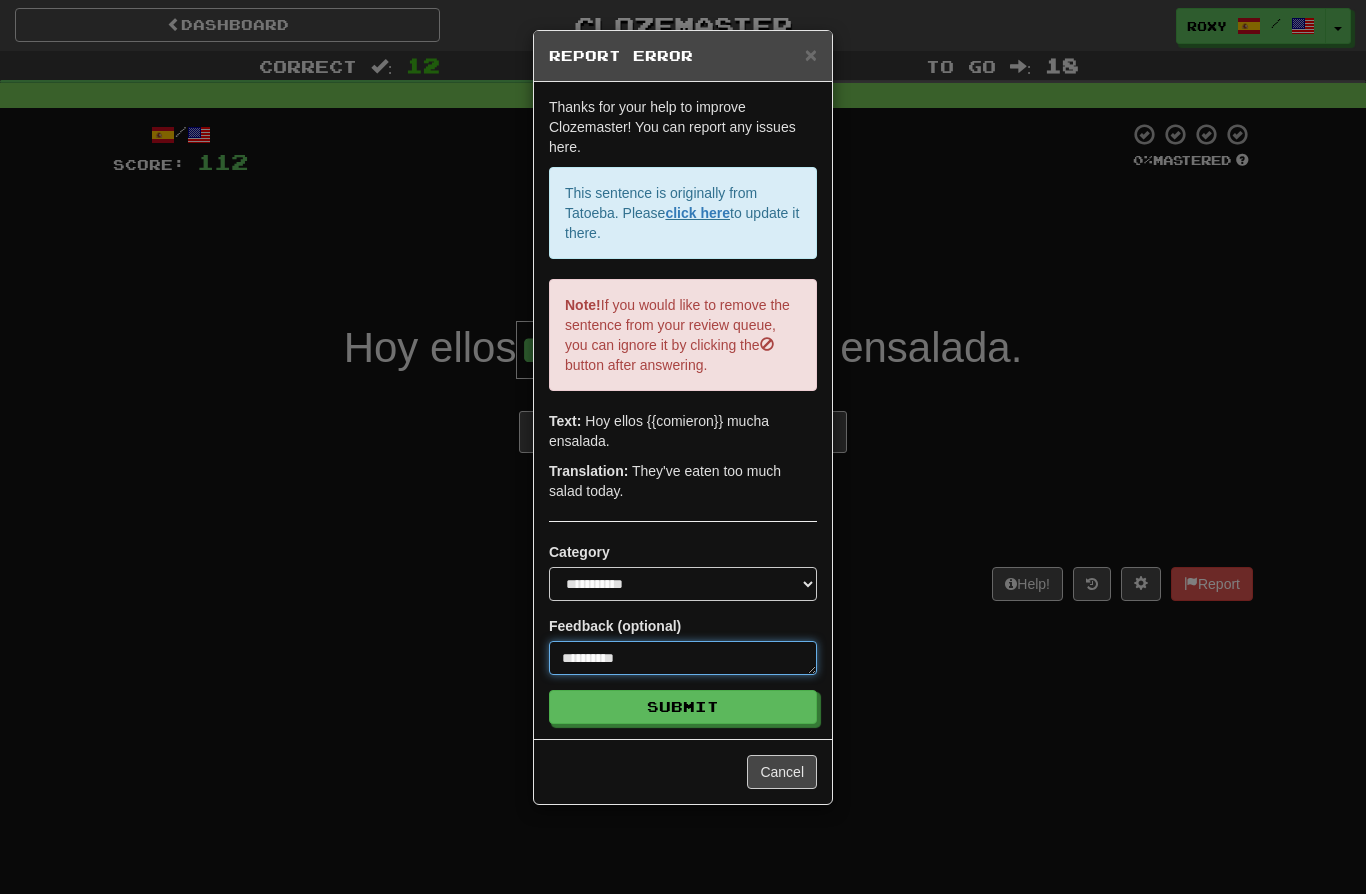 type on "*" 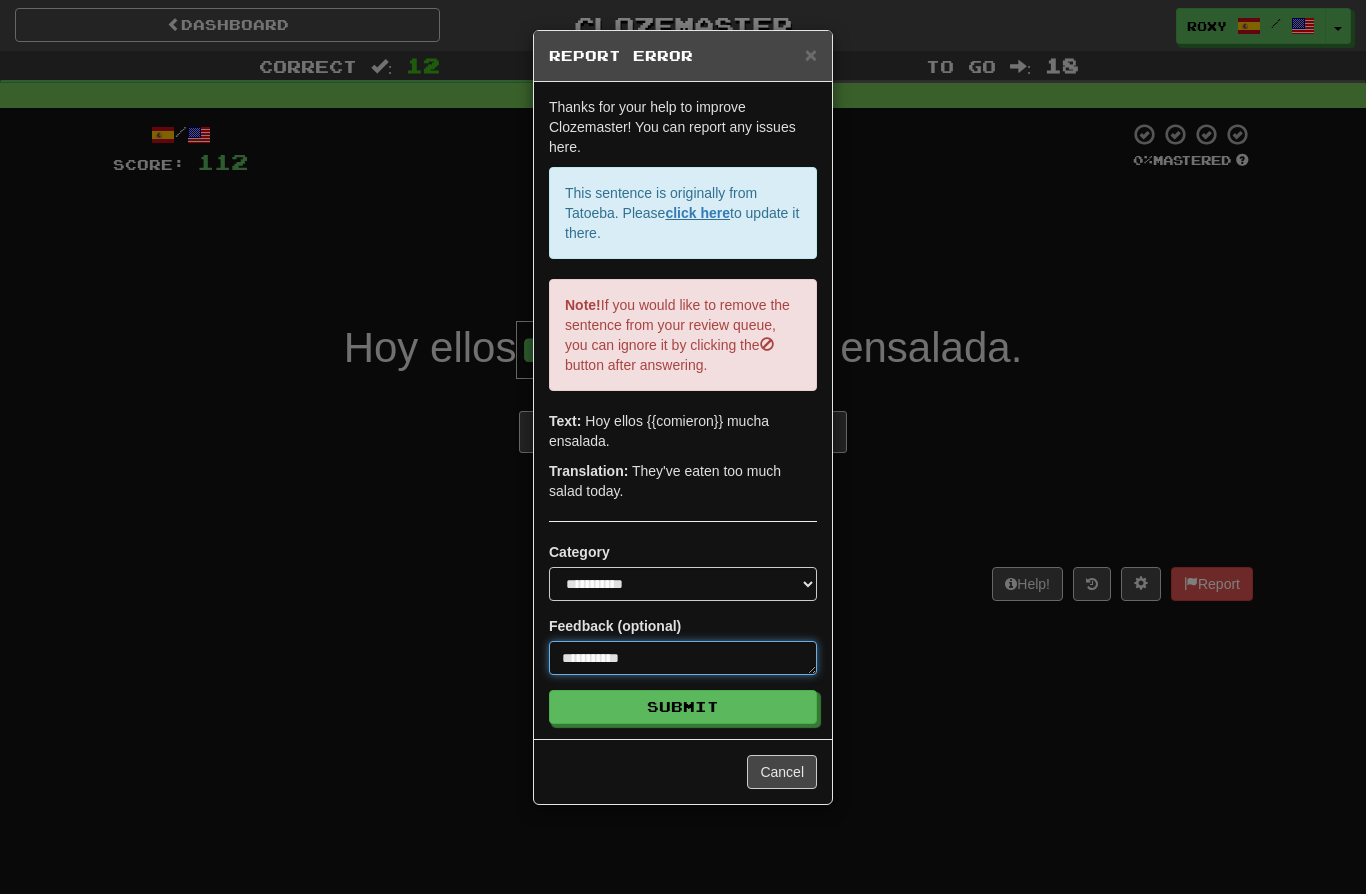 type on "*" 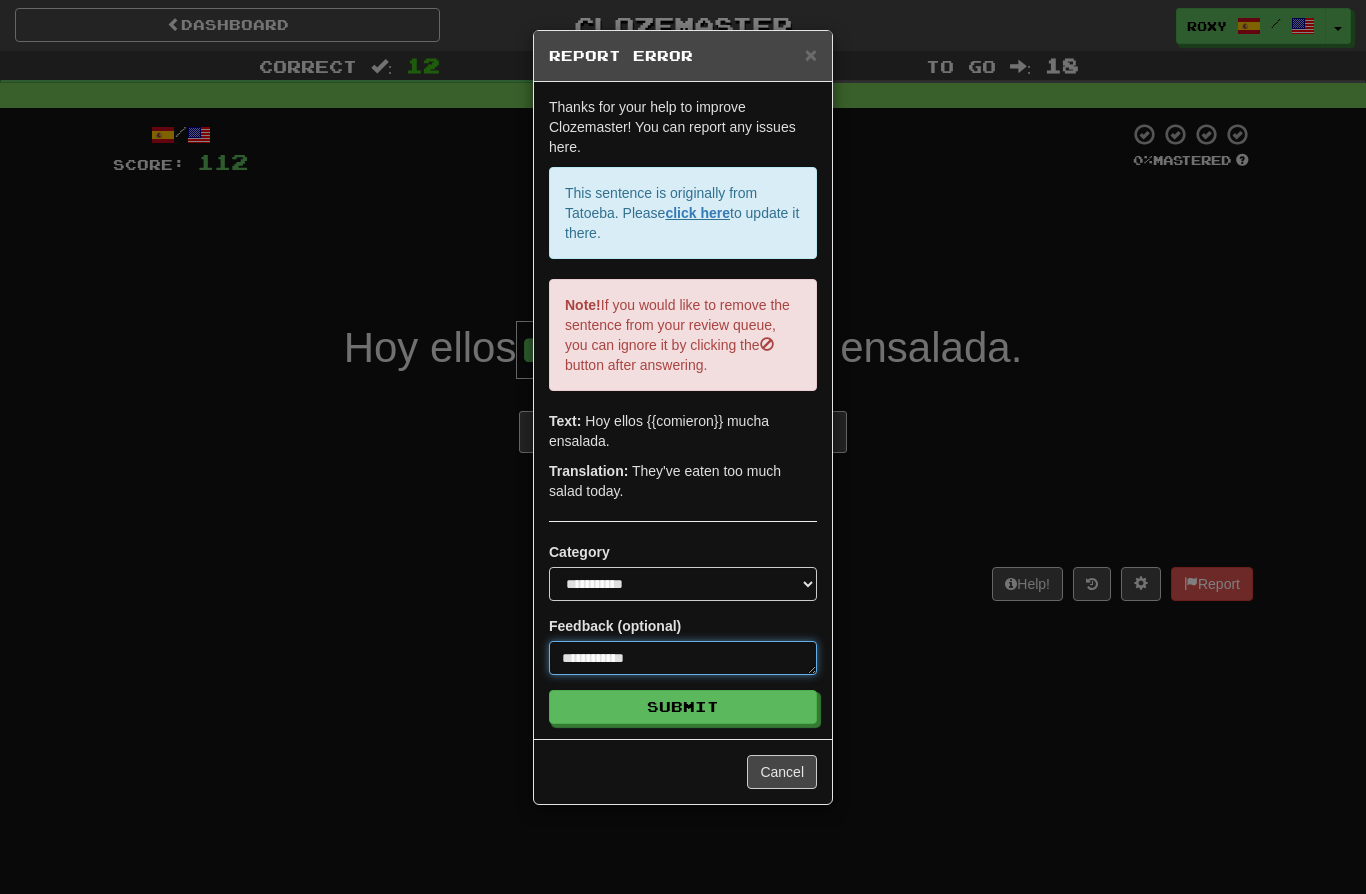 type on "*" 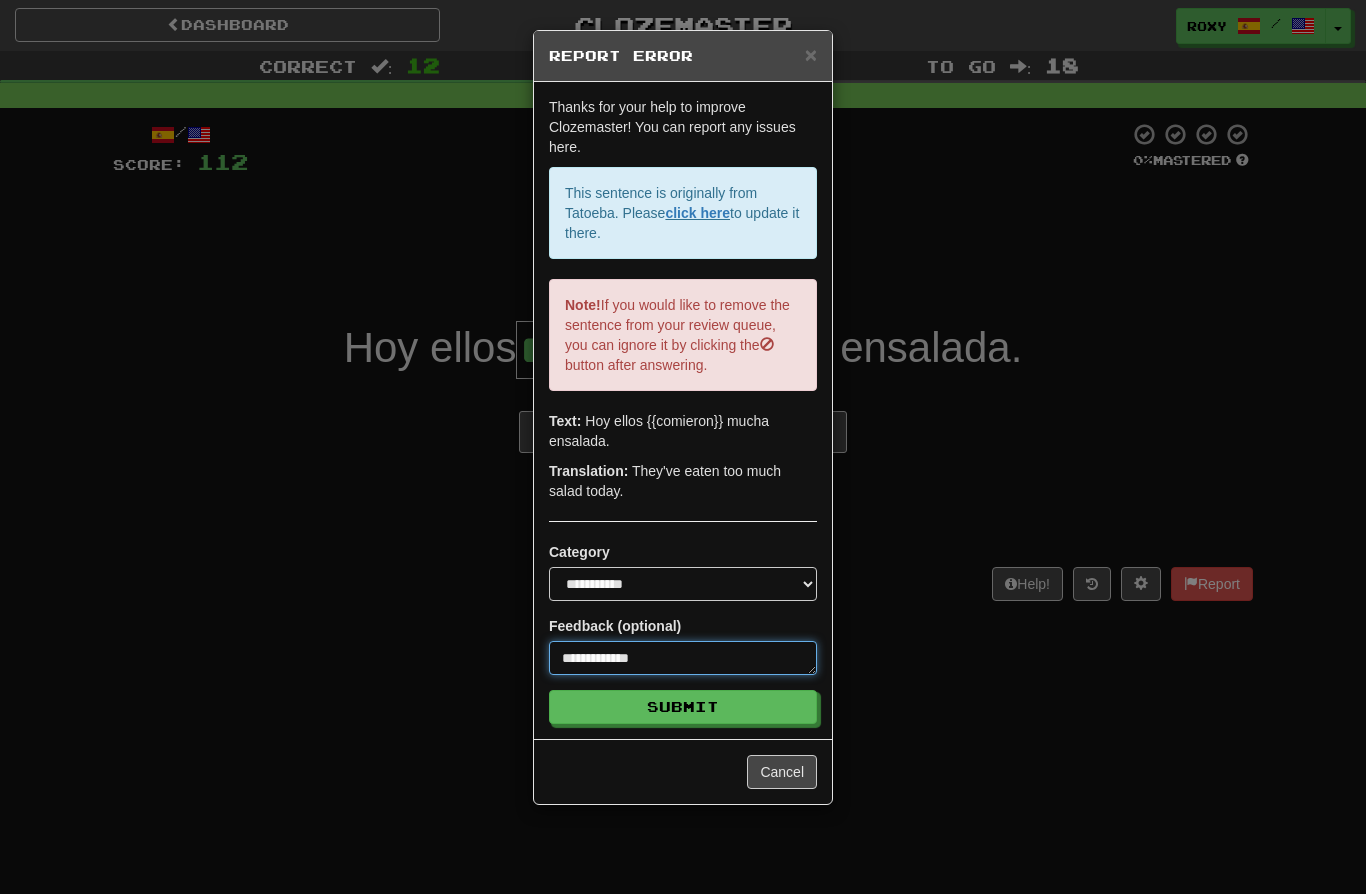 type on "*" 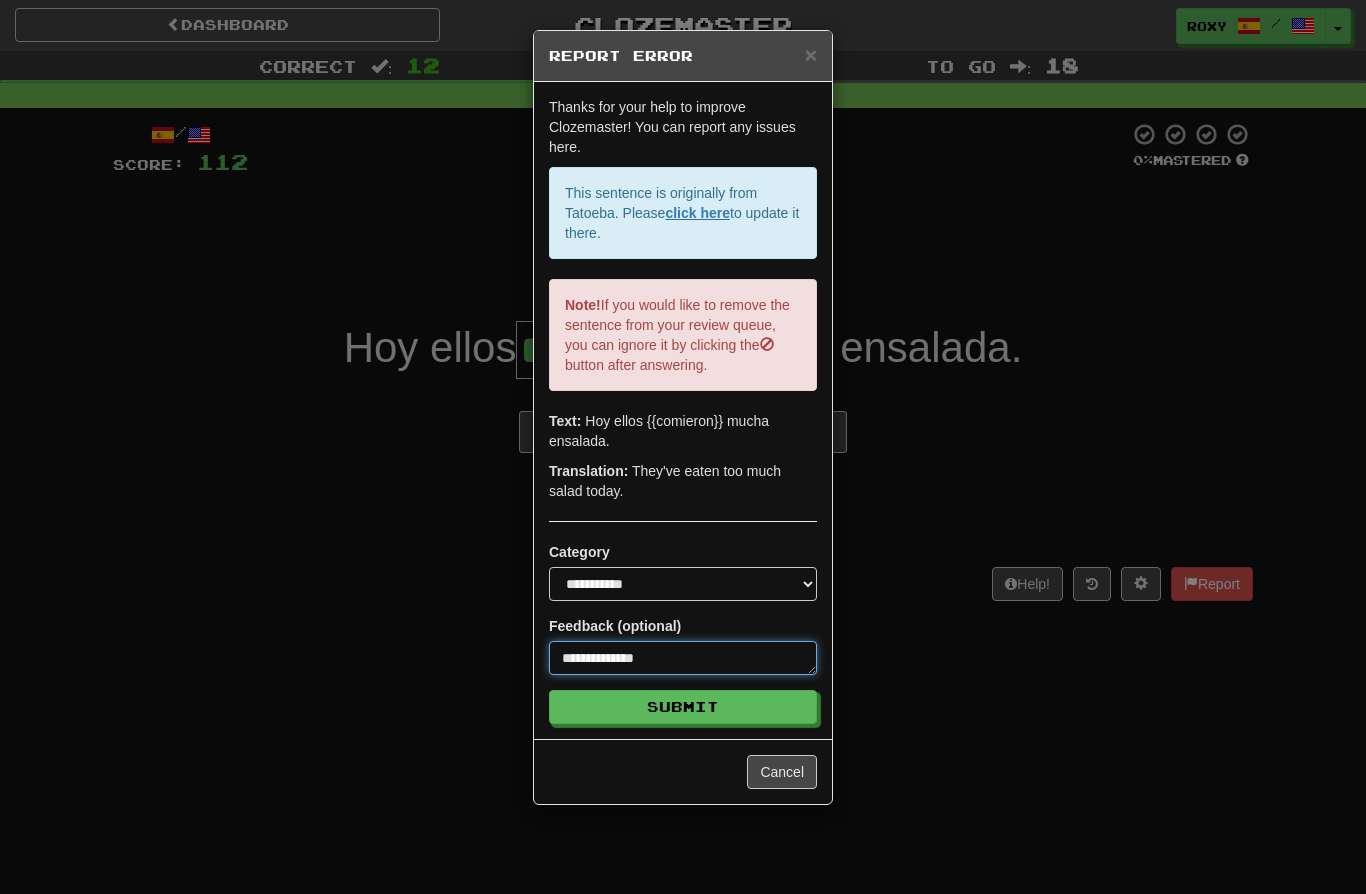 type on "*" 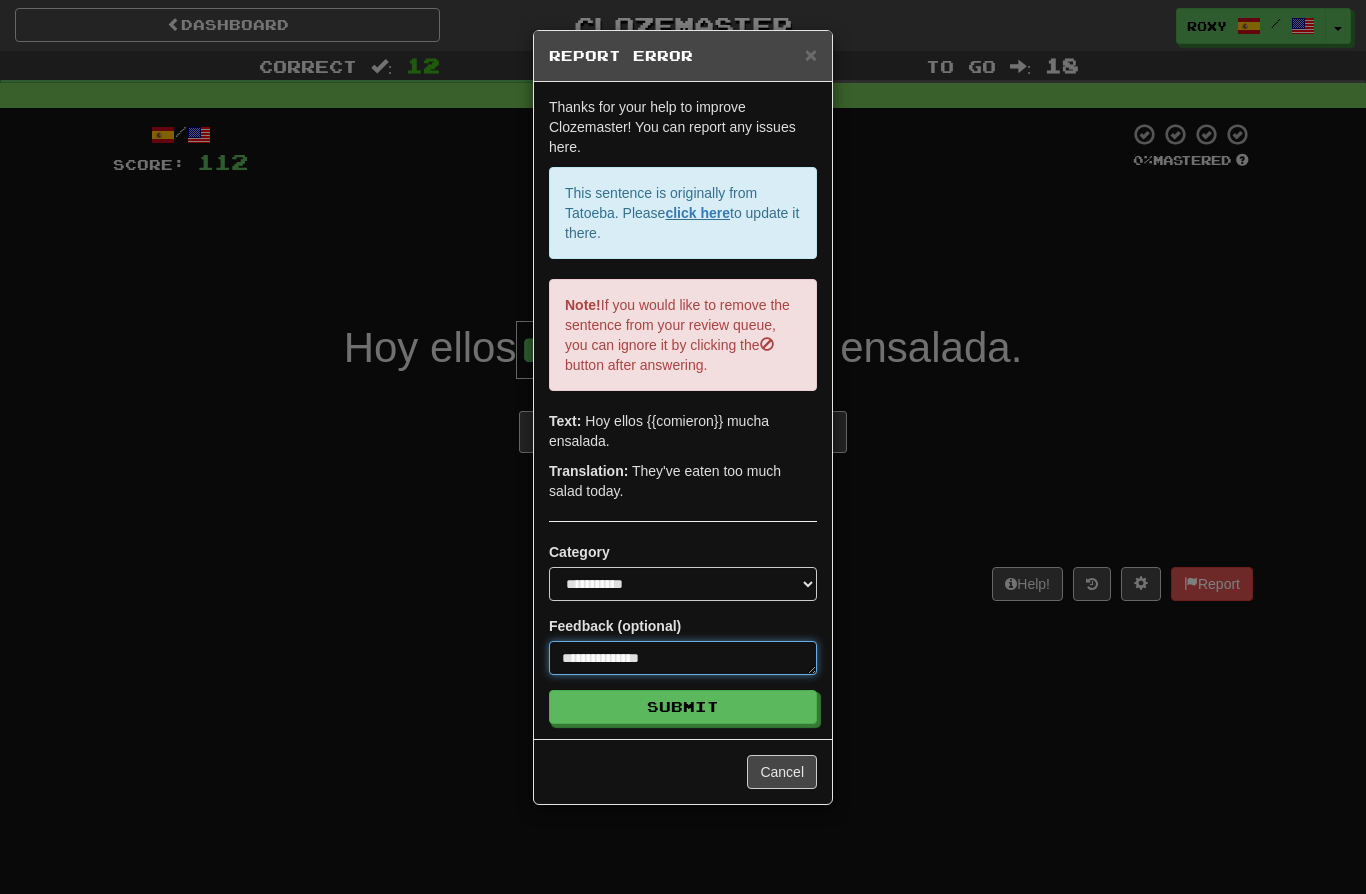 type on "*" 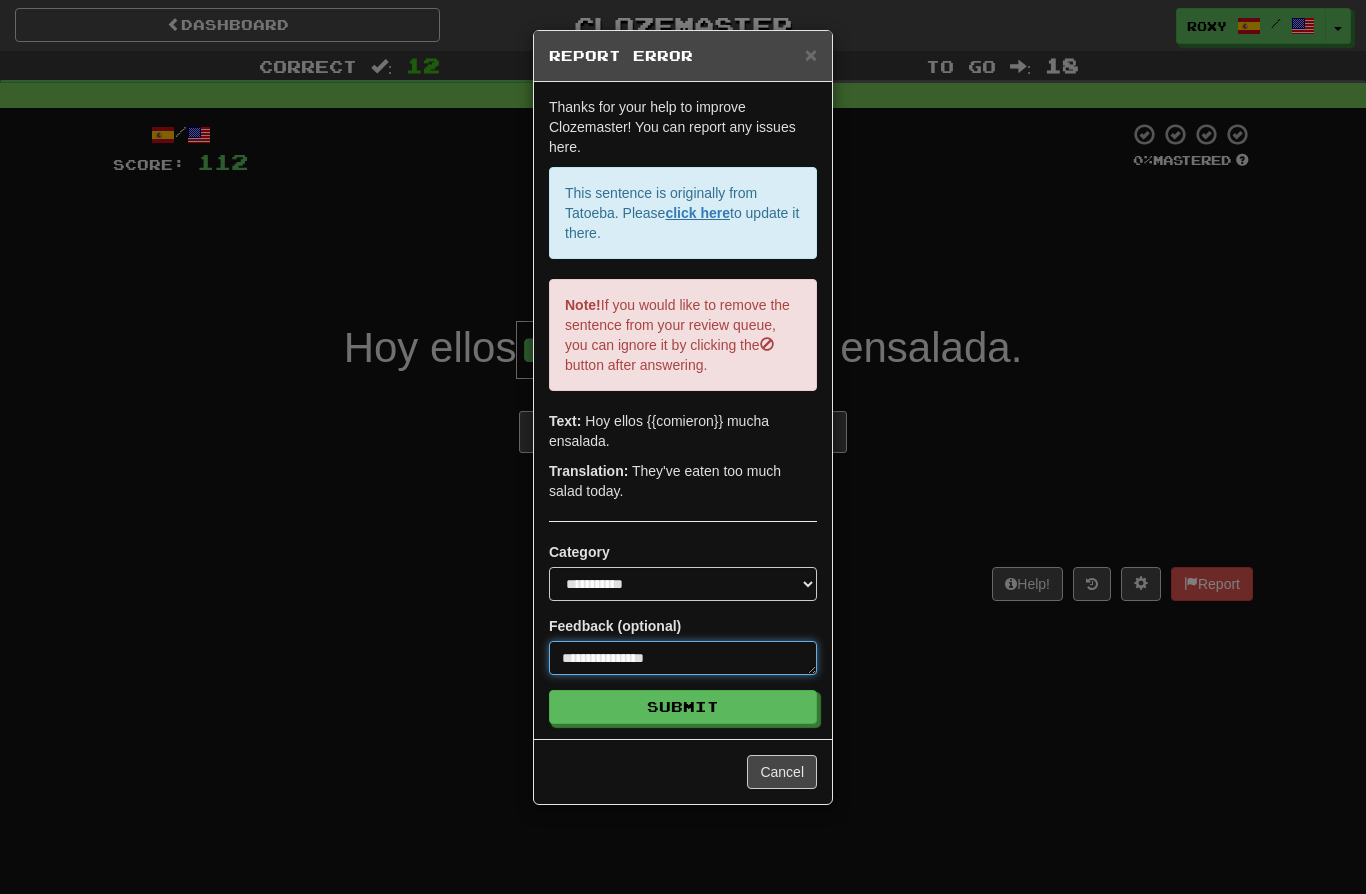 type on "*" 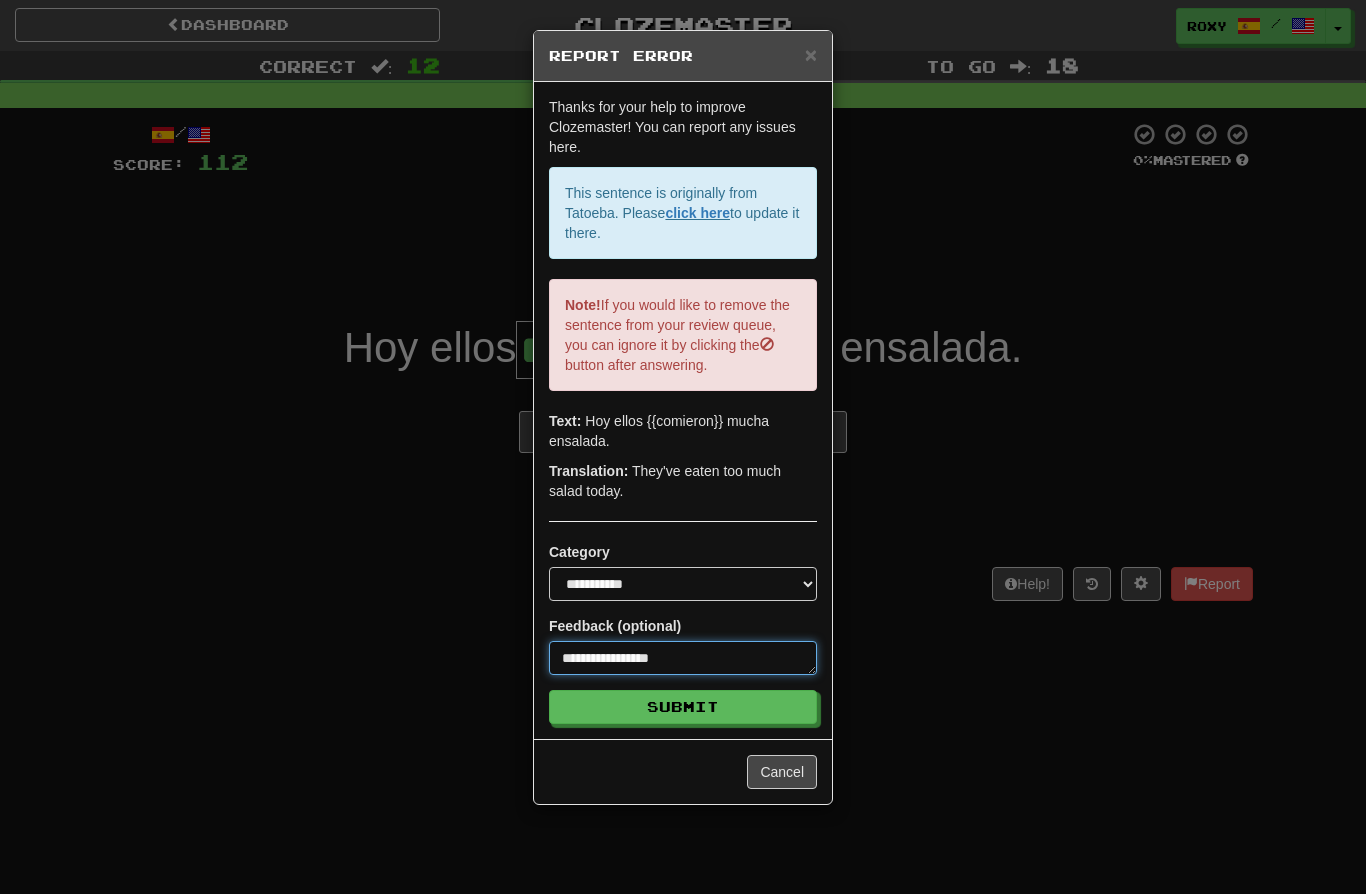 type on "*" 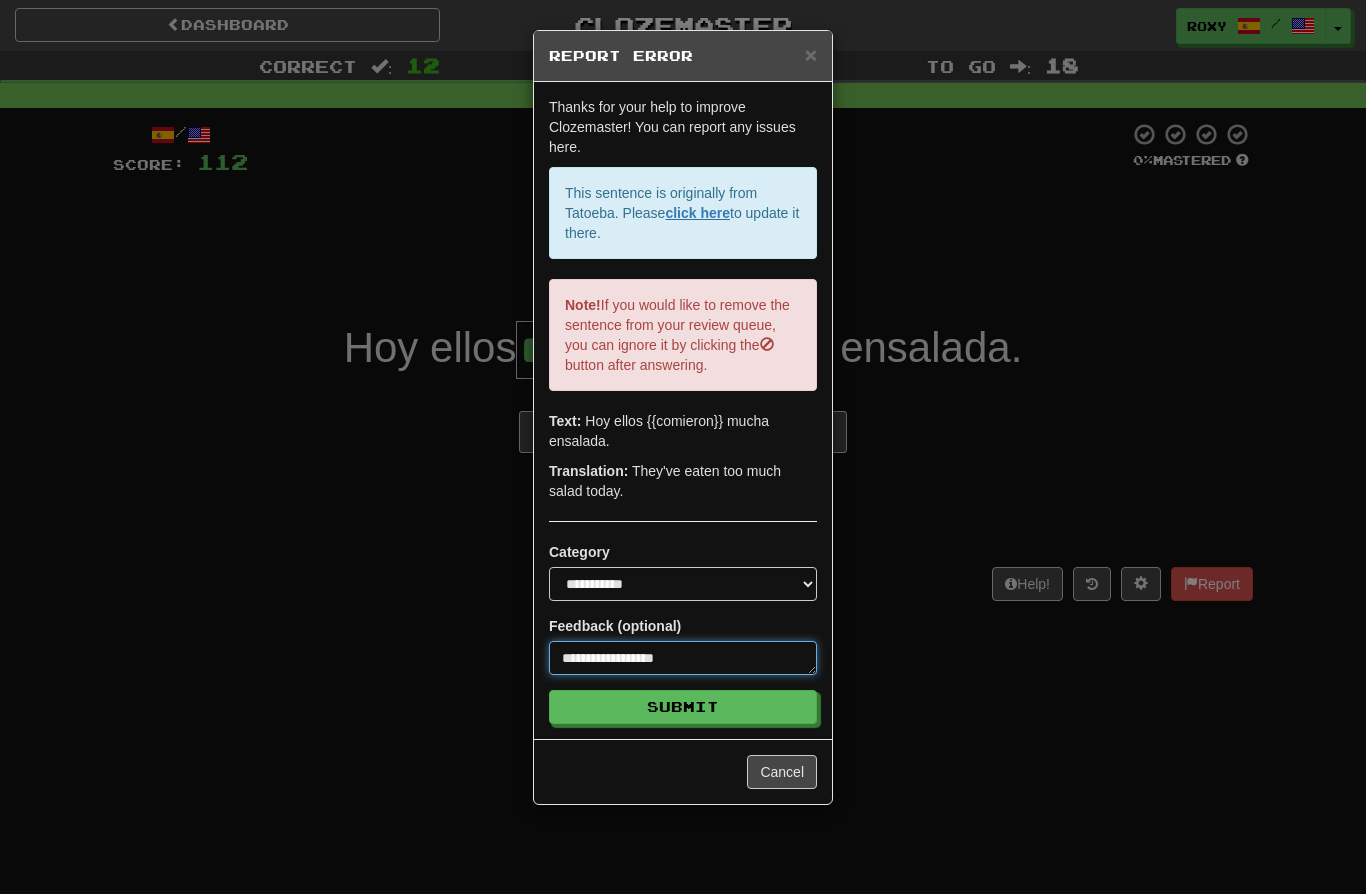 type on "*" 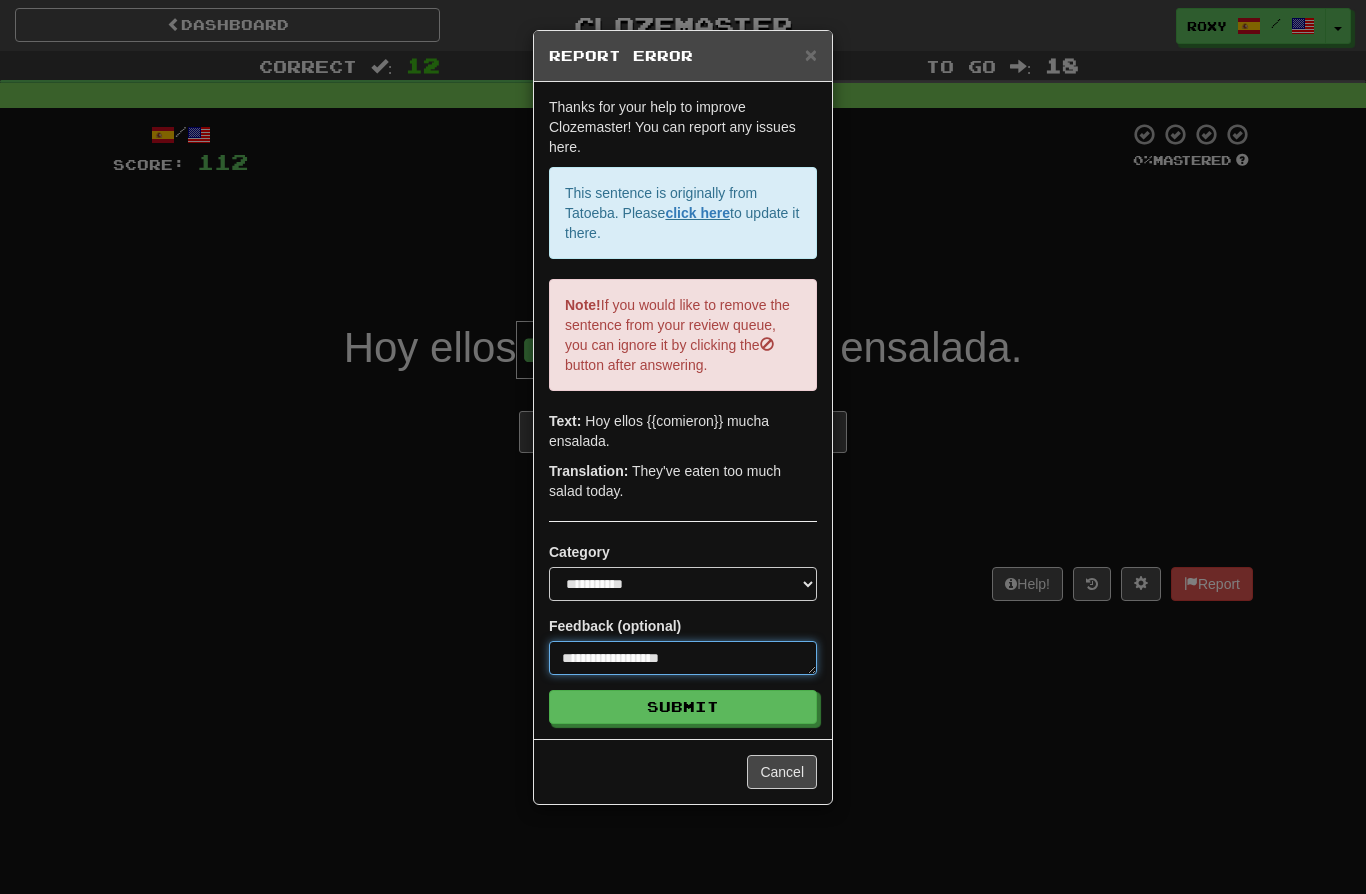 type on "*" 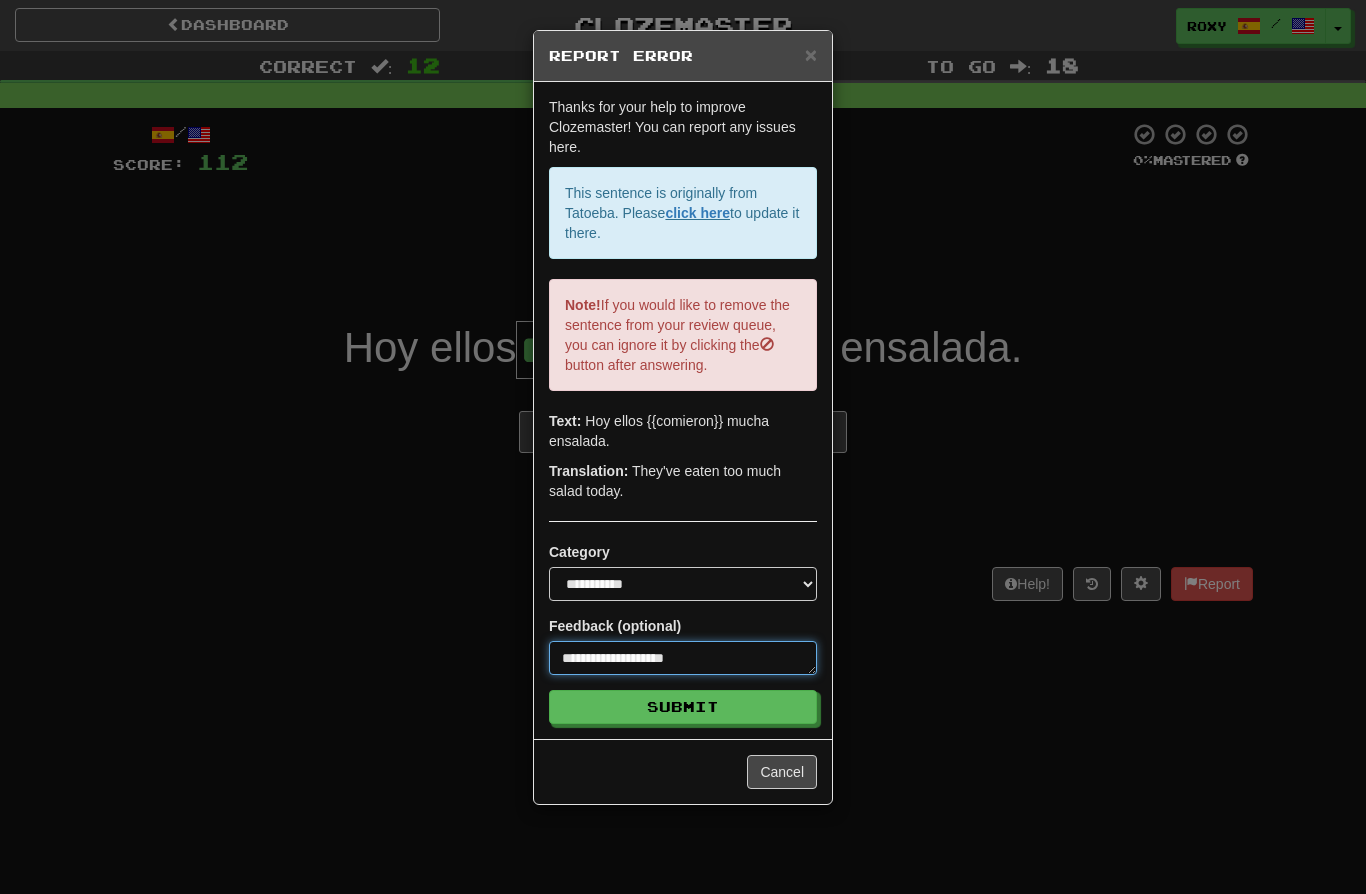 type on "*" 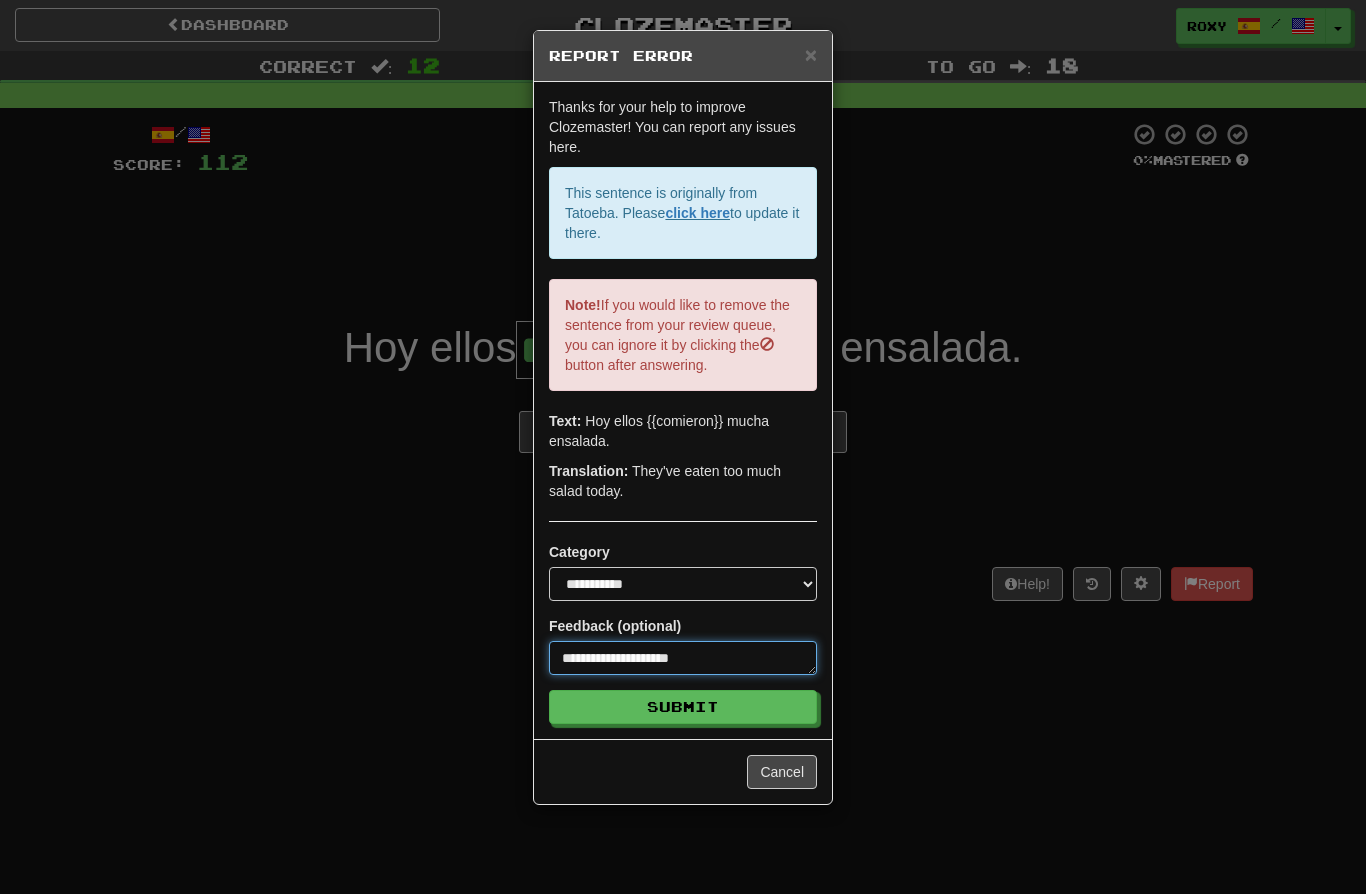 type on "*" 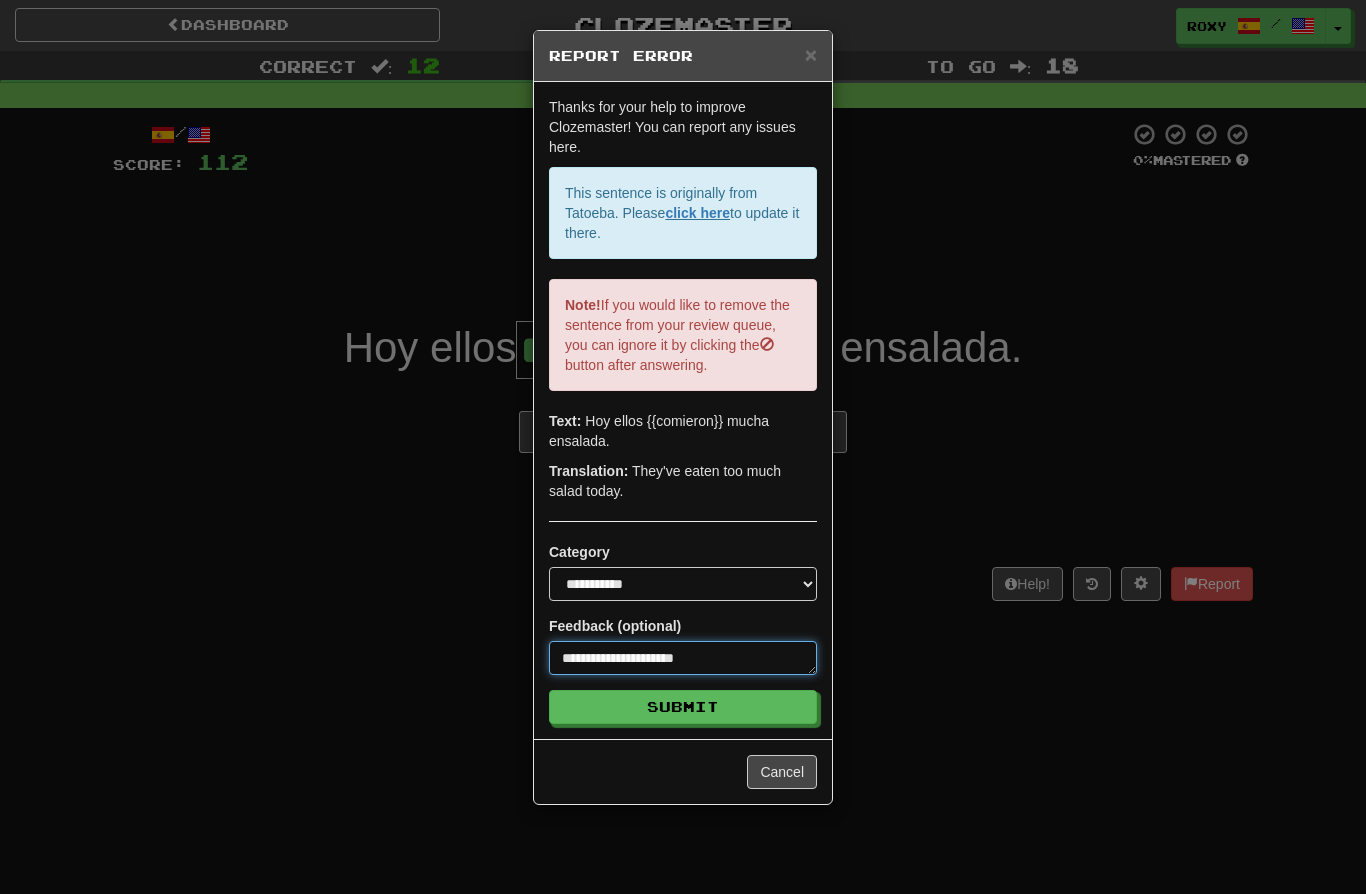type on "*" 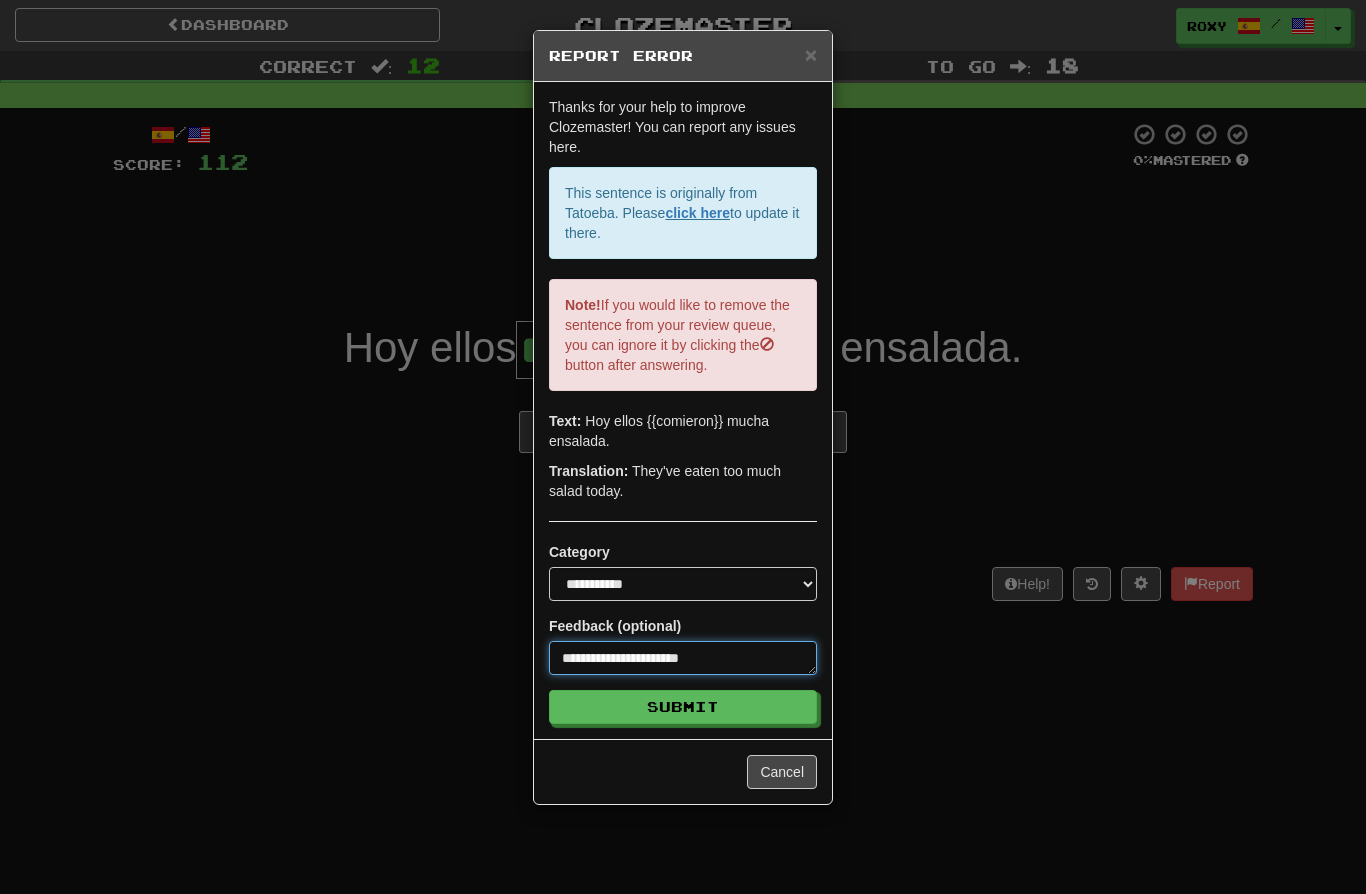 type on "*" 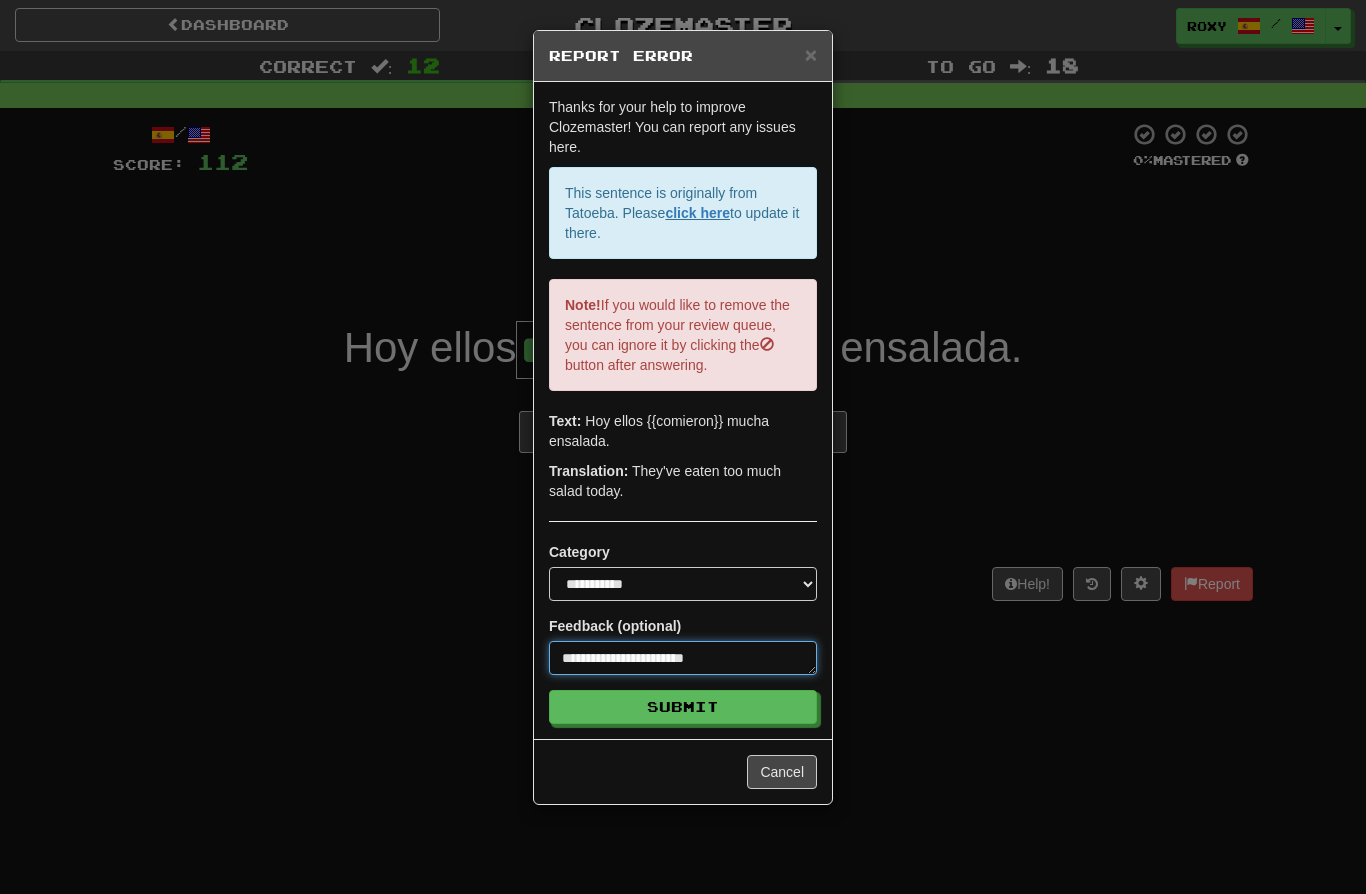 type on "*" 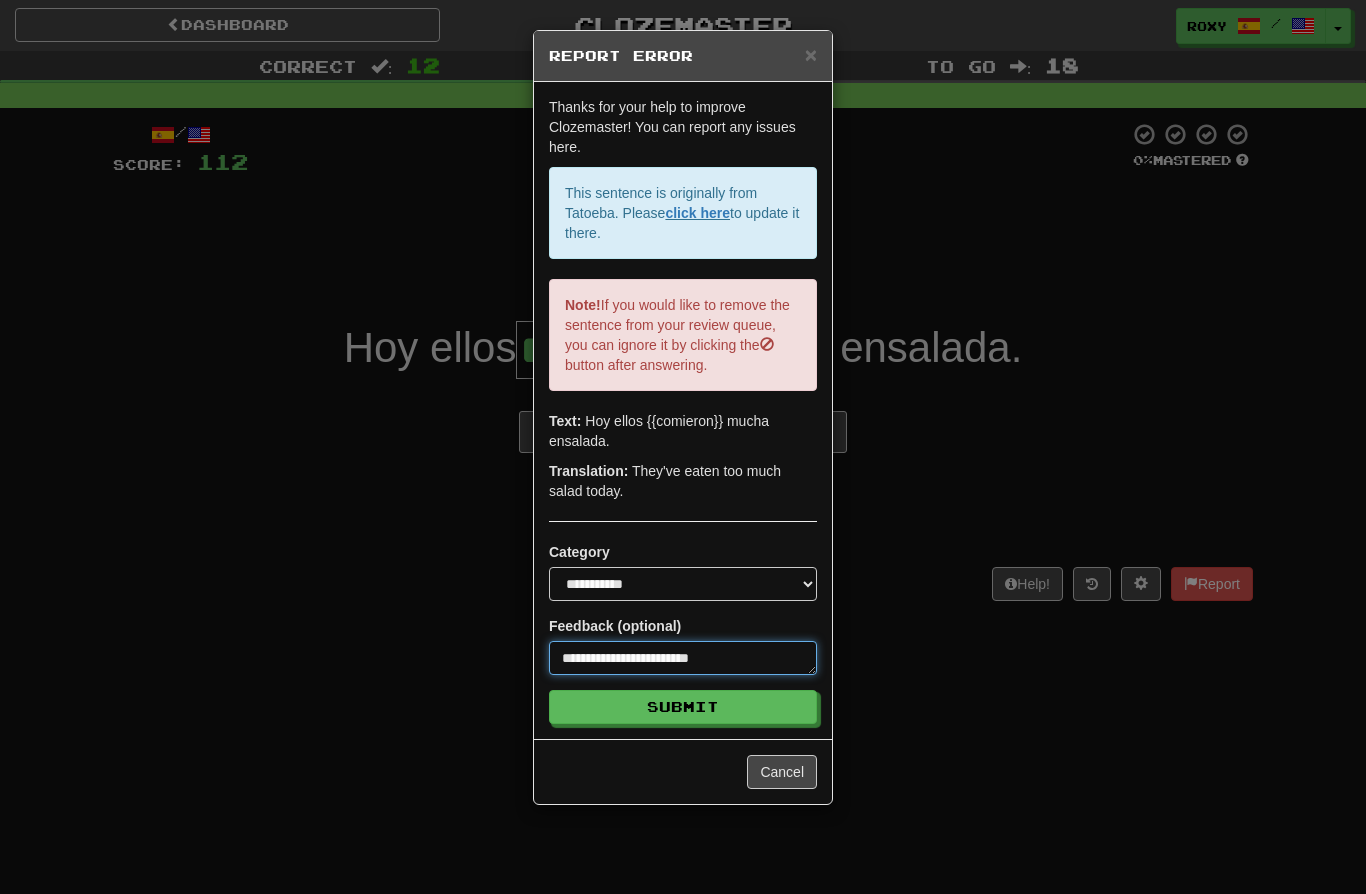 type on "*" 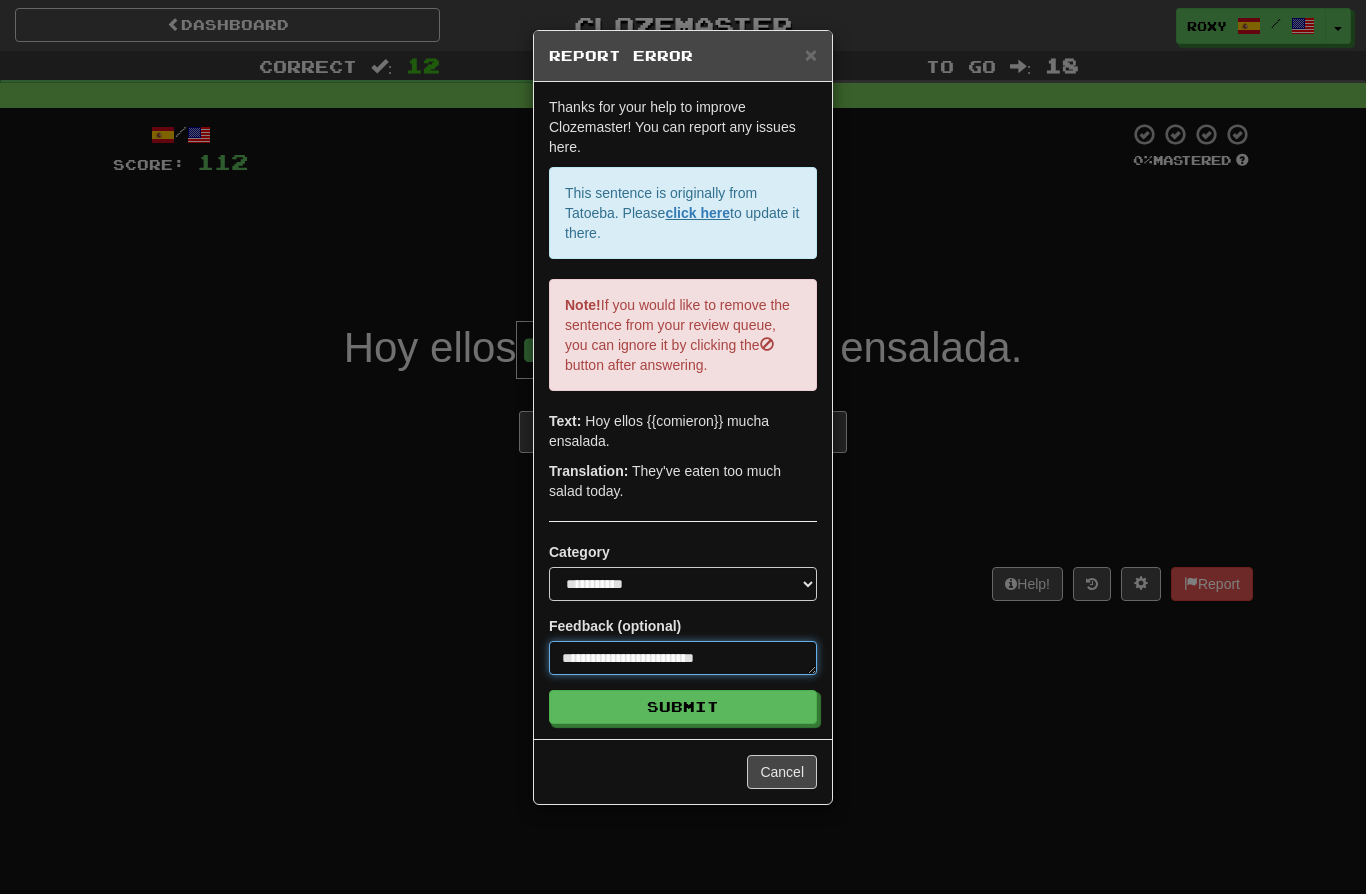 type on "*" 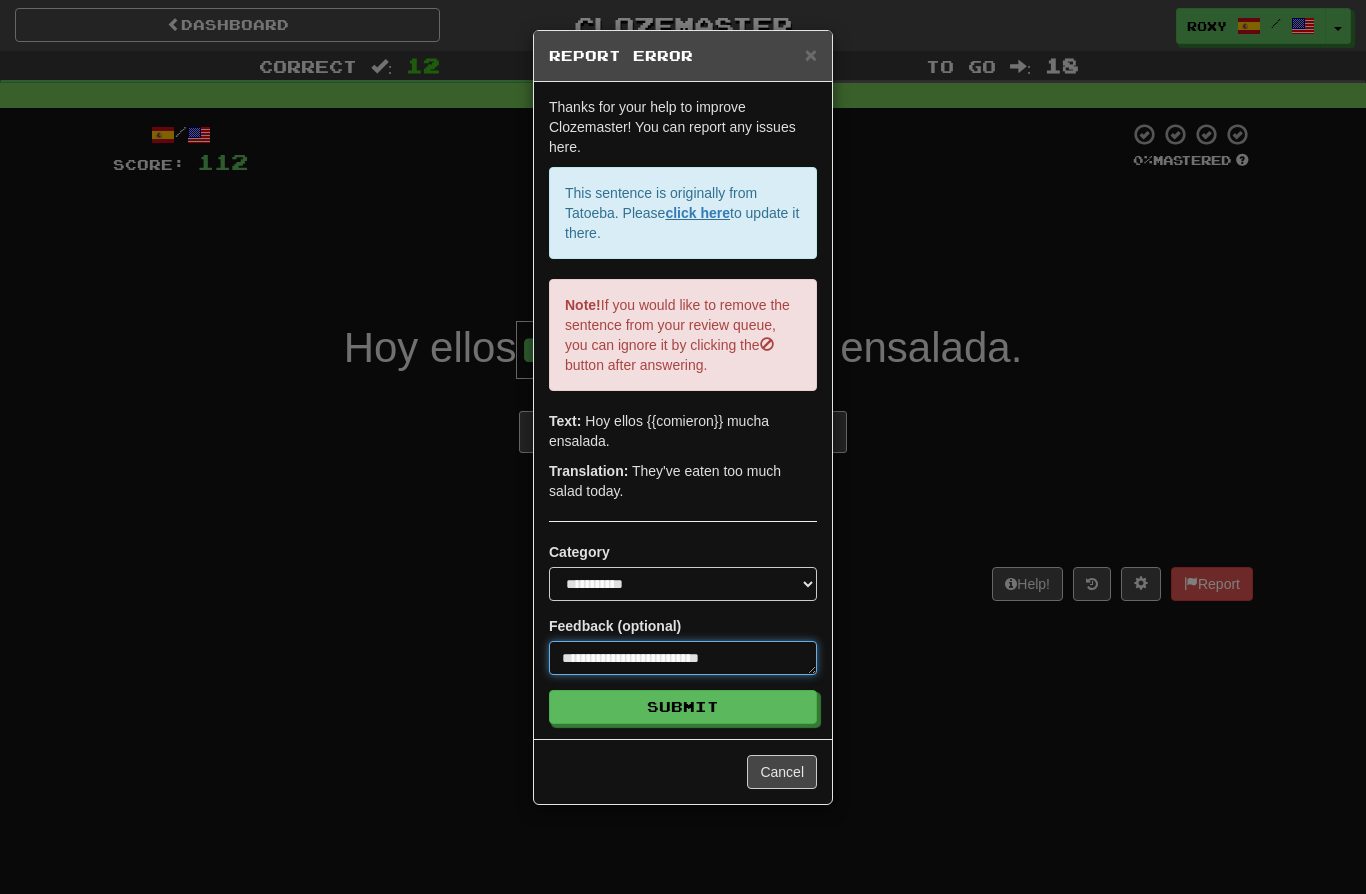 type on "*" 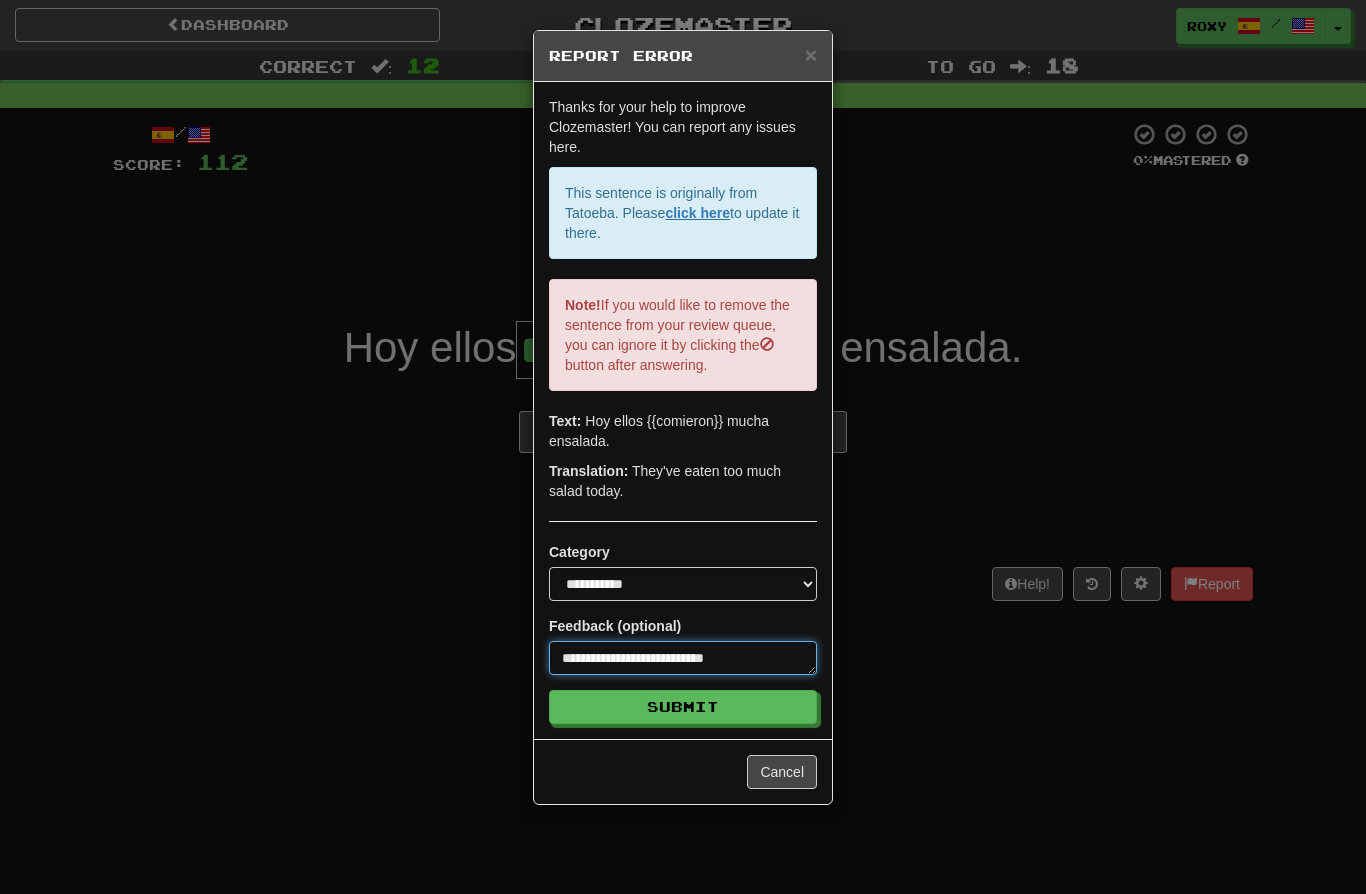 type on "*" 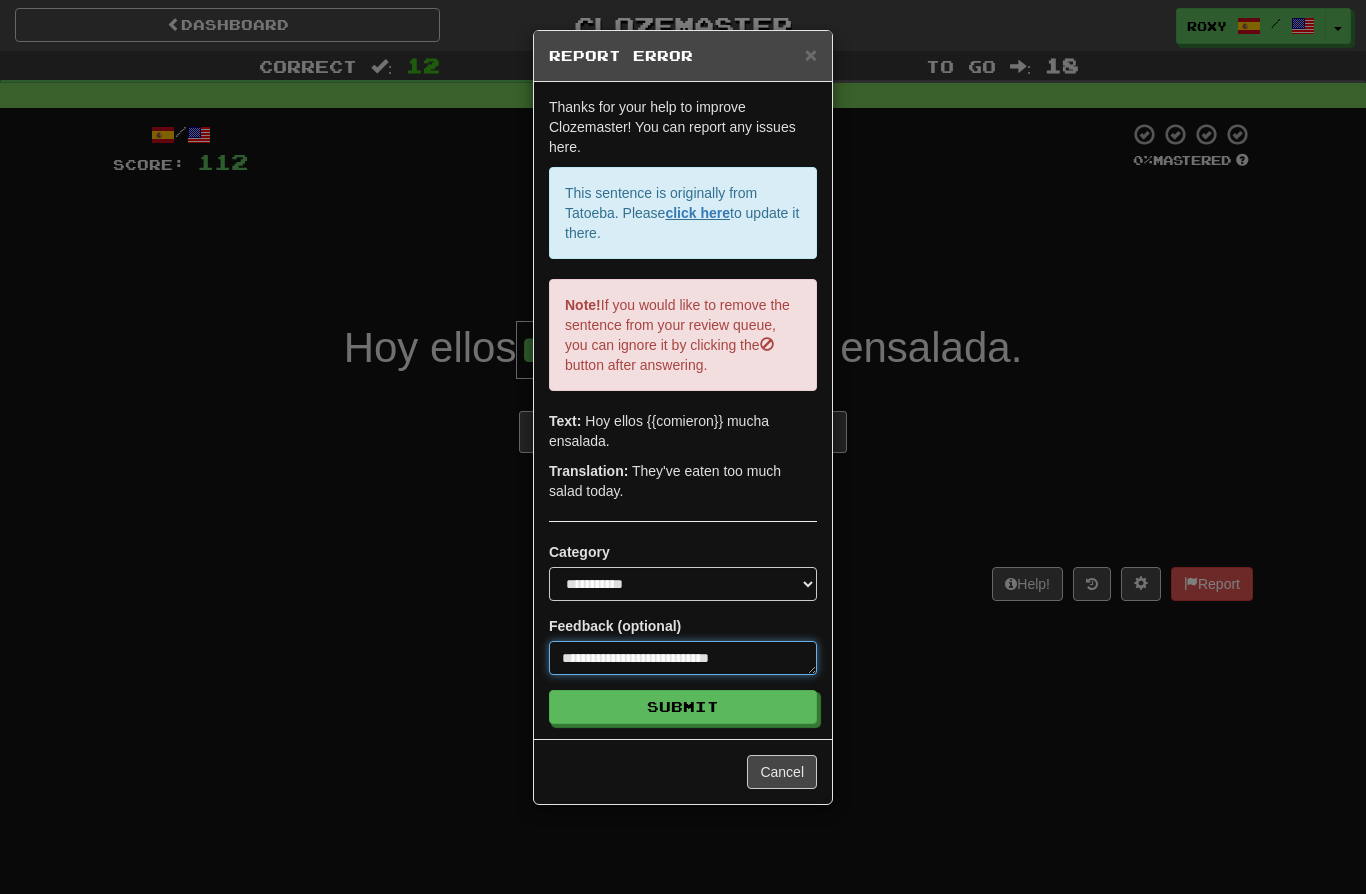 type on "*" 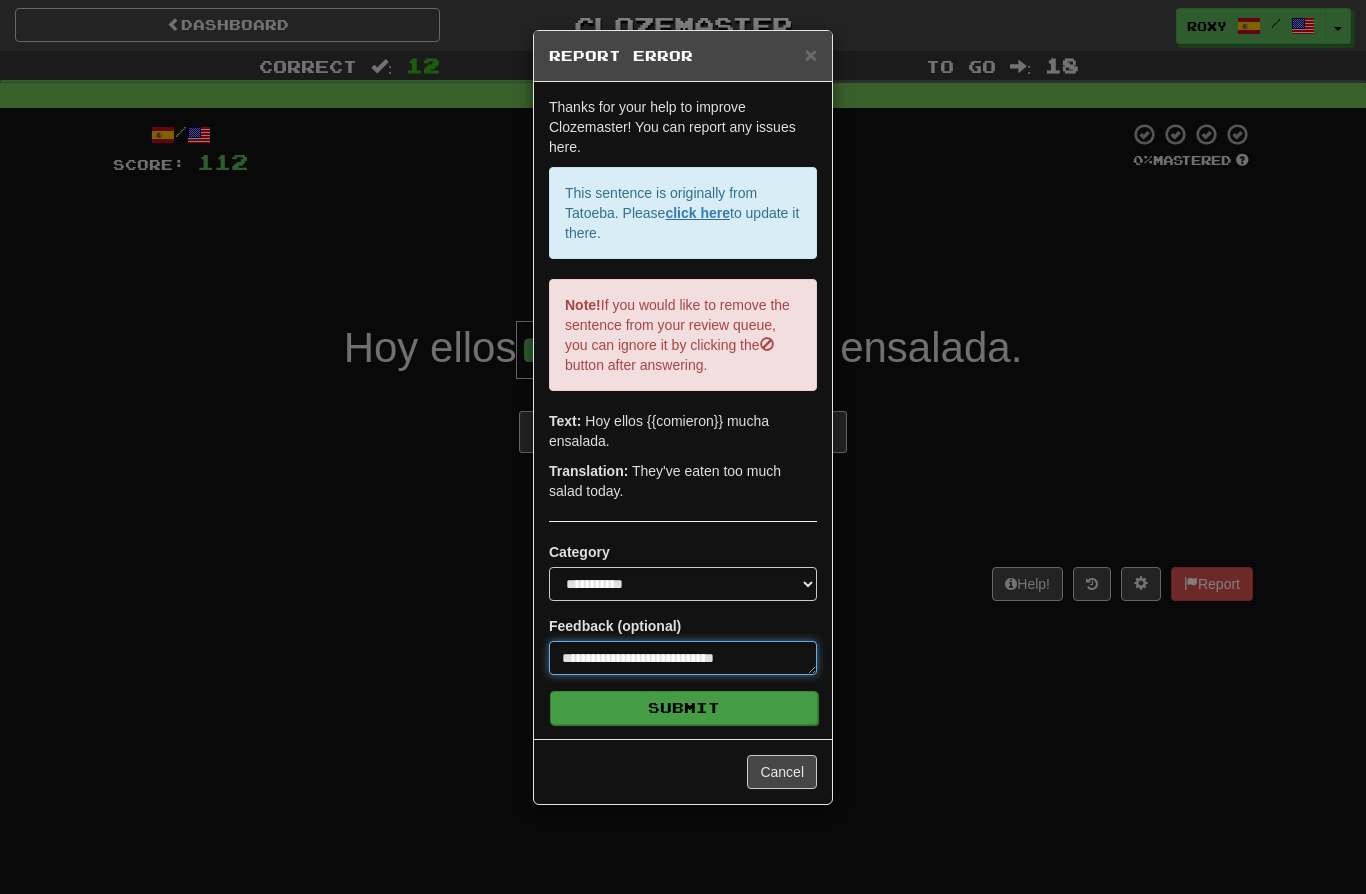type on "**********" 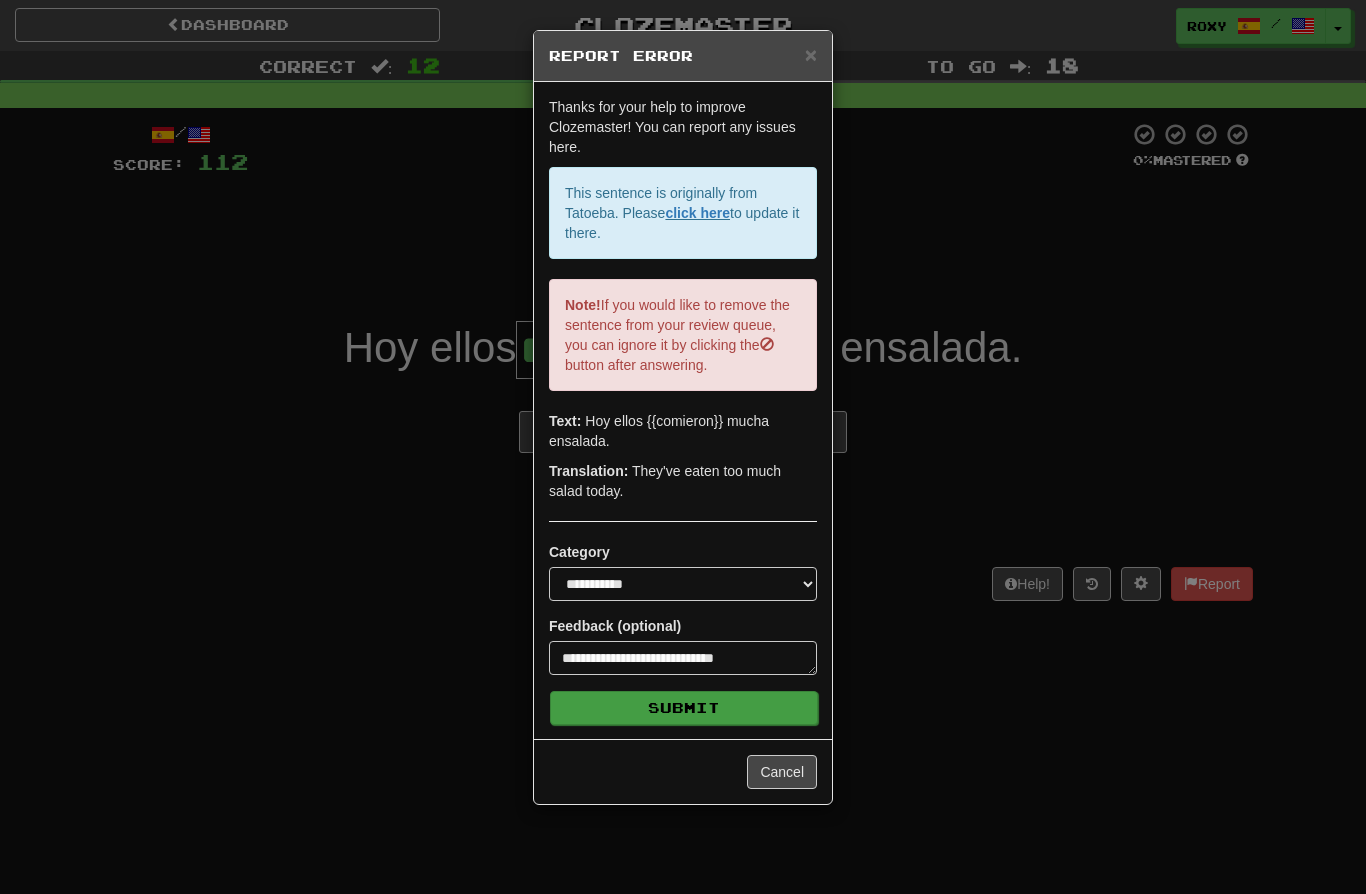 click on "Submit" at bounding box center (684, 708) 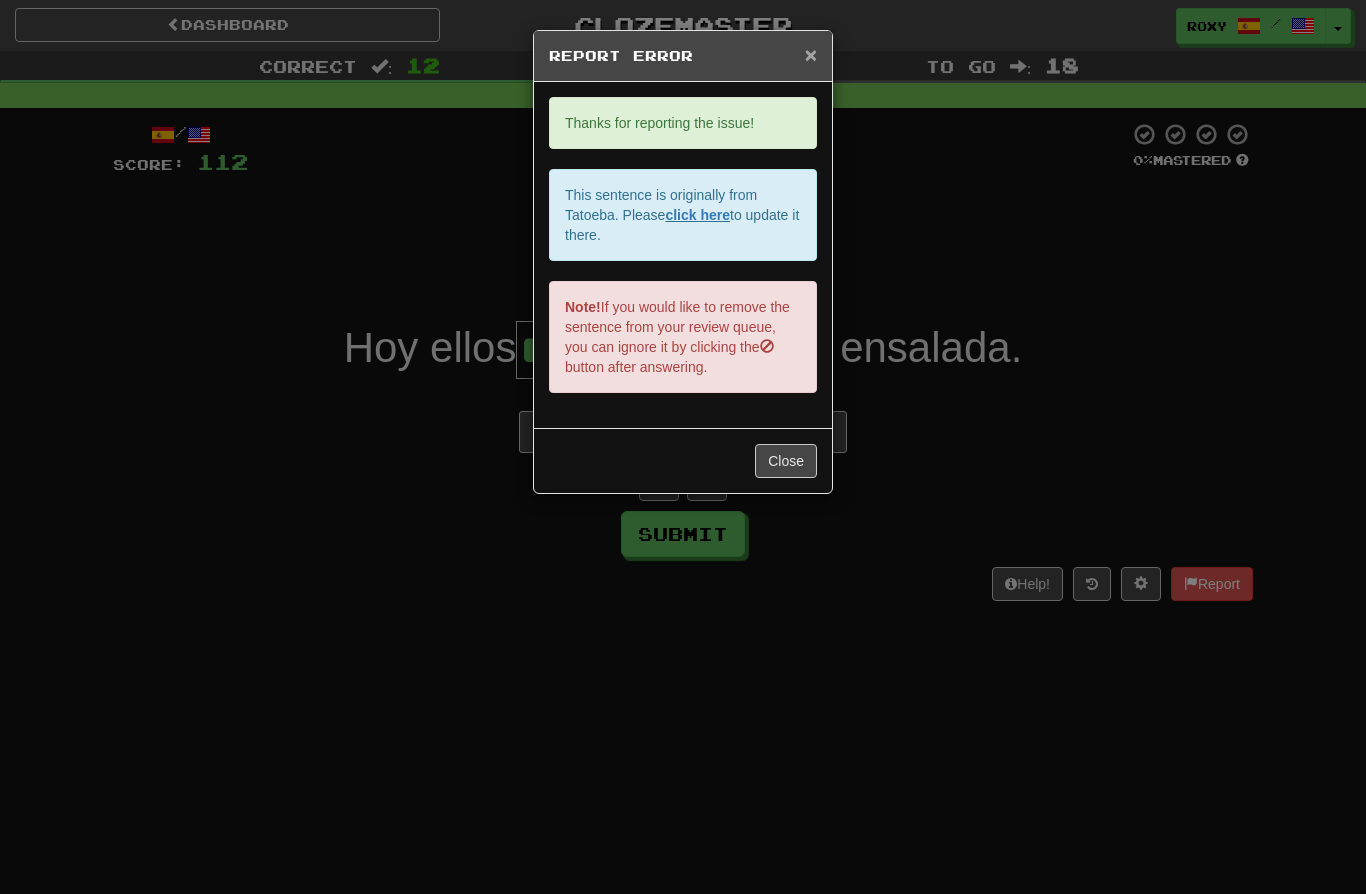 click on "×" at bounding box center (811, 54) 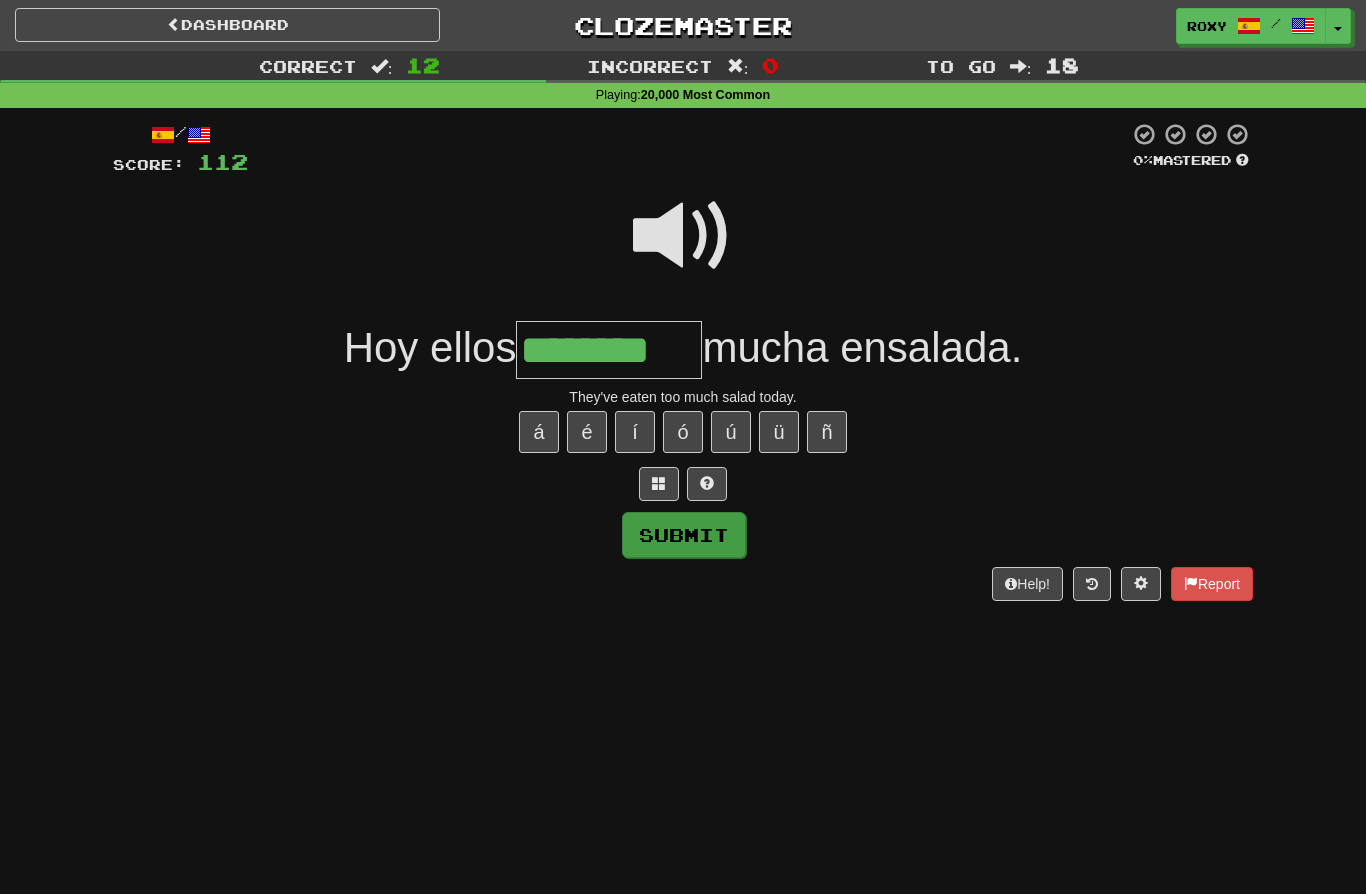 click on "Submit" at bounding box center (684, 535) 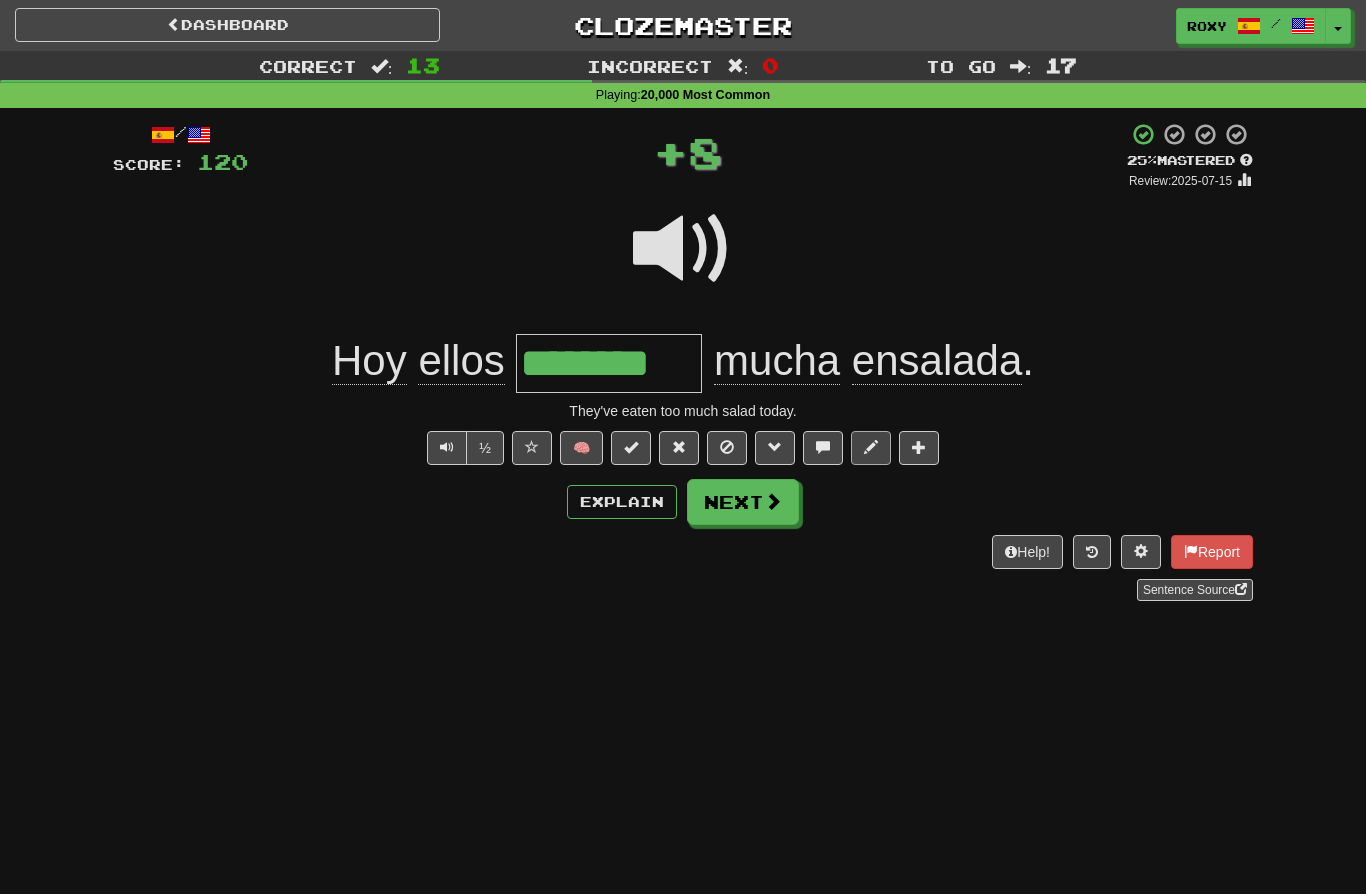 click at bounding box center (871, 447) 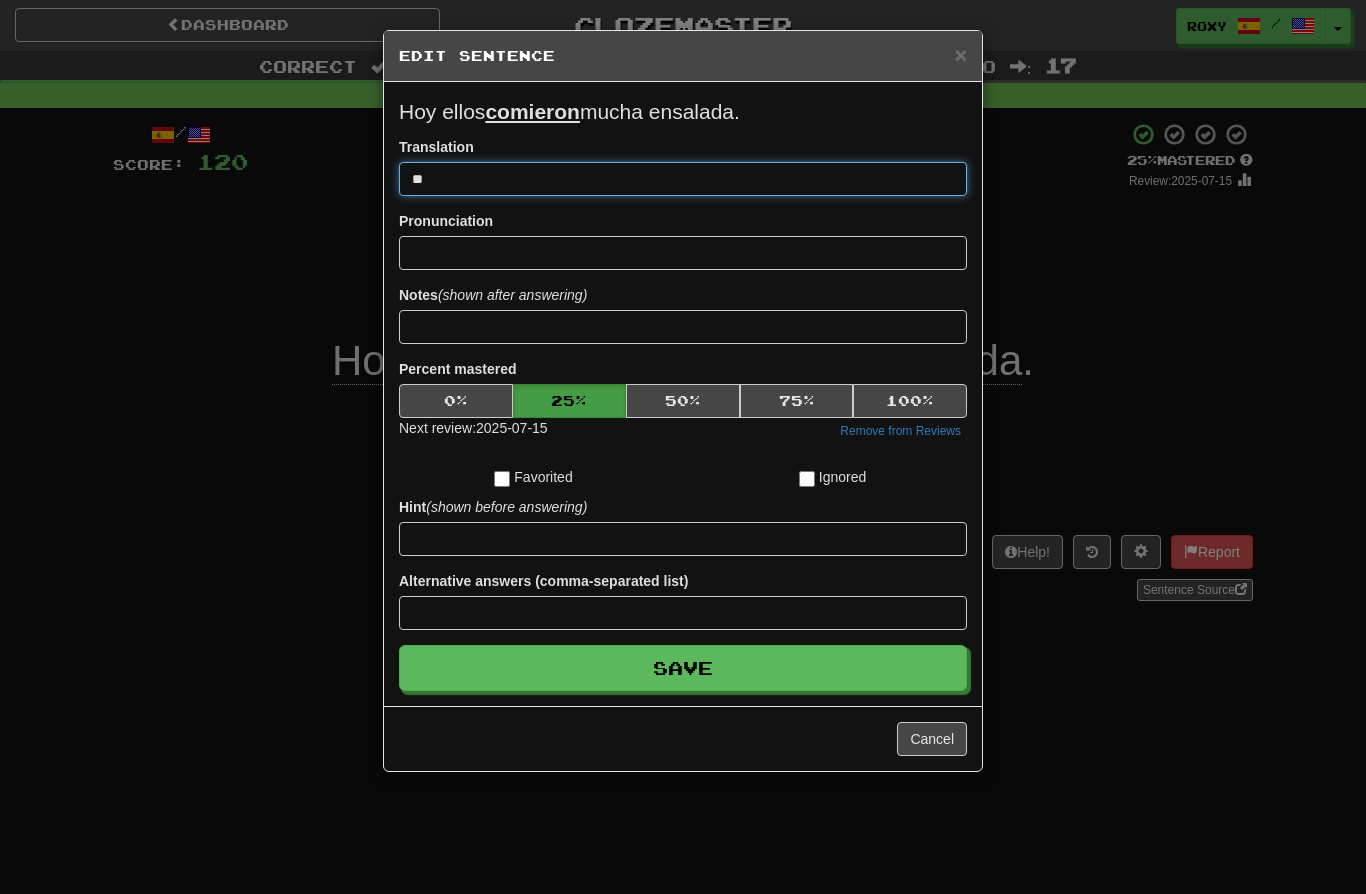 type on "*" 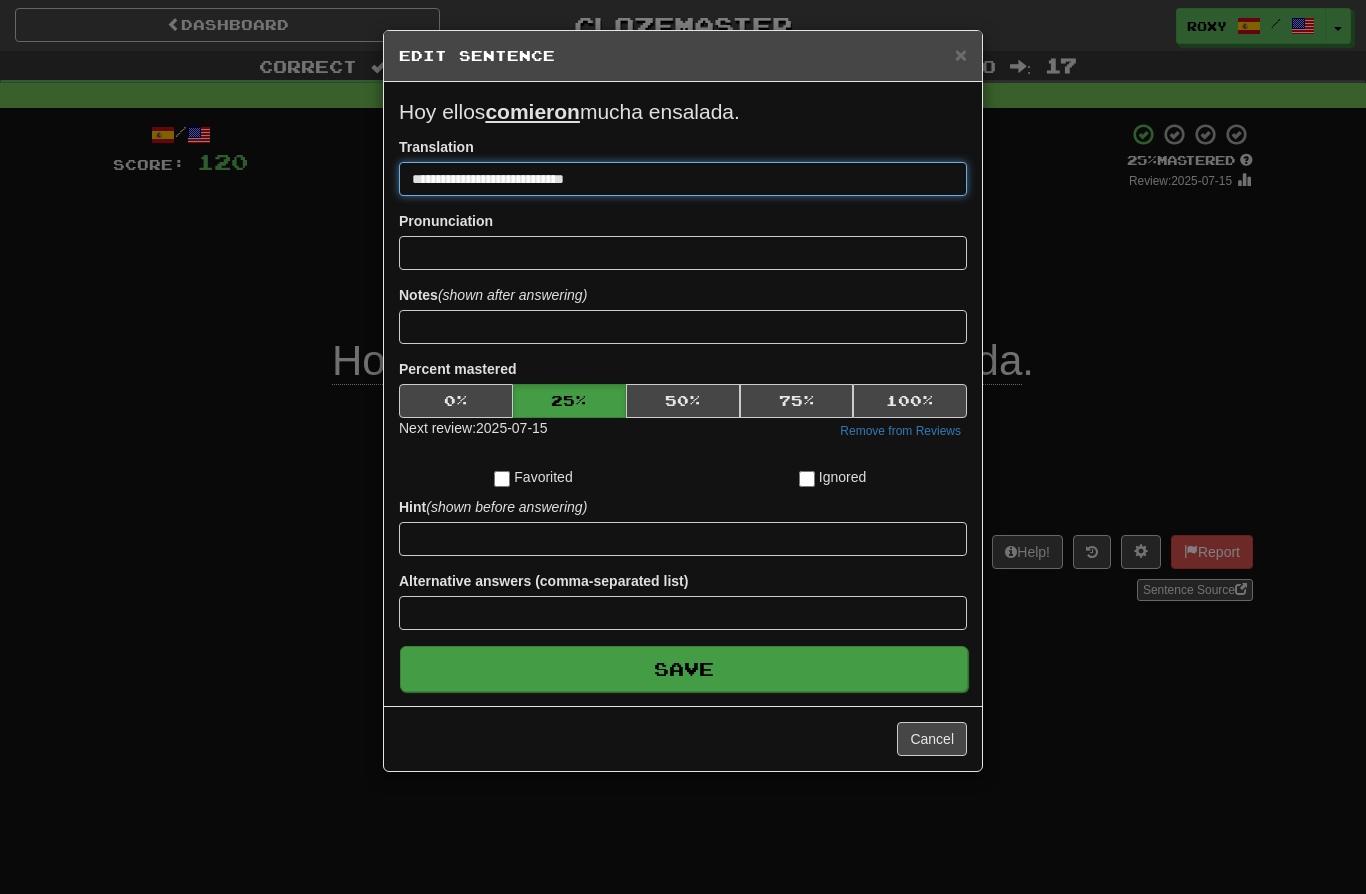 type on "**********" 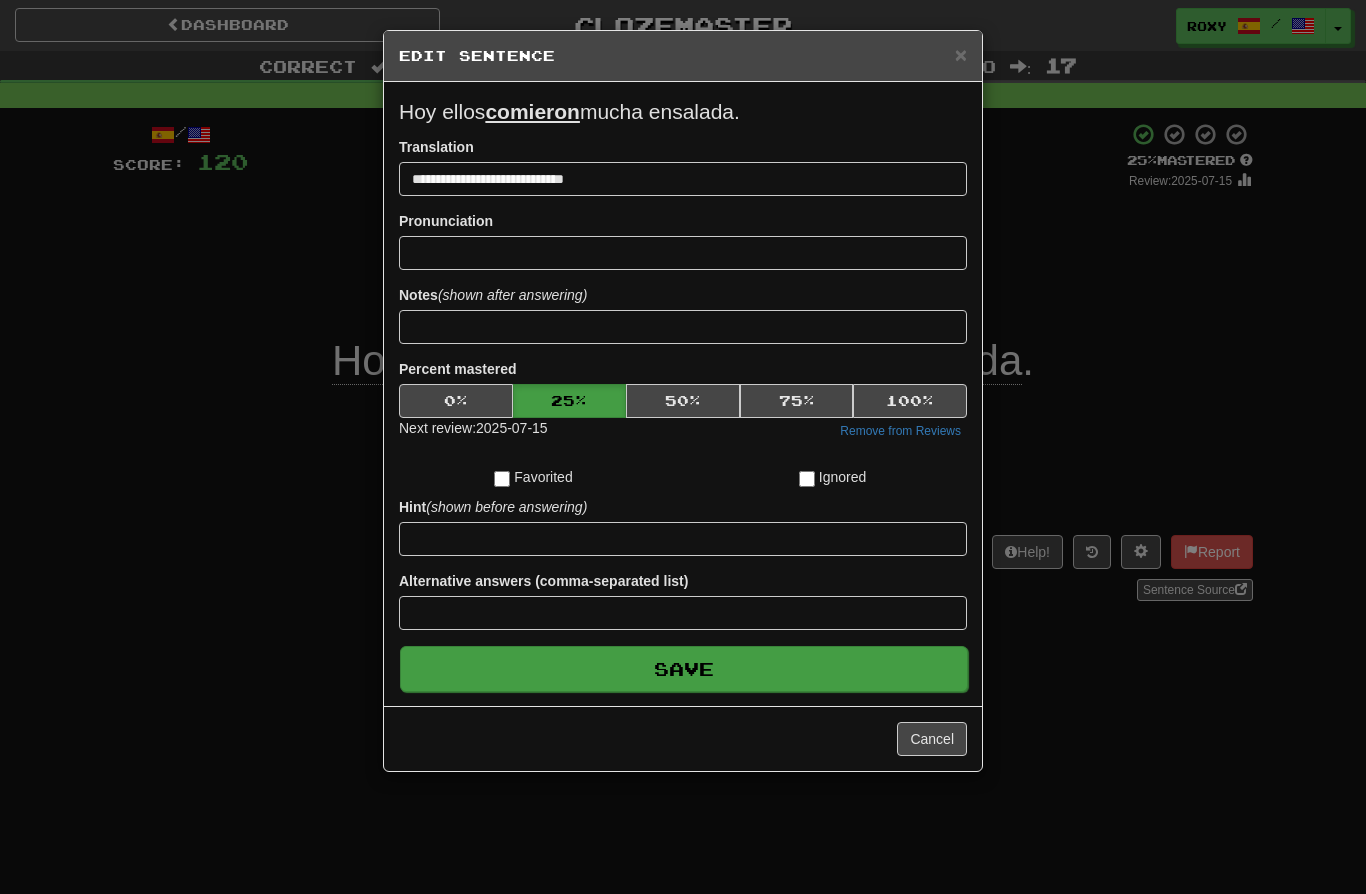 click on "Save" at bounding box center [684, 669] 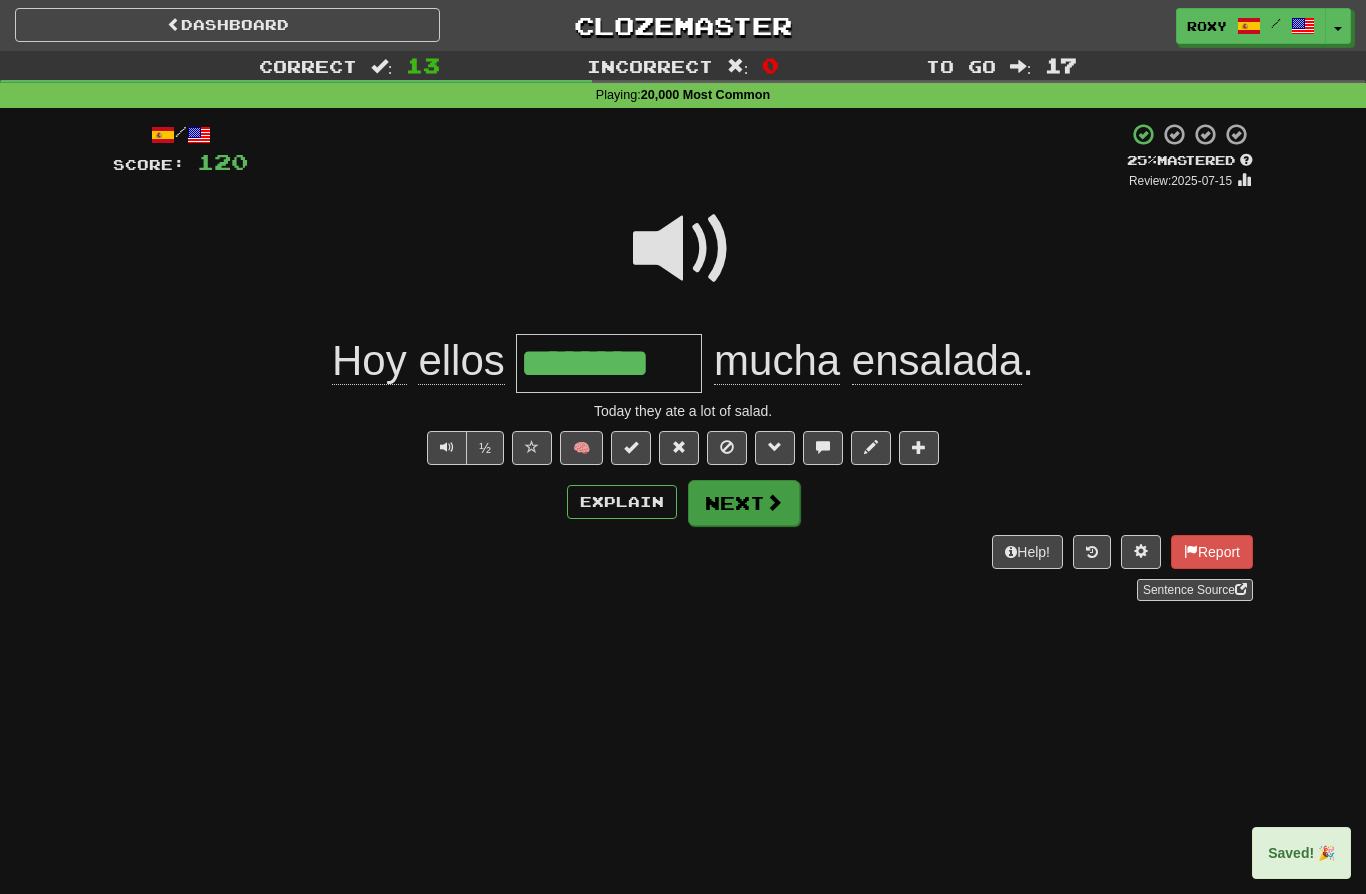 click on "Next" at bounding box center [744, 503] 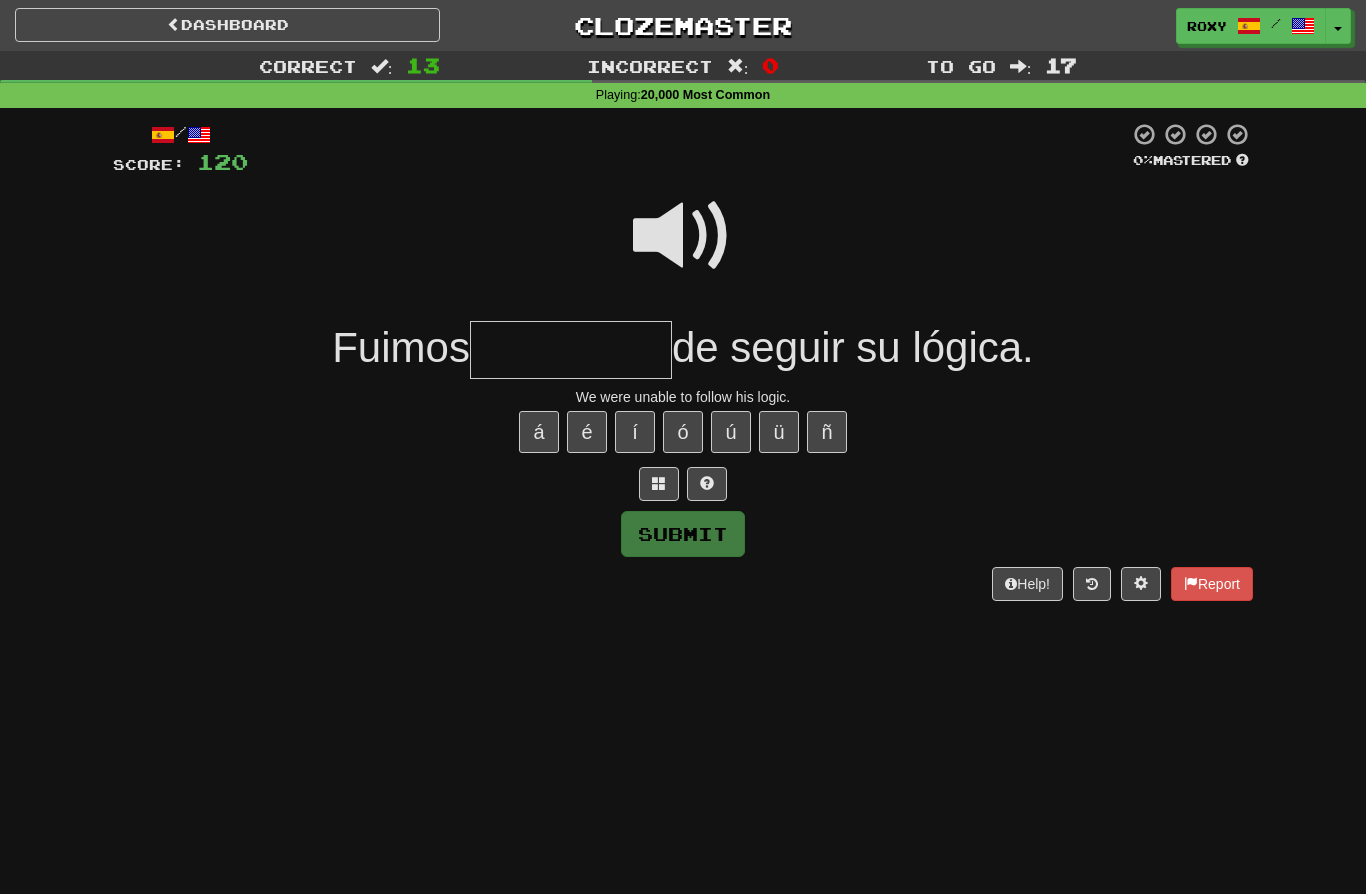 click at bounding box center [571, 350] 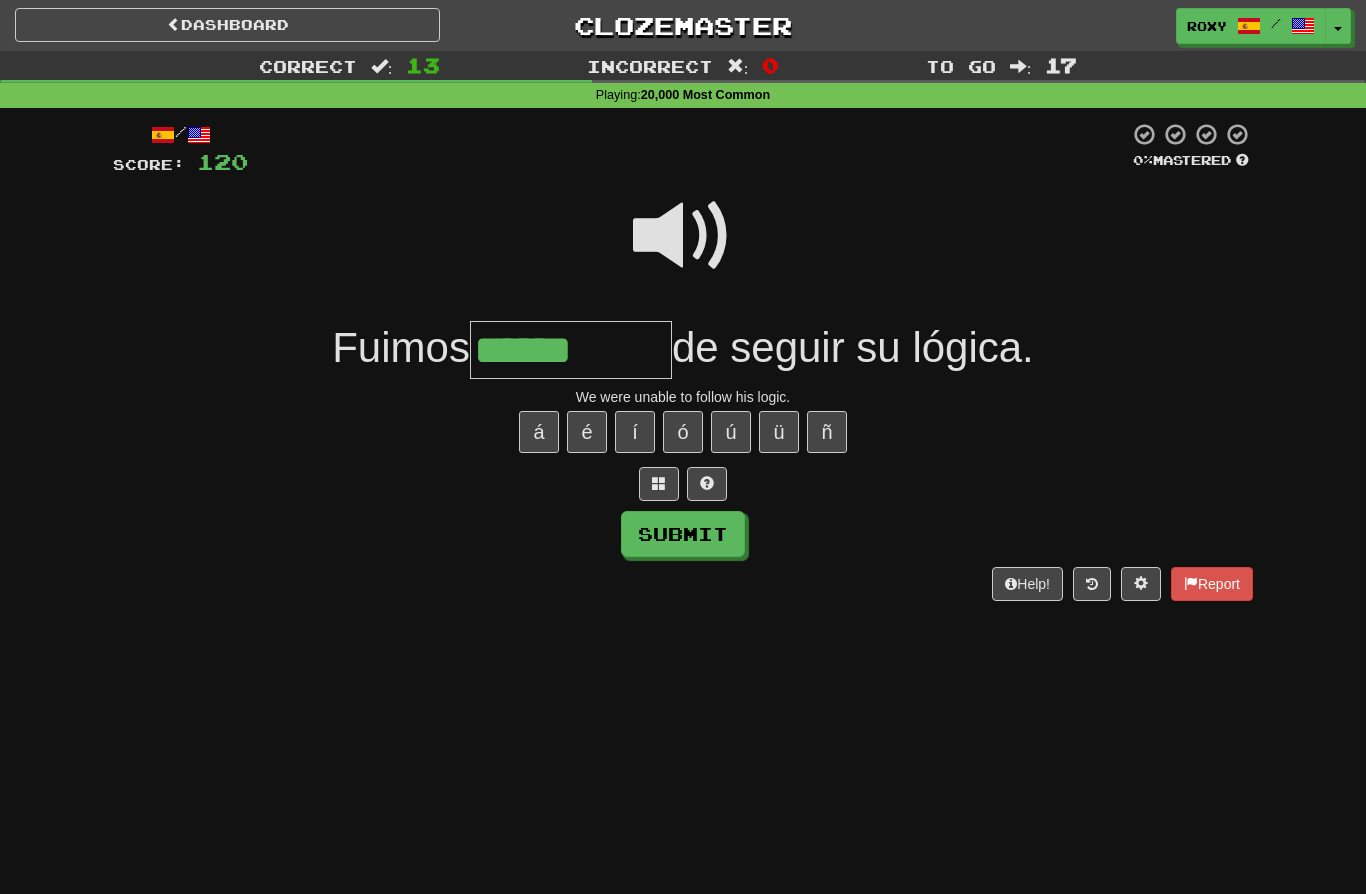 click at bounding box center (683, 236) 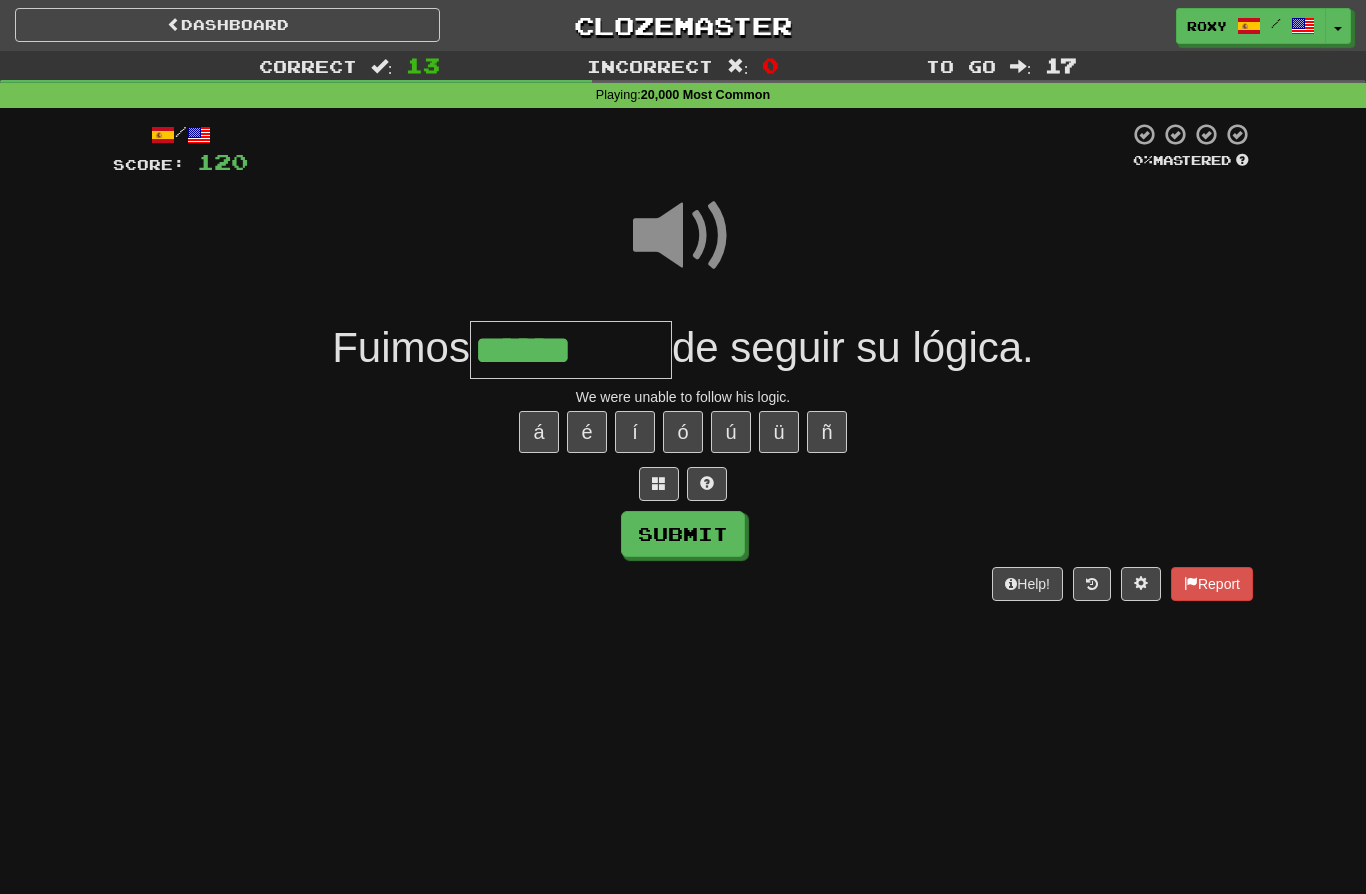 click on "******" at bounding box center [571, 350] 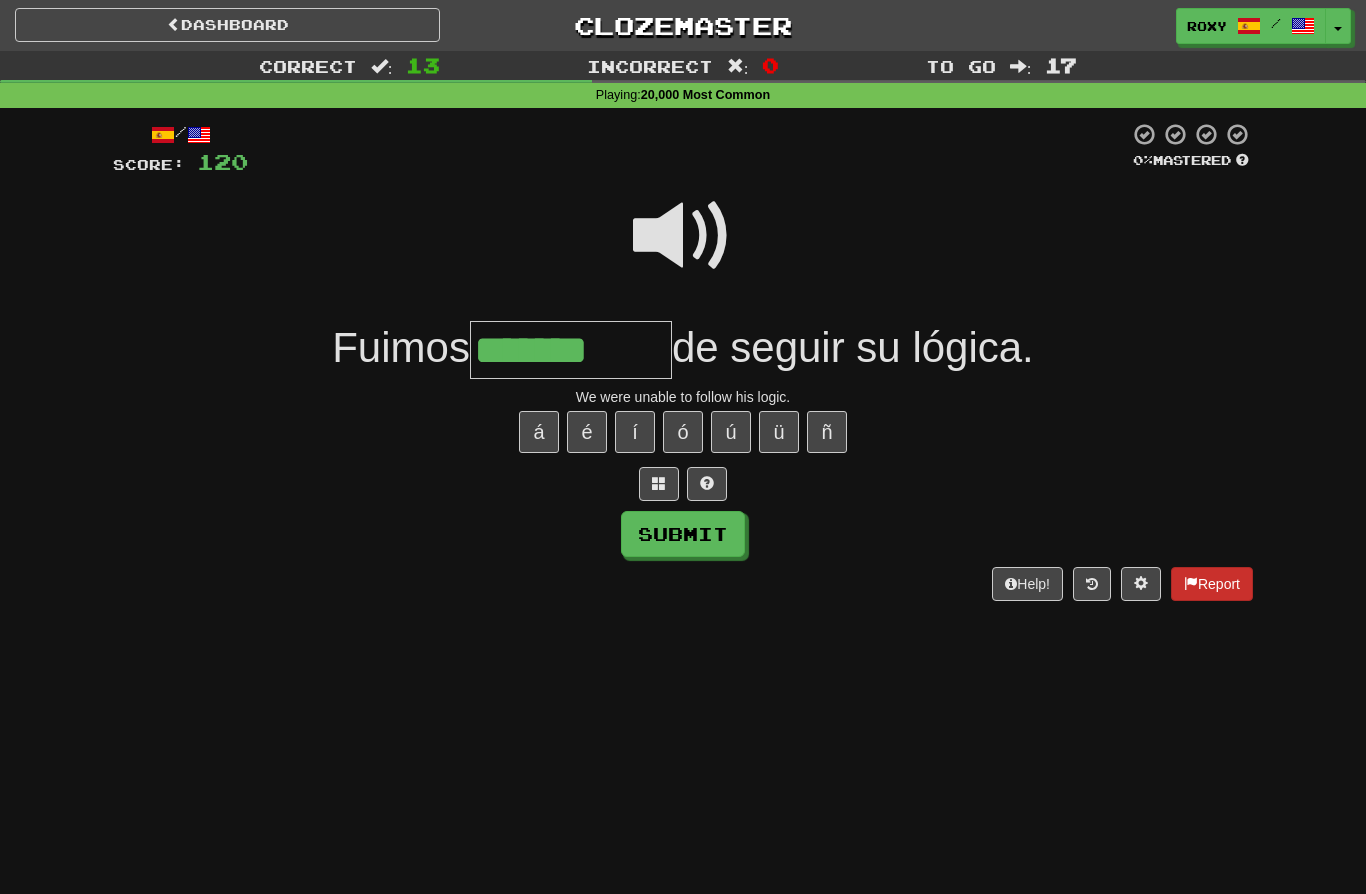 click on "Report" at bounding box center (1212, 584) 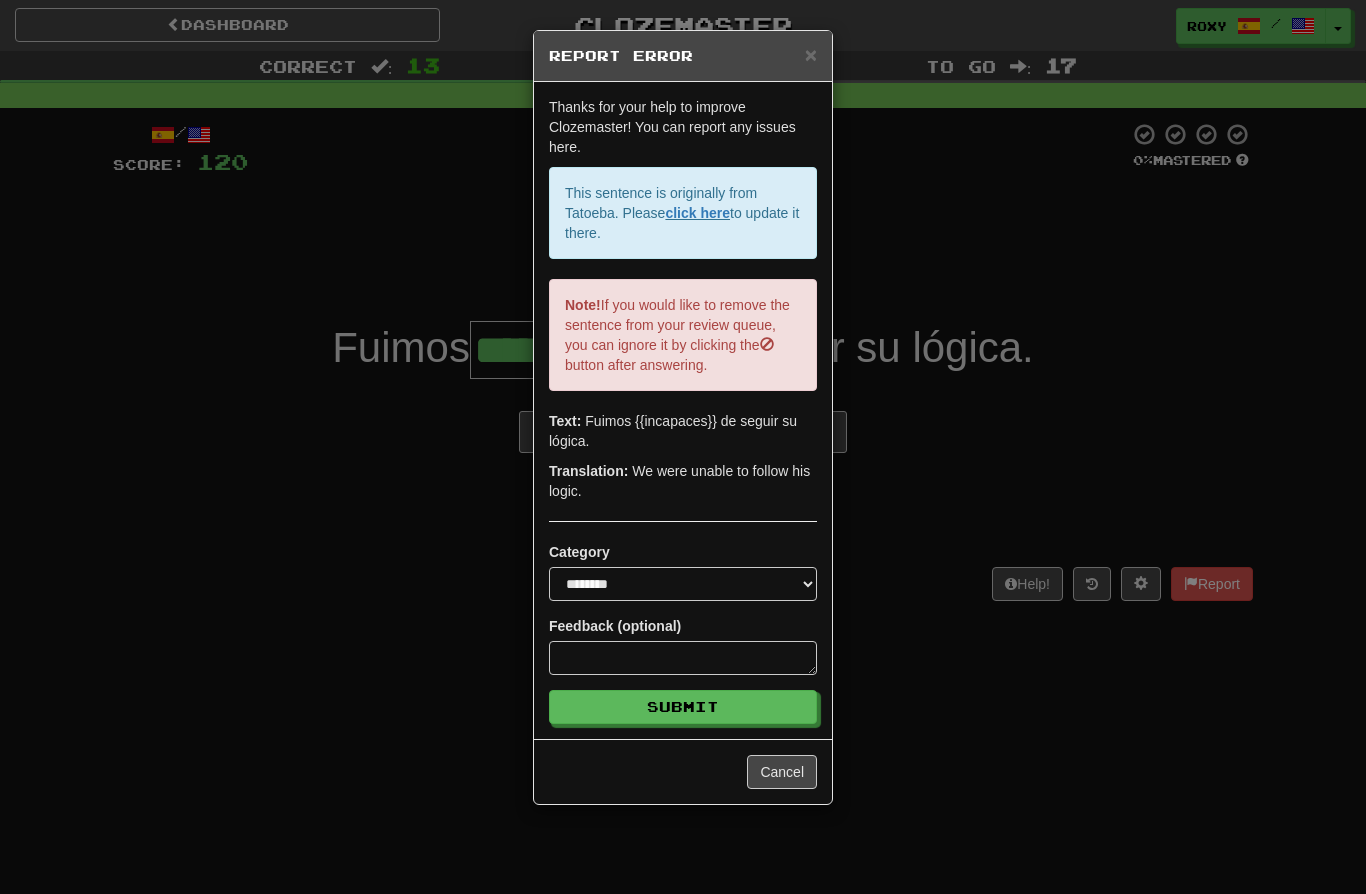 click on "**********" at bounding box center [683, 447] 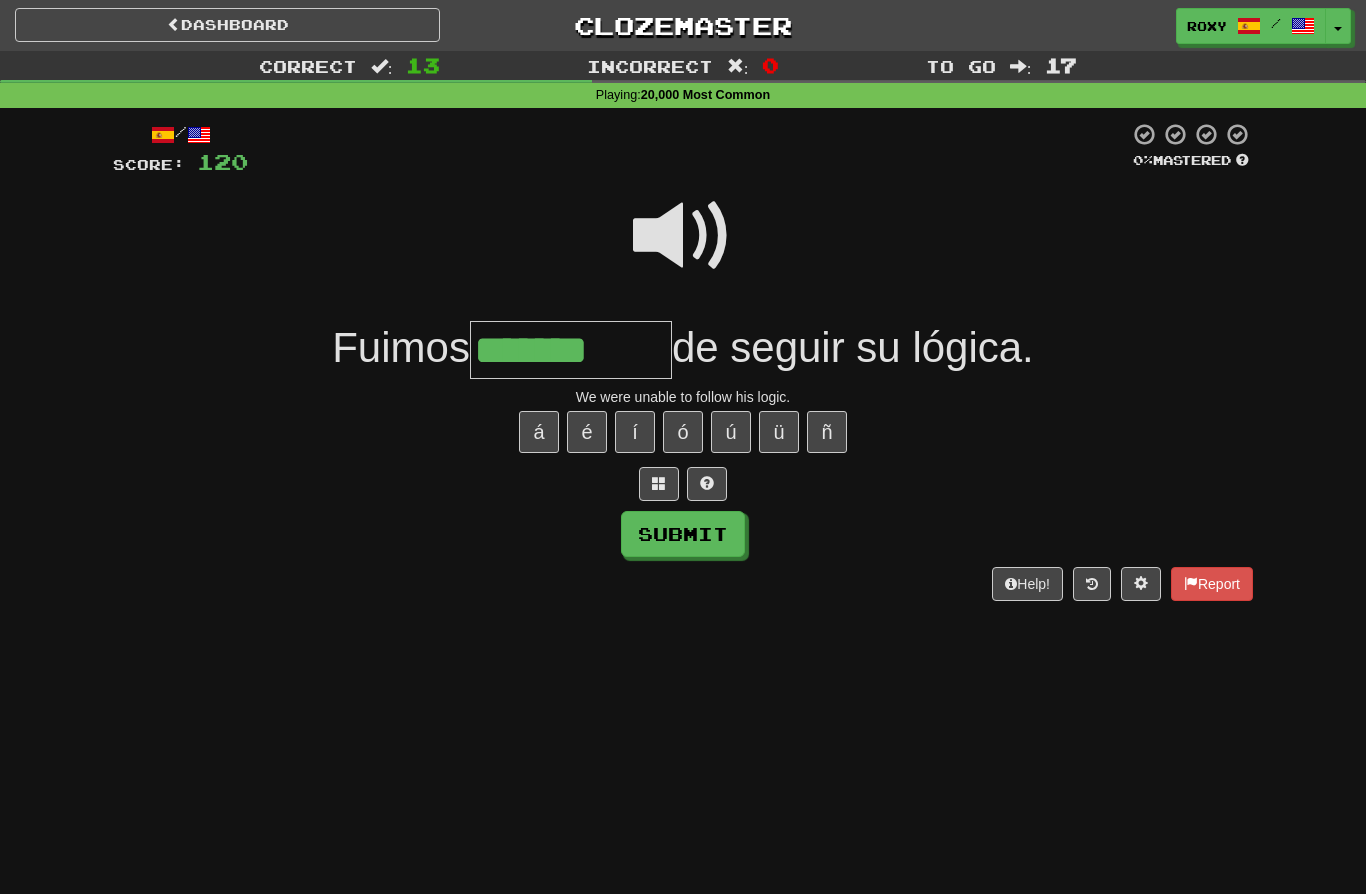 click on "*******" at bounding box center (571, 350) 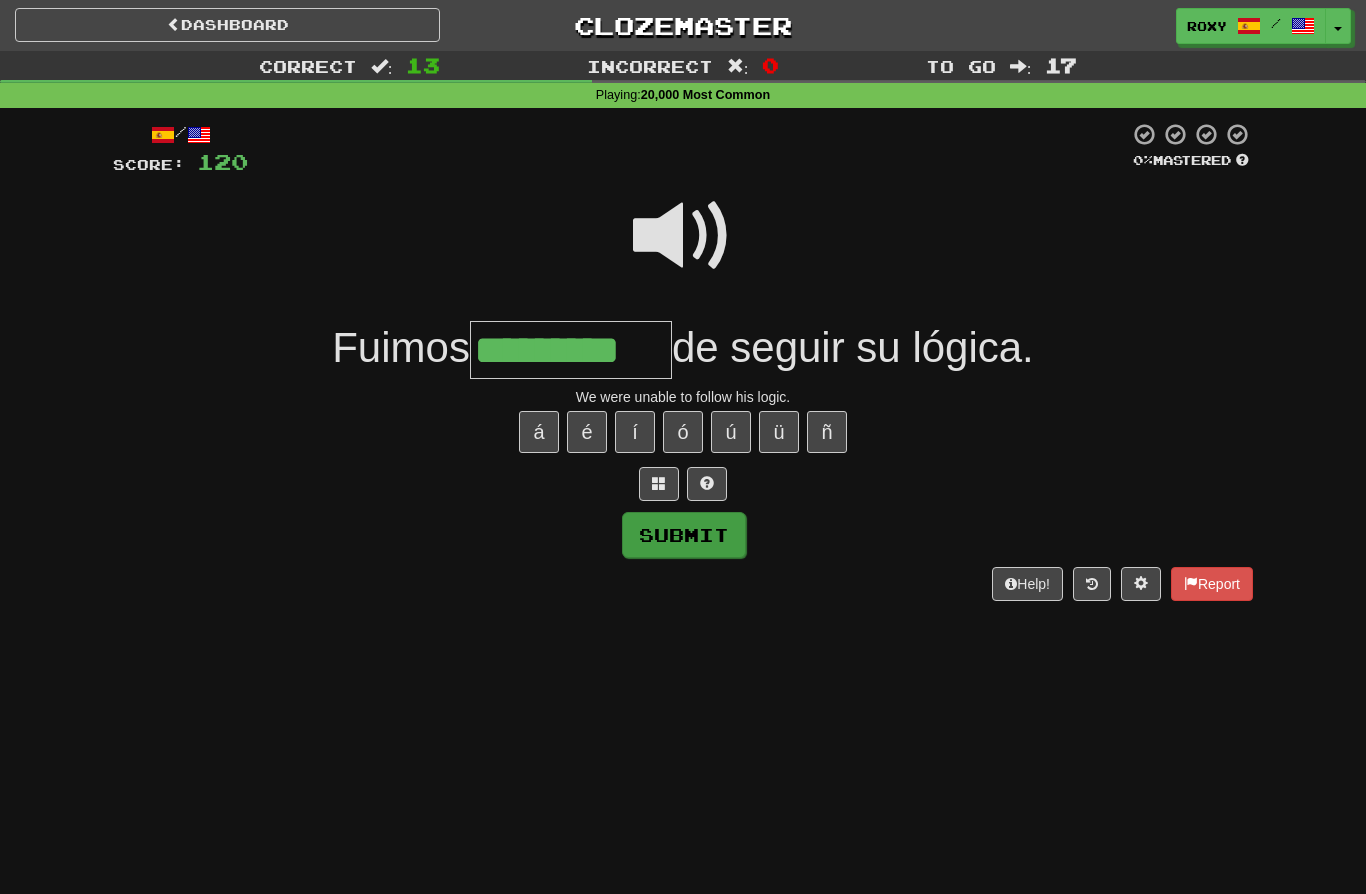 type on "*********" 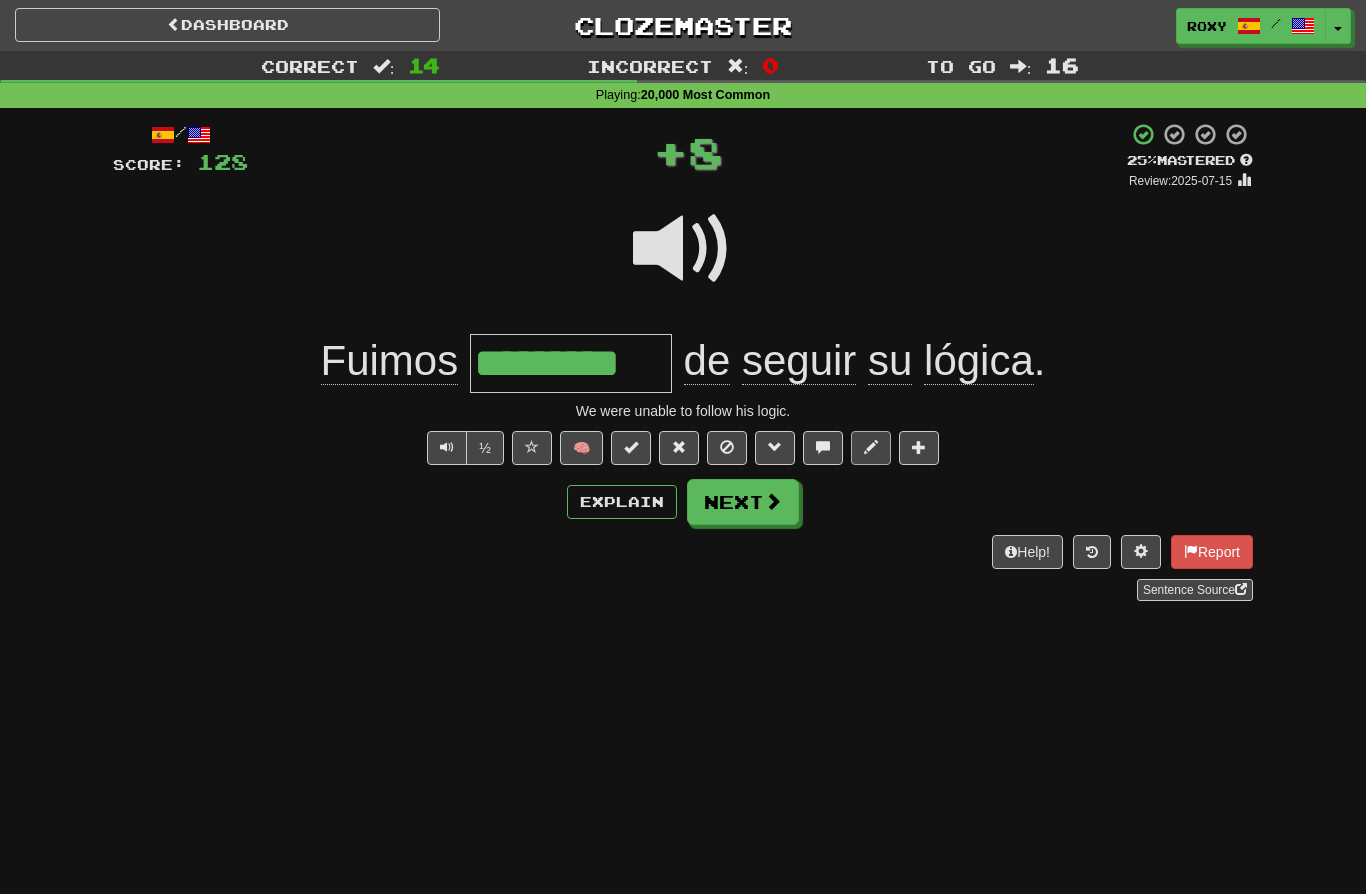 click at bounding box center (871, 448) 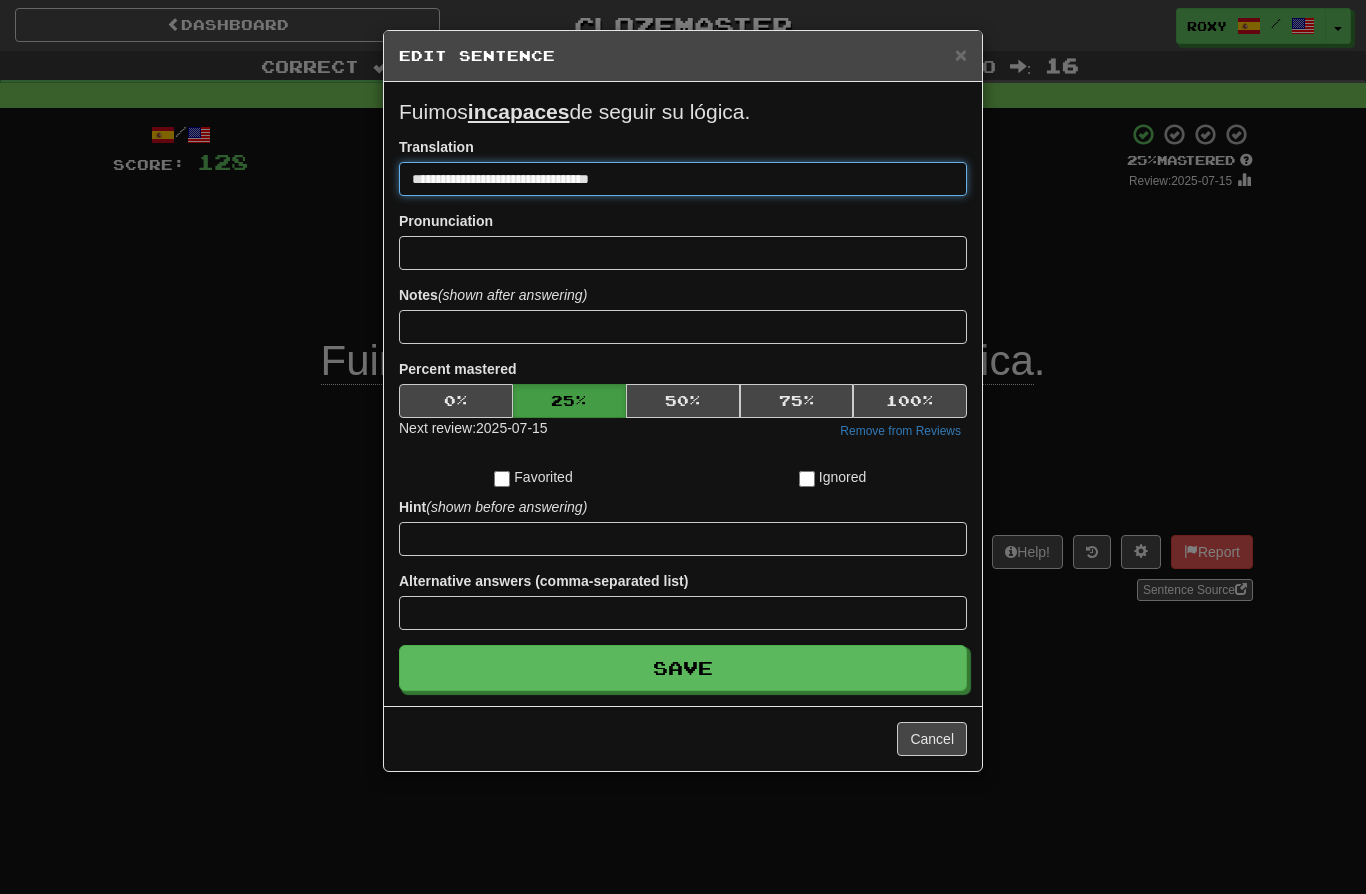 click on "**********" at bounding box center (683, 179) 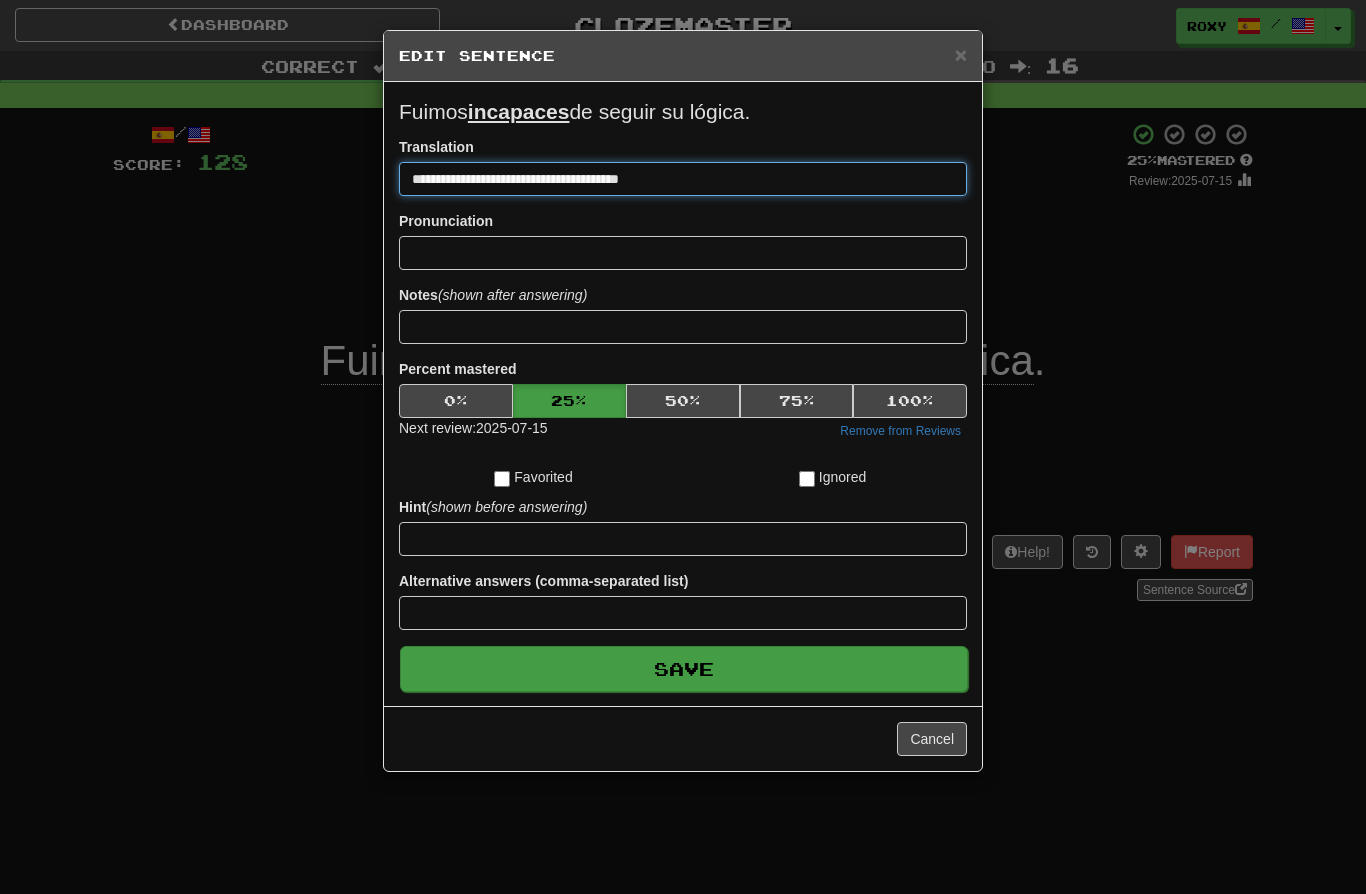 type on "**********" 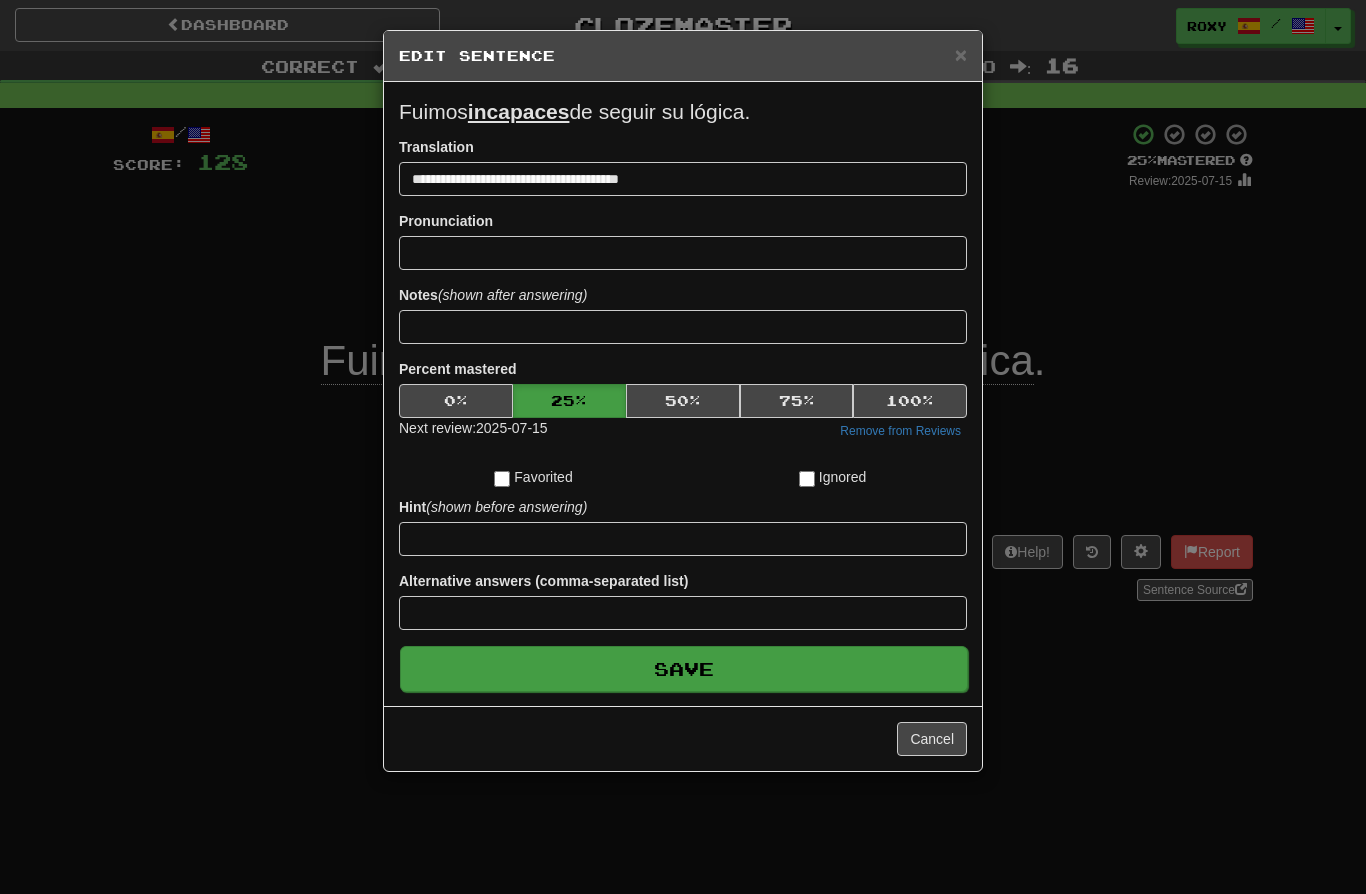 click on "Save" at bounding box center [684, 669] 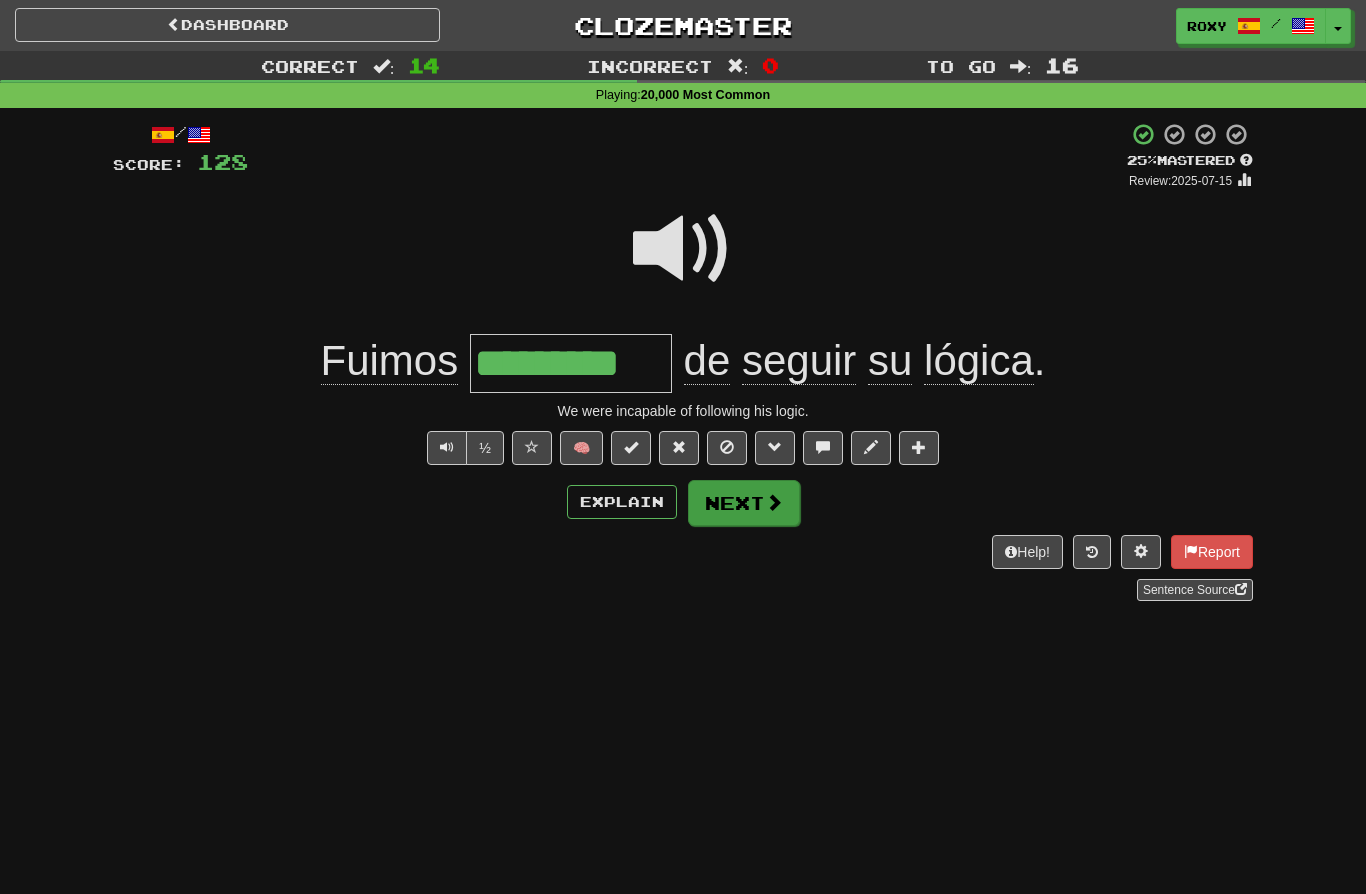 click at bounding box center (774, 502) 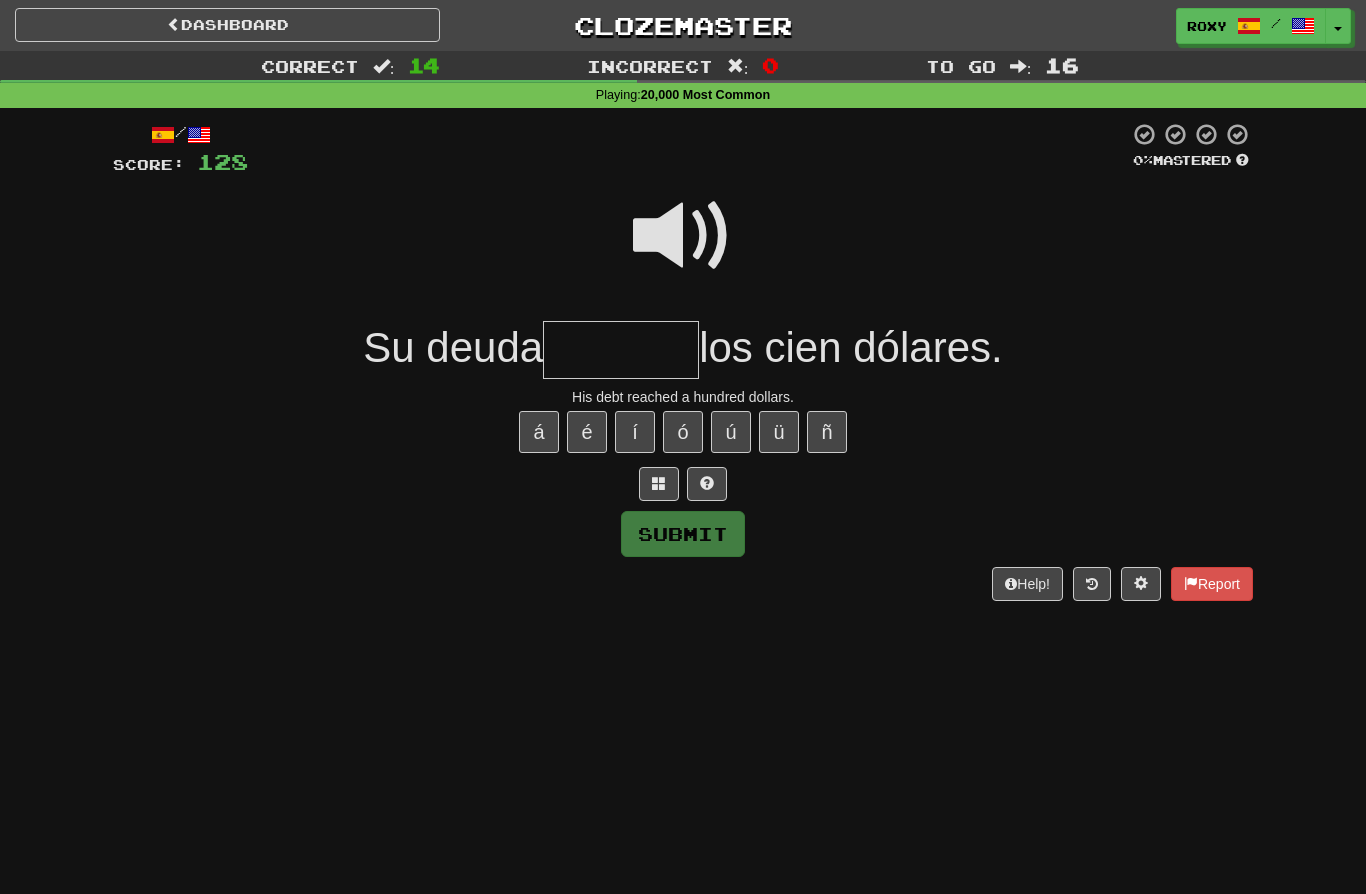 click at bounding box center (683, 236) 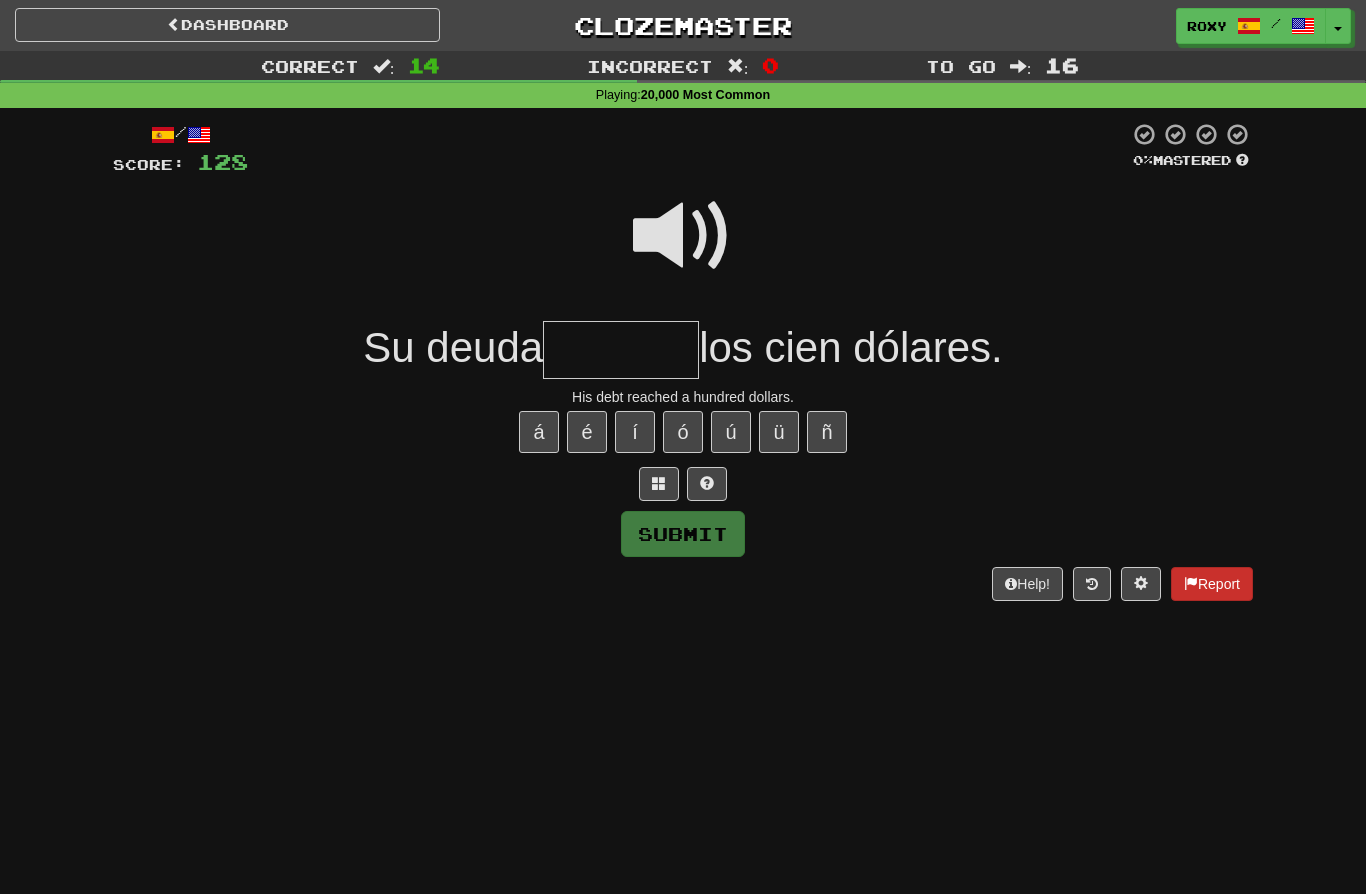 click on "Report" at bounding box center (1212, 584) 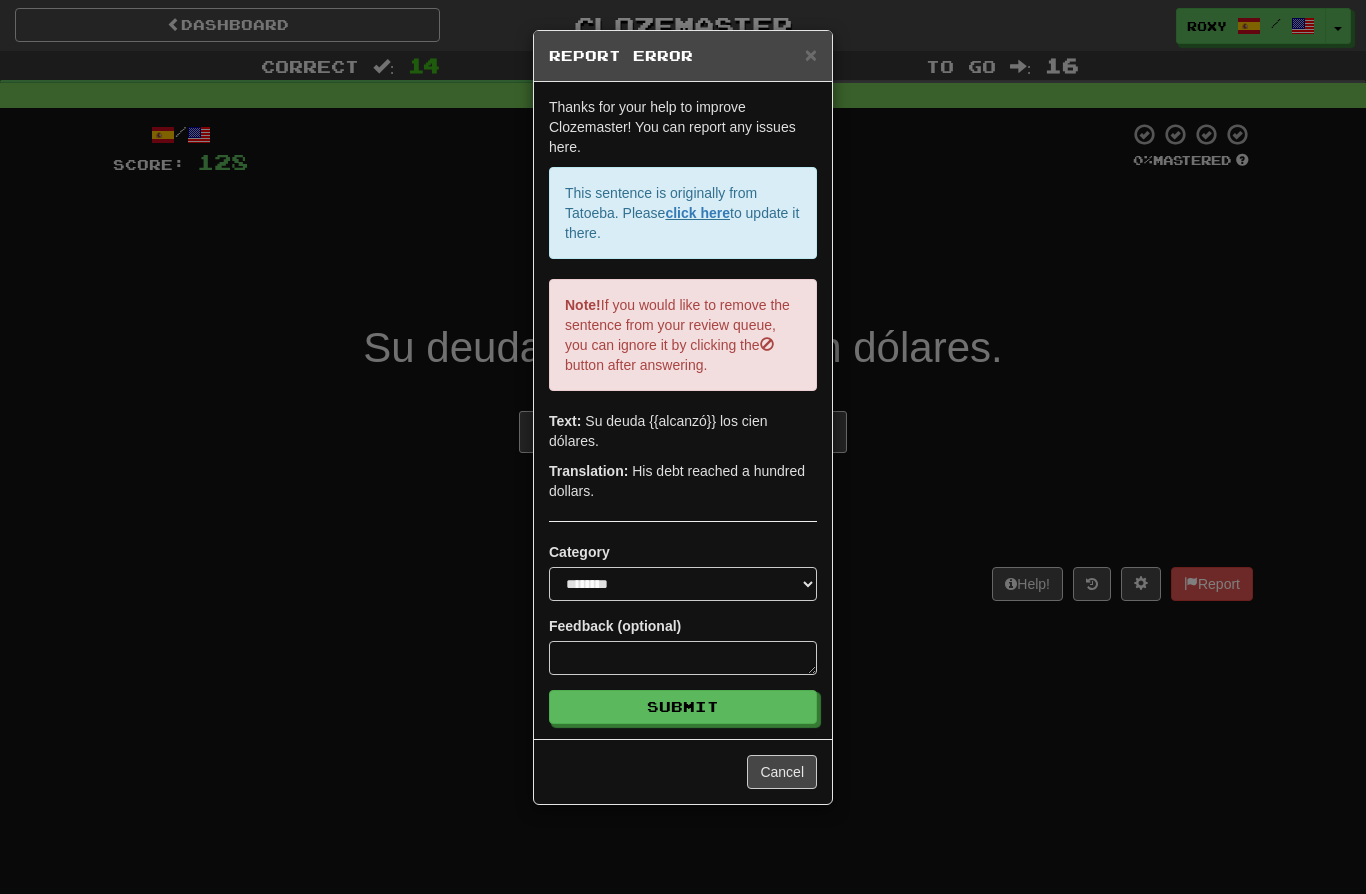 click on "**********" at bounding box center [683, 447] 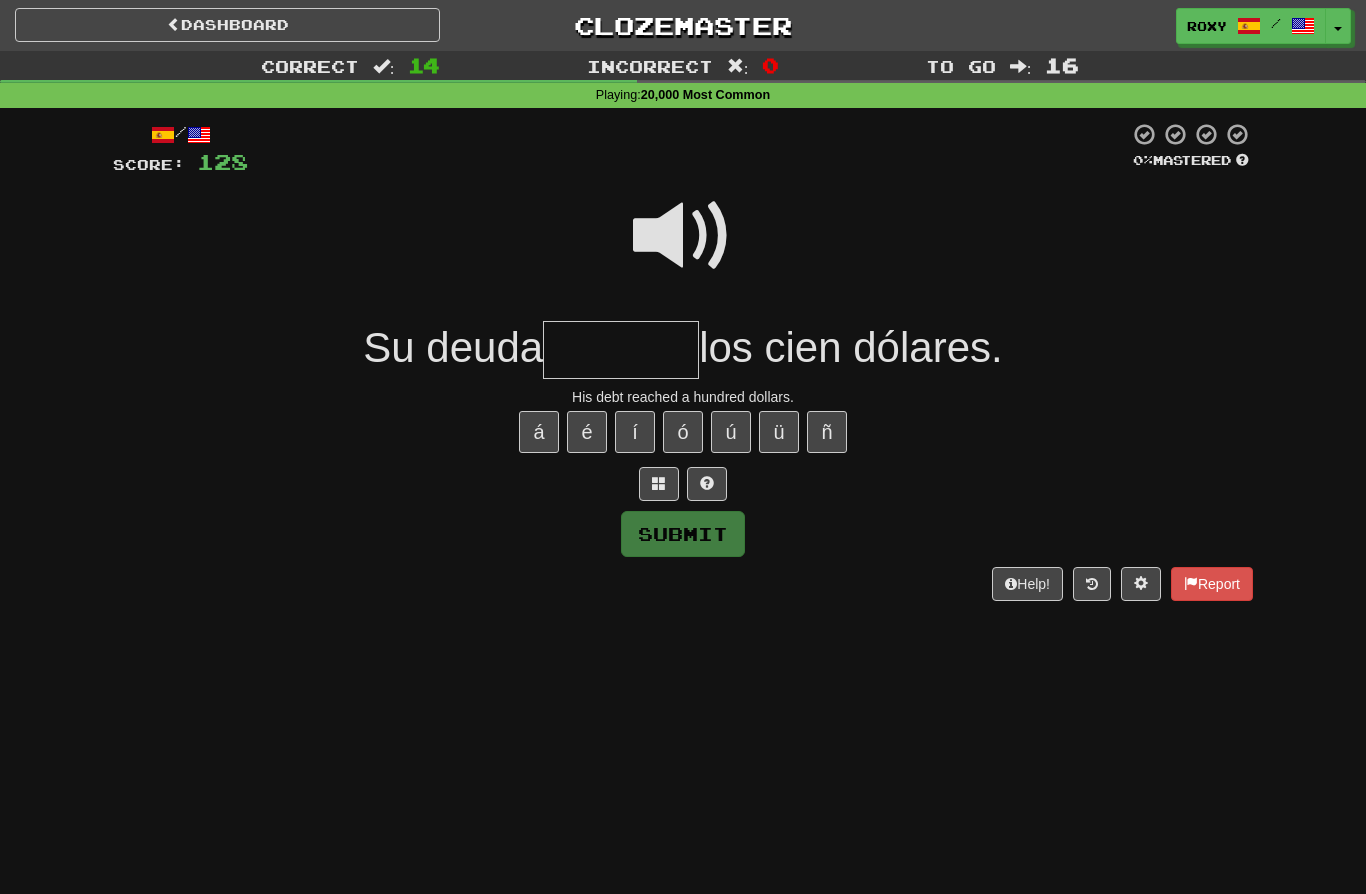 click at bounding box center (621, 350) 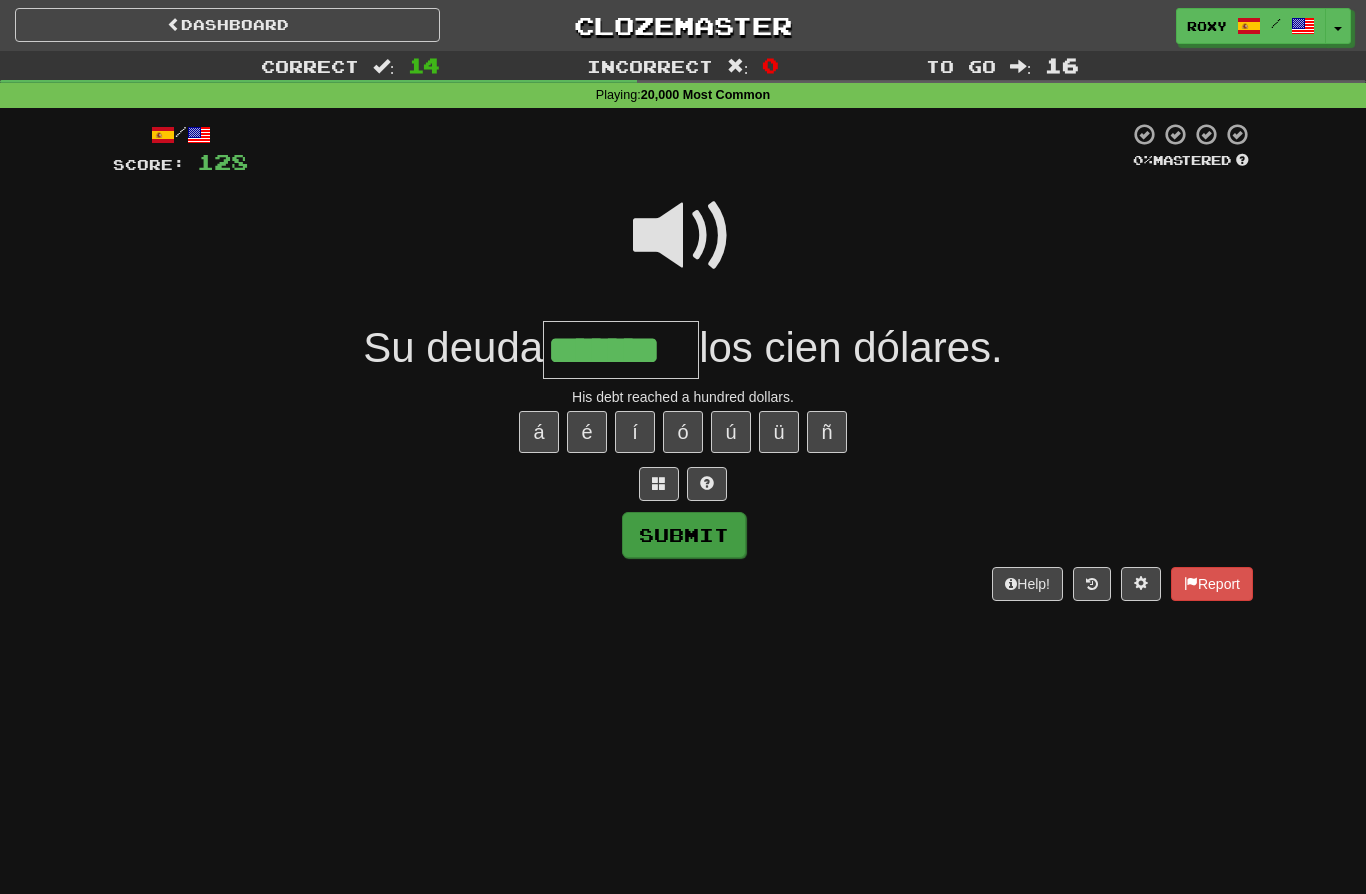 type on "*******" 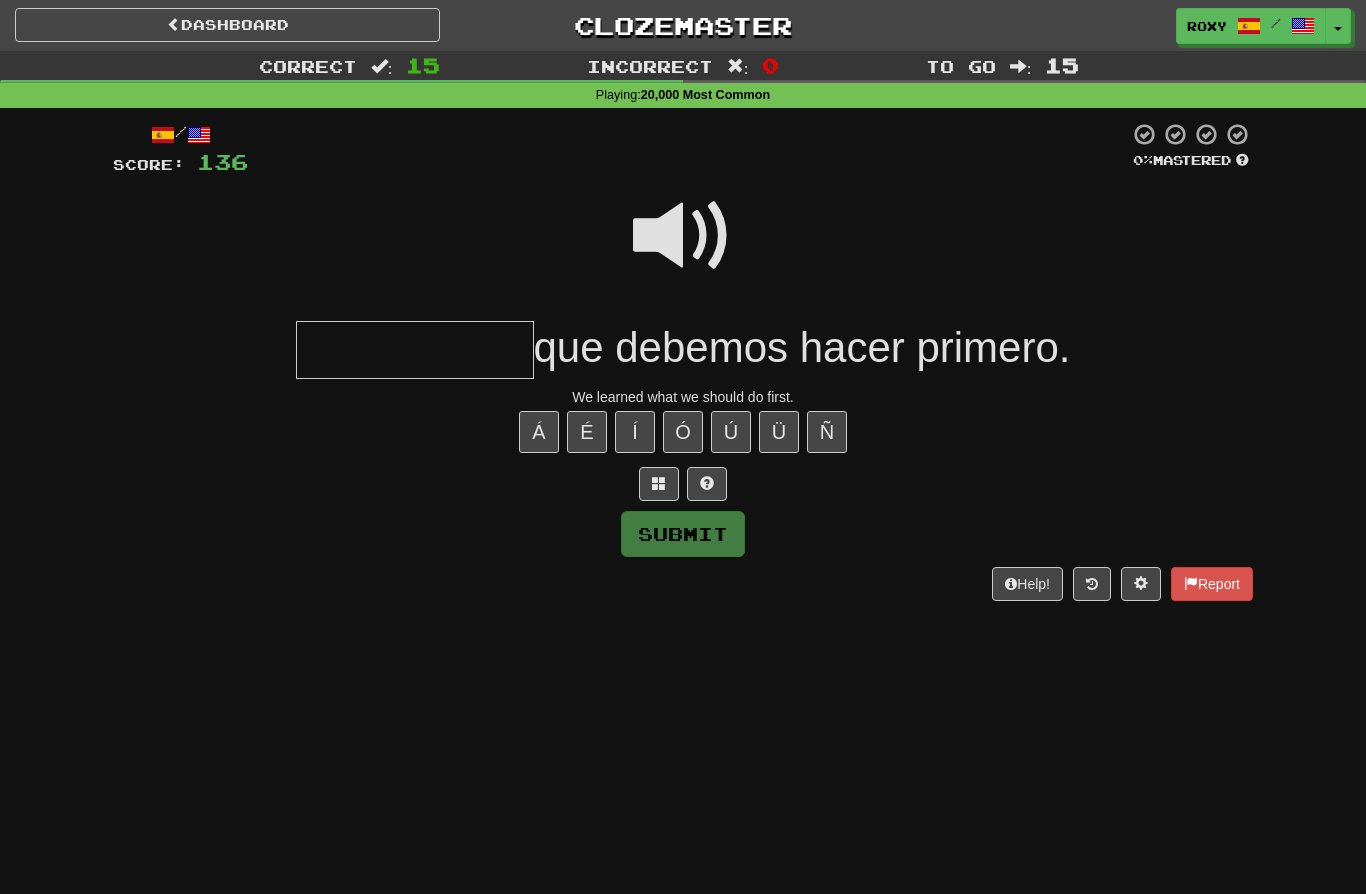 type on "*" 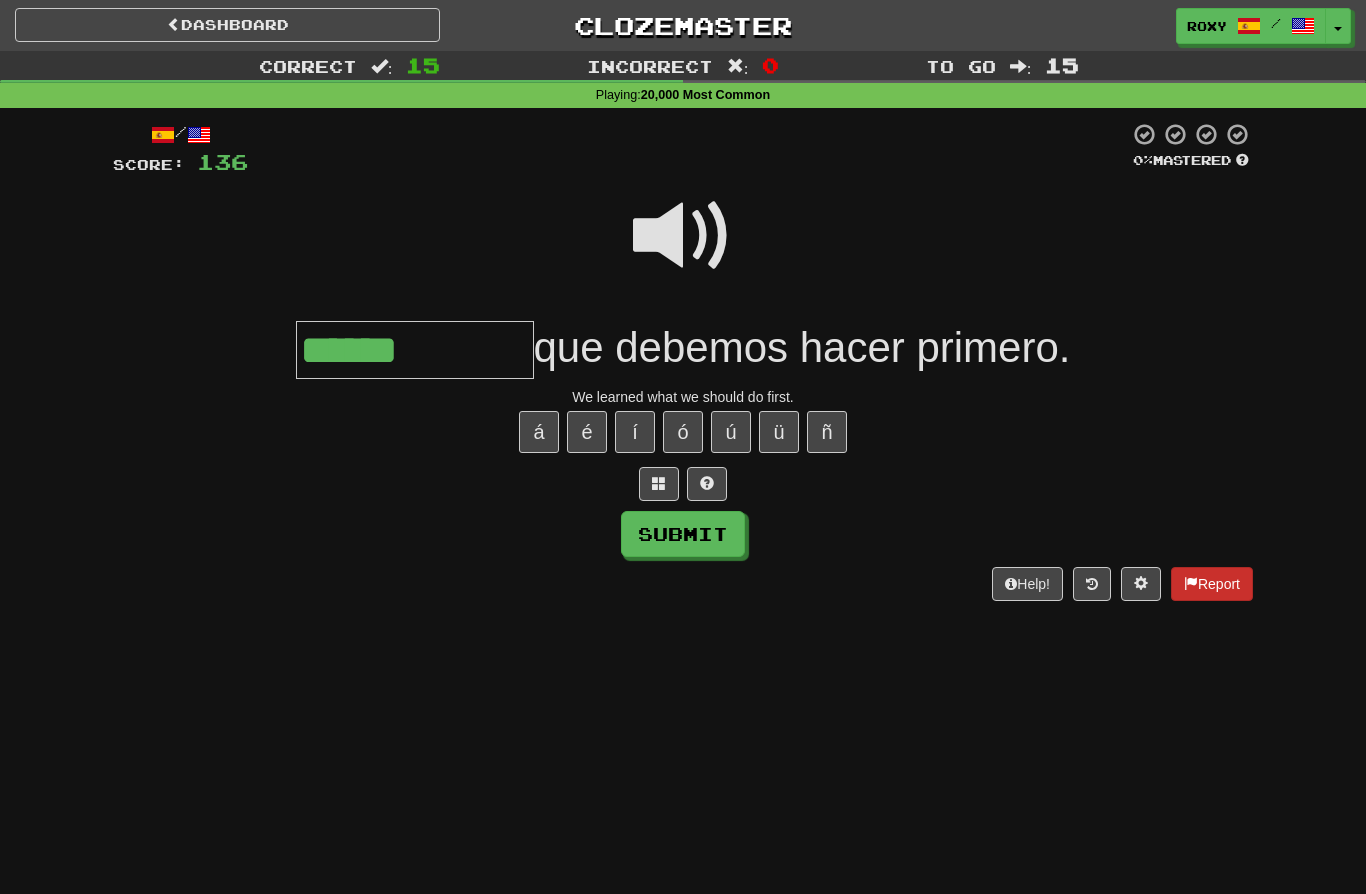 click on "Report" at bounding box center (1212, 584) 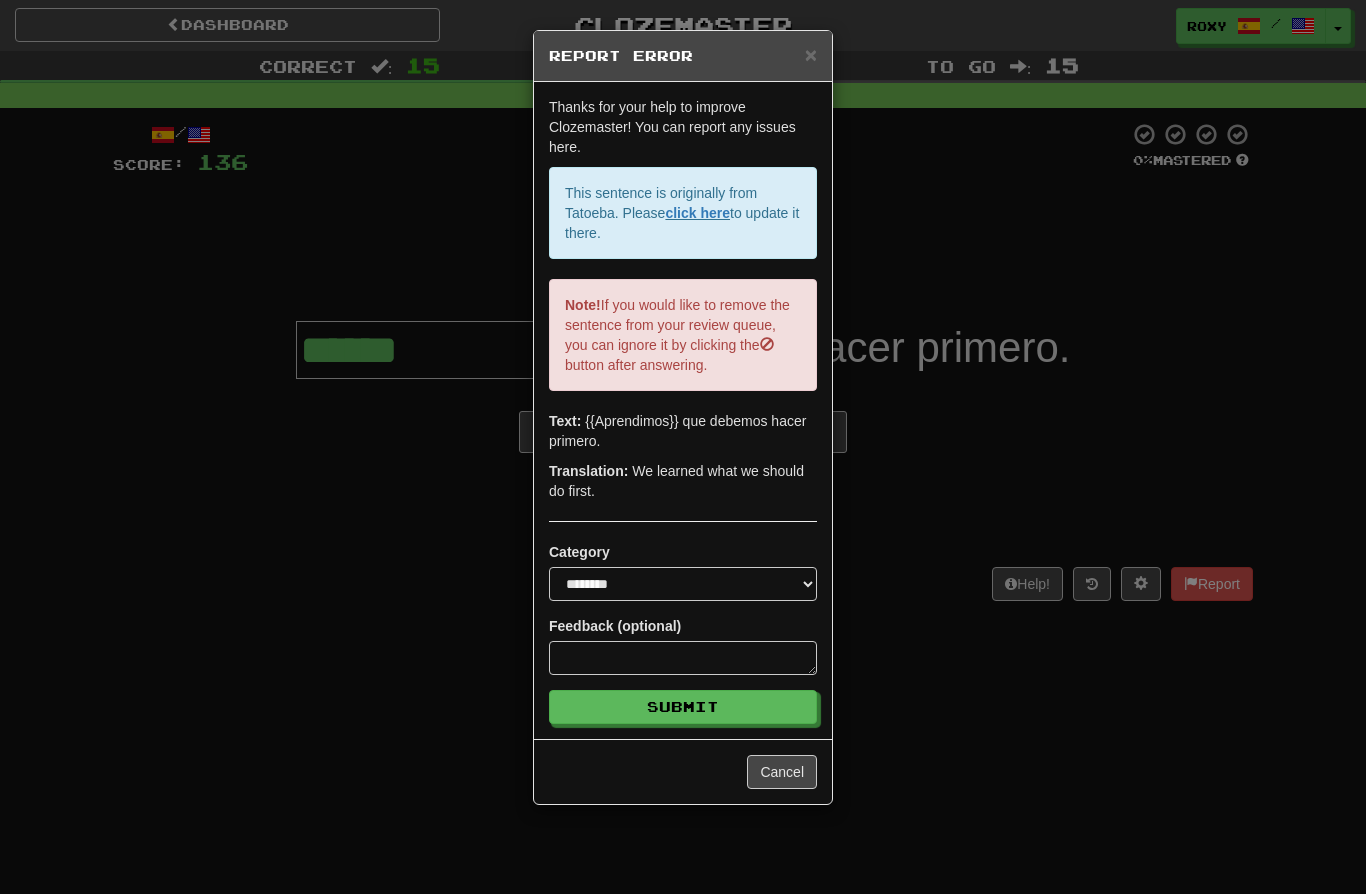 click on "**********" at bounding box center [683, 447] 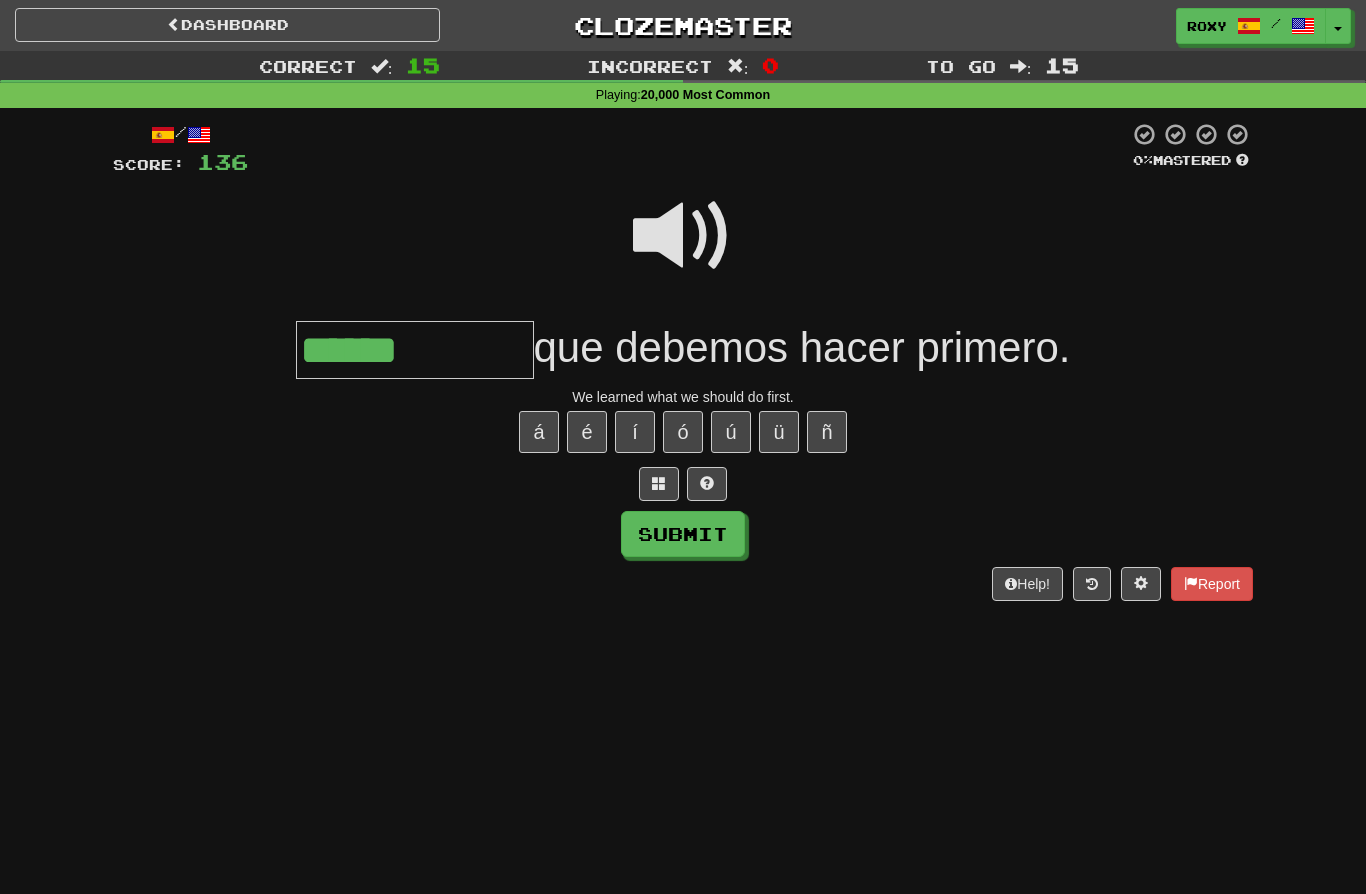 click on "******" at bounding box center [415, 350] 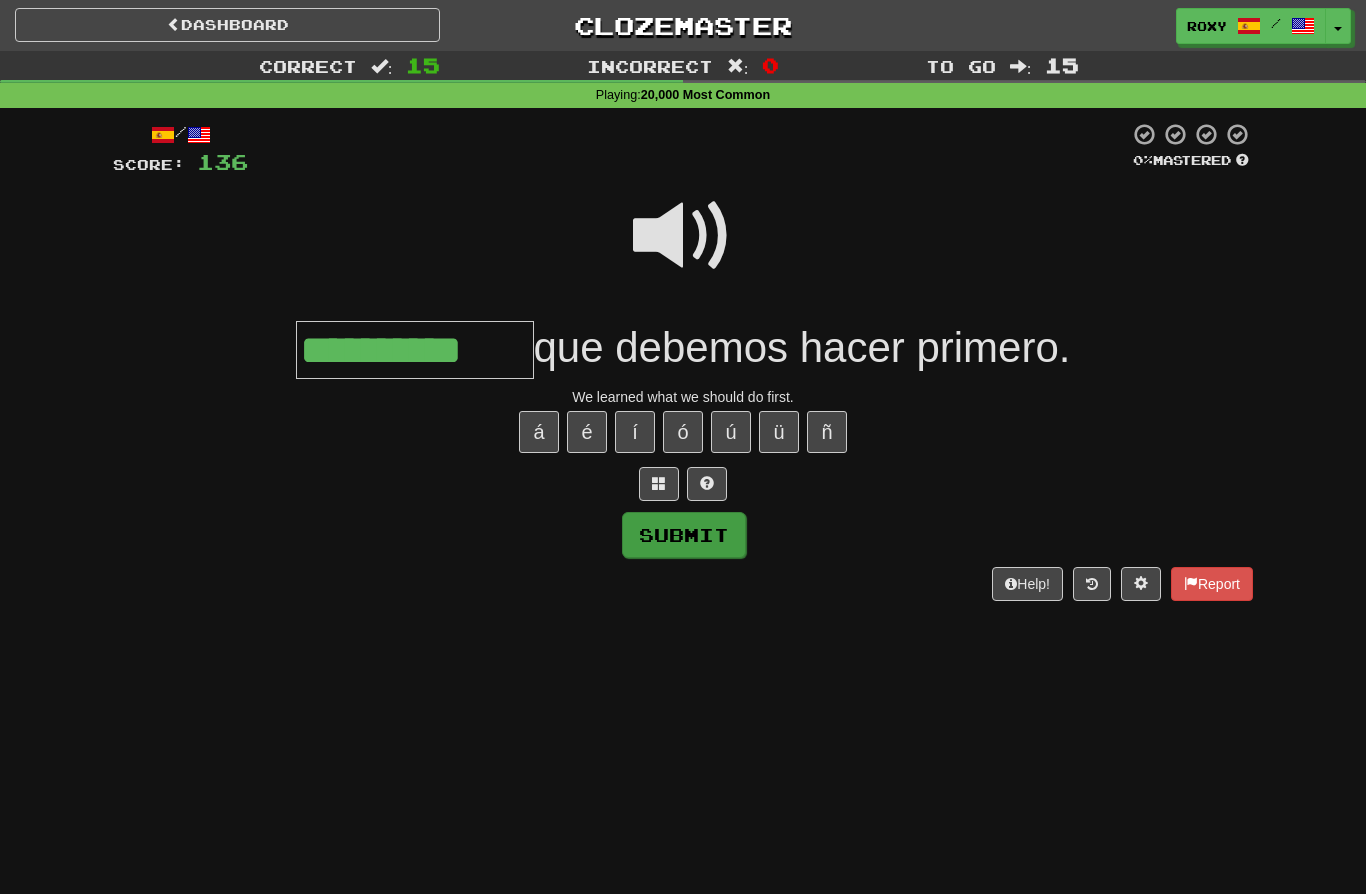 type on "**********" 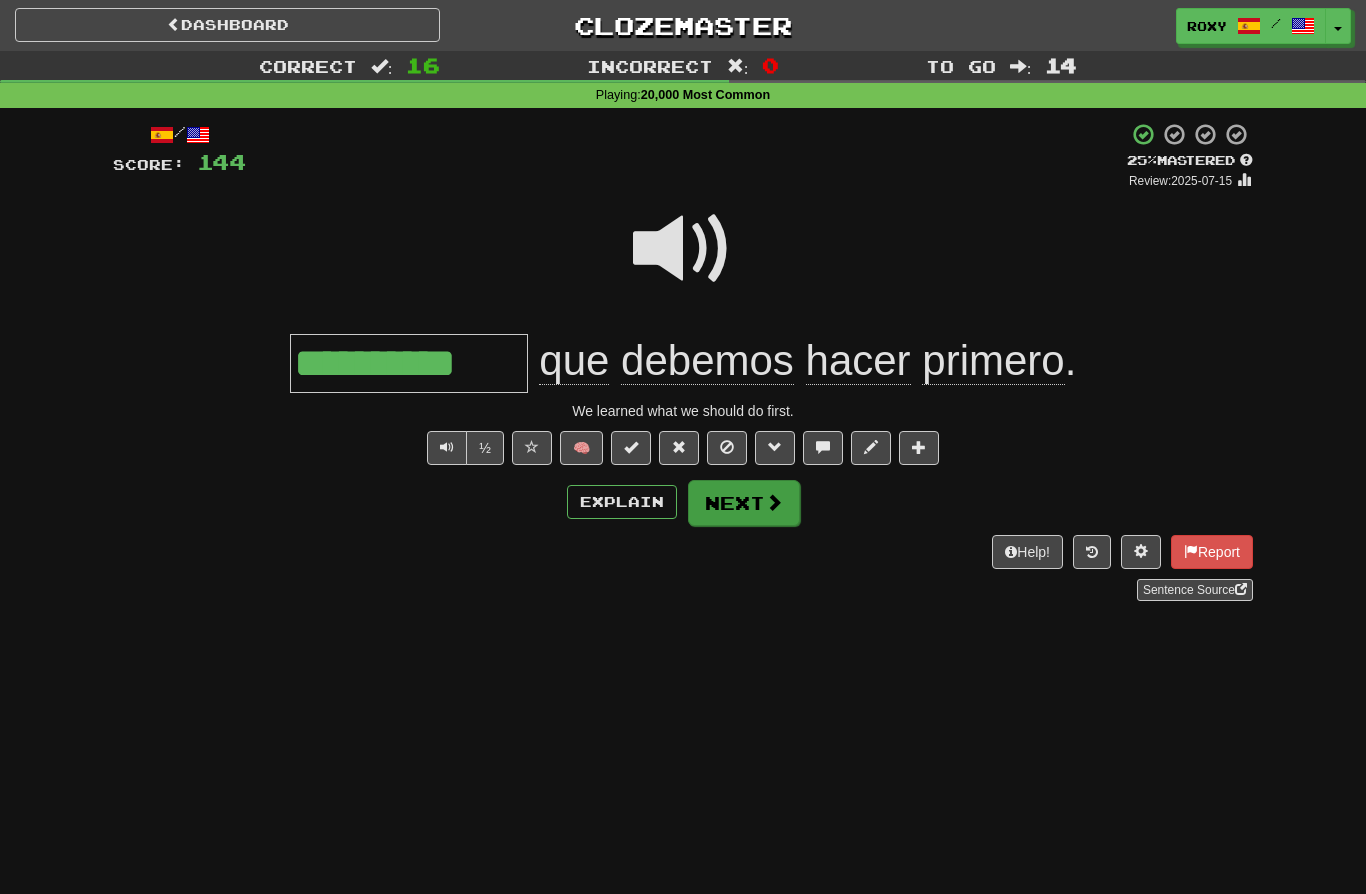 click on "Next" at bounding box center [744, 503] 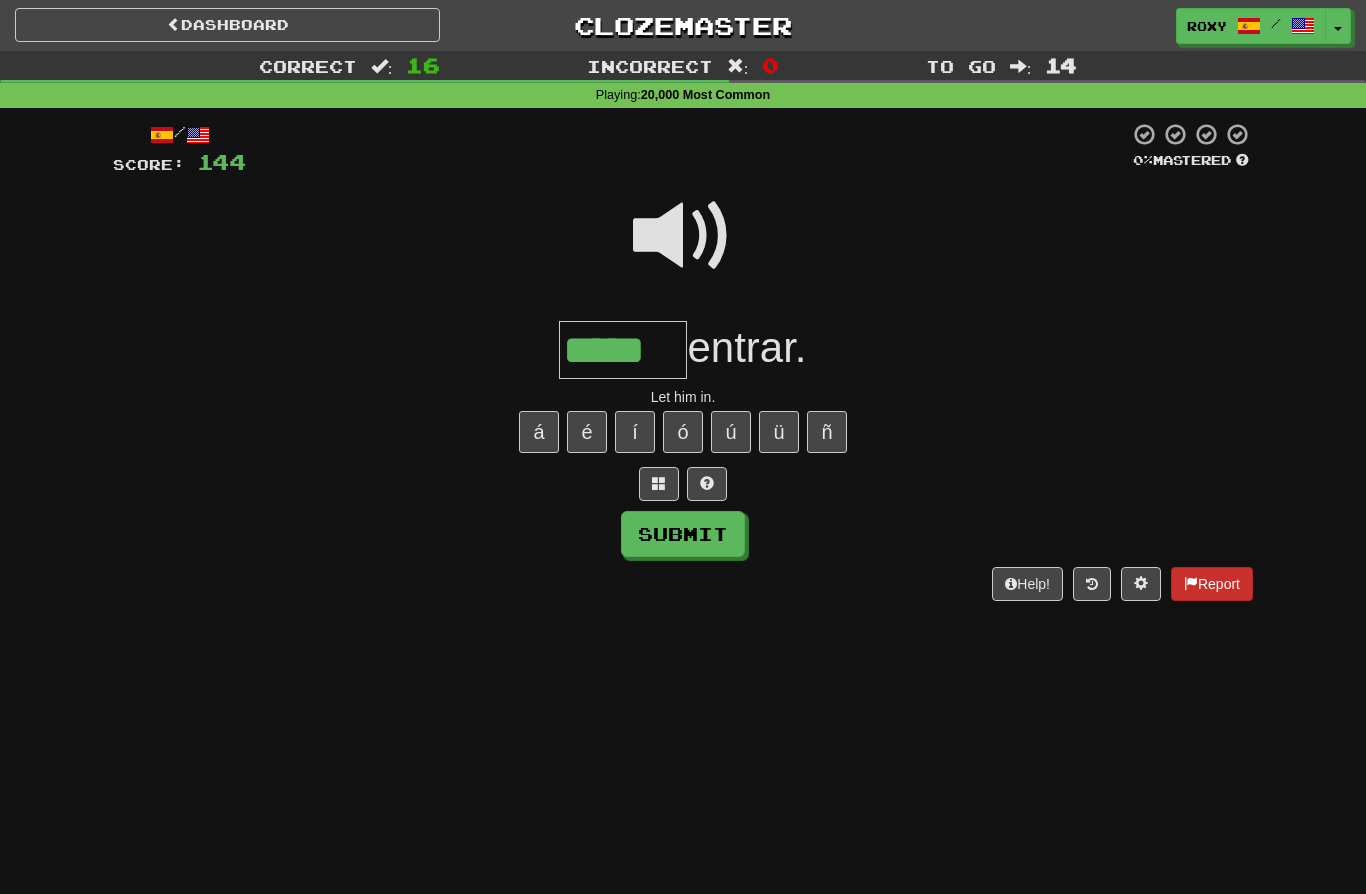 click on "Report" at bounding box center [1212, 584] 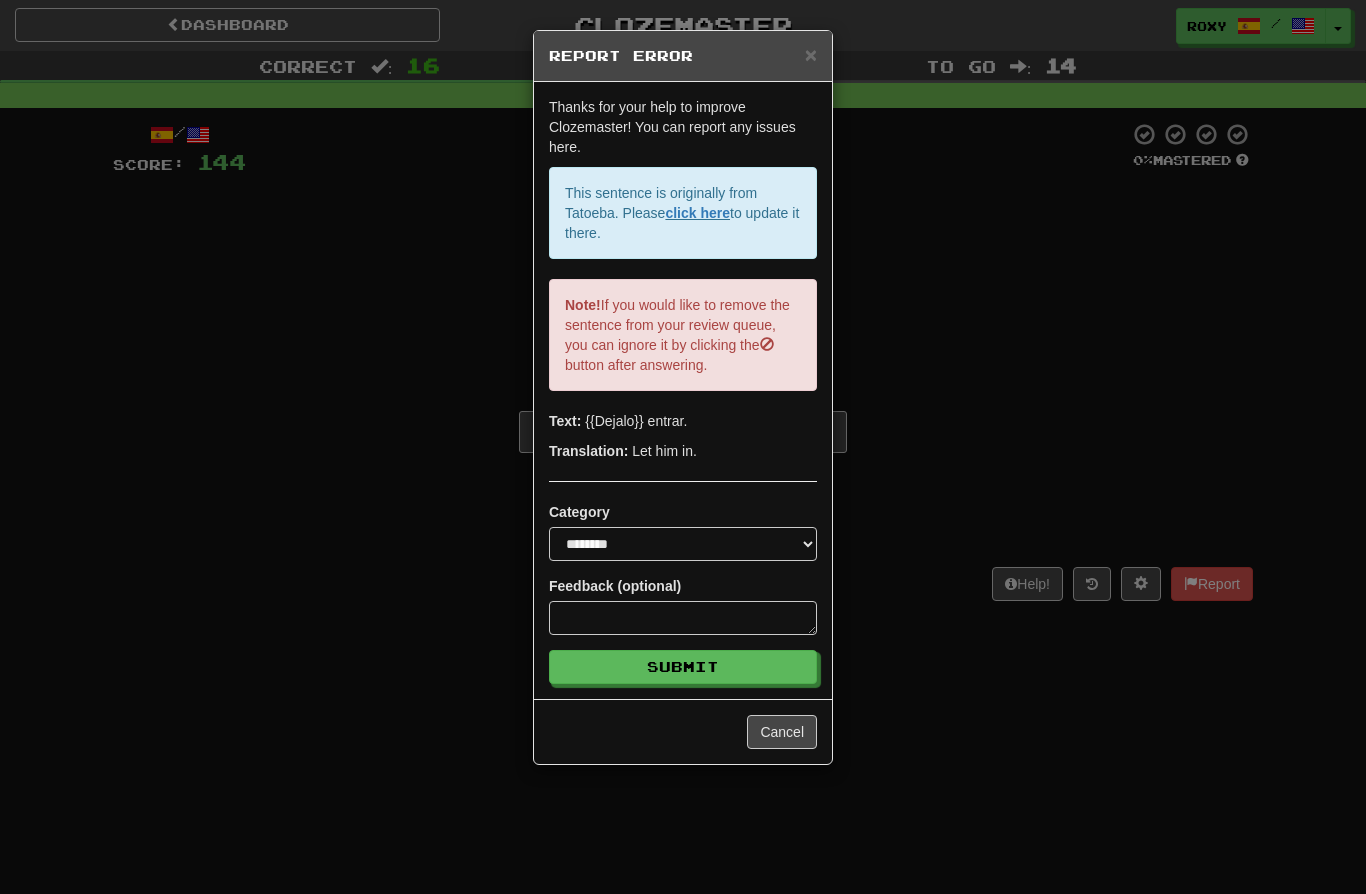click on "**********" at bounding box center [683, 447] 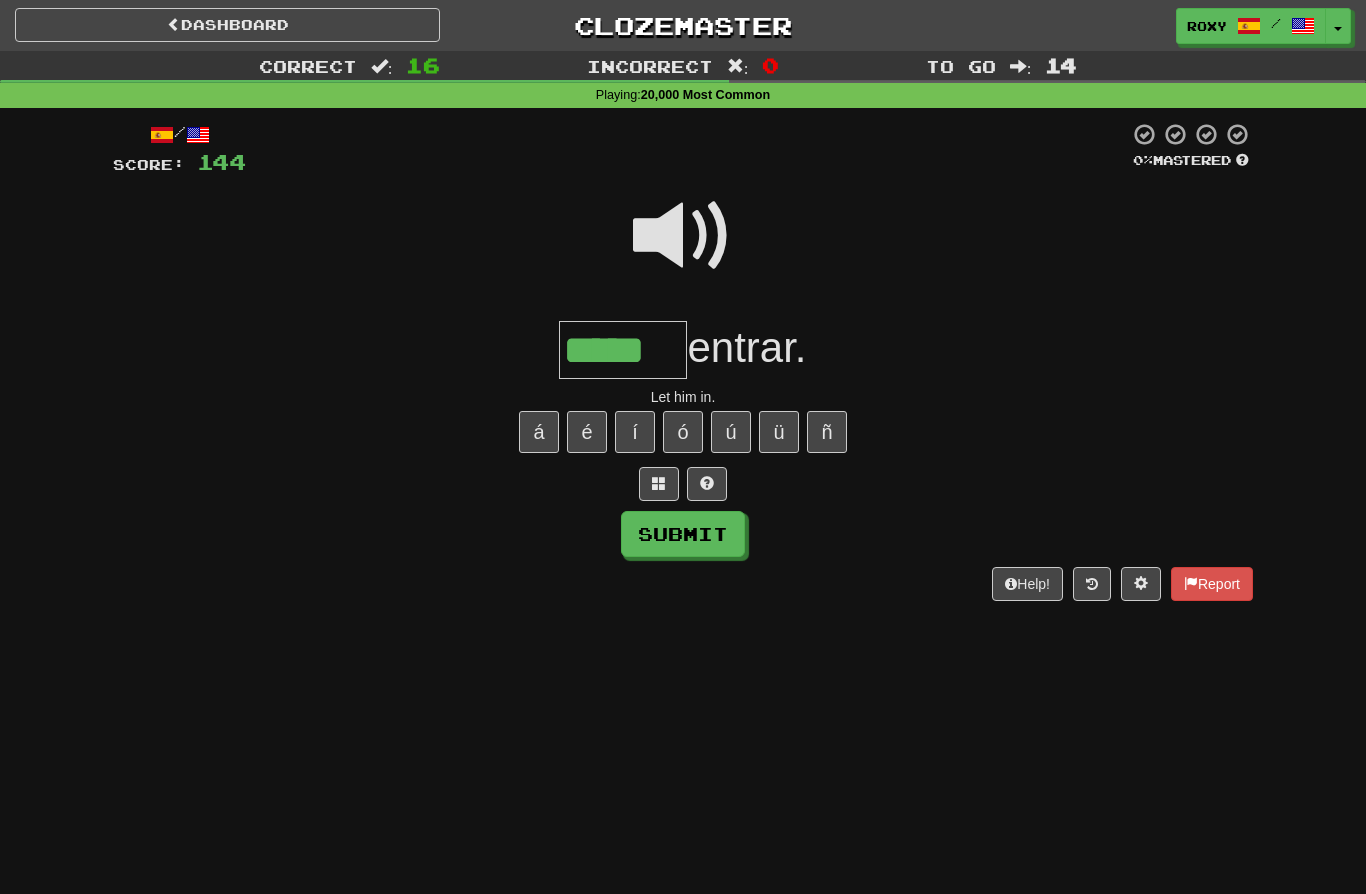 click on "*****" at bounding box center (623, 350) 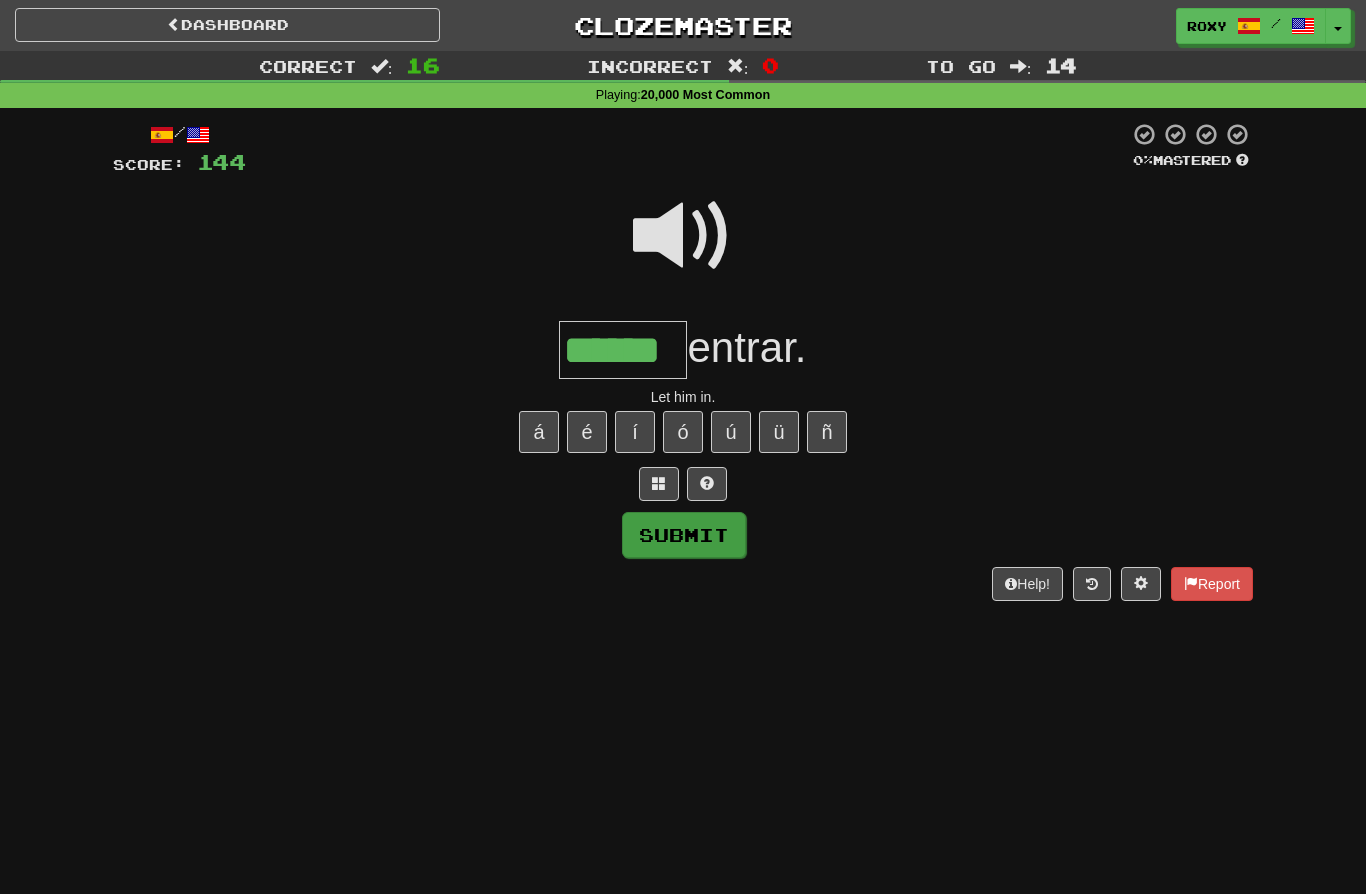 type on "******" 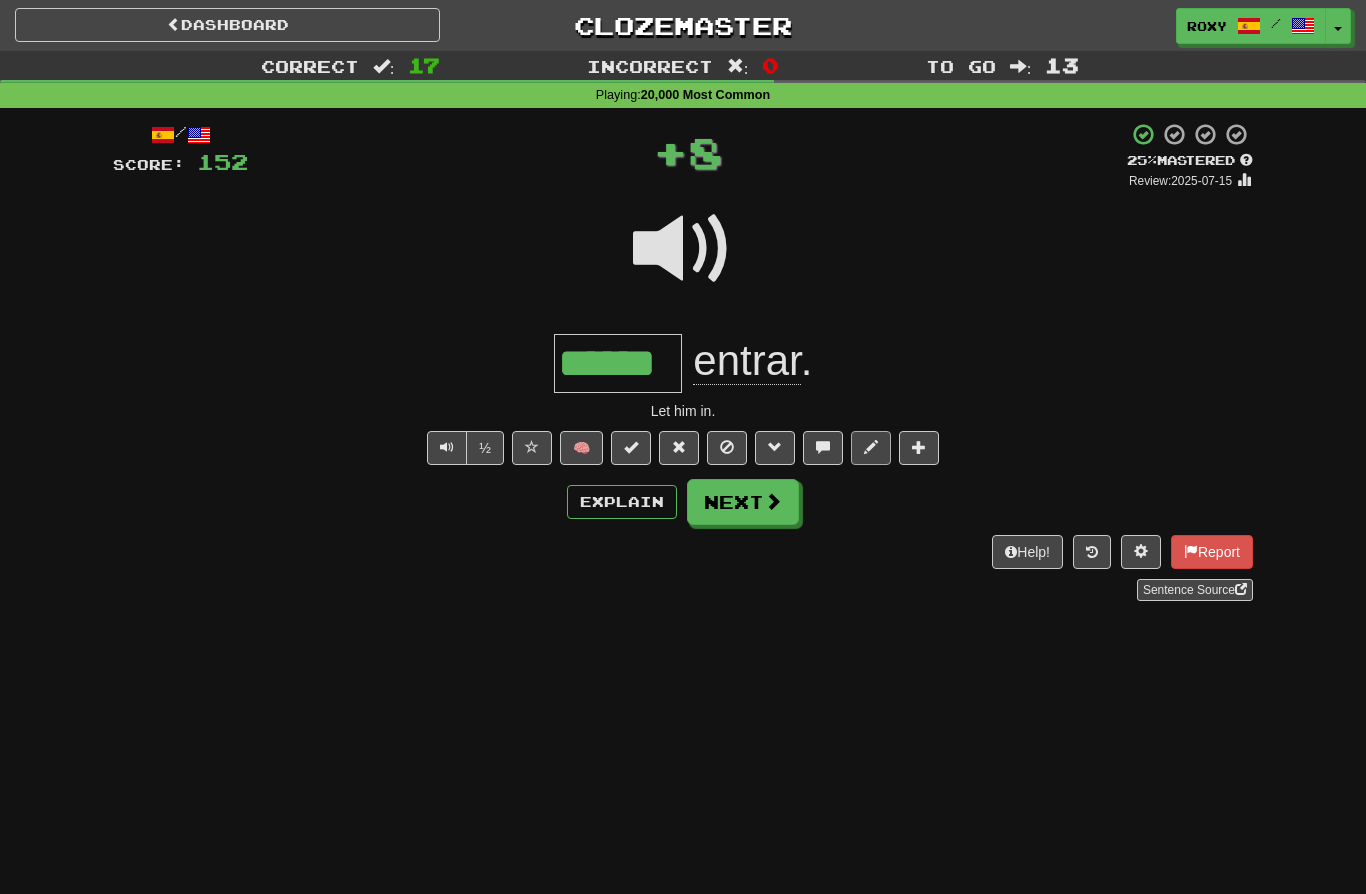 click at bounding box center [871, 447] 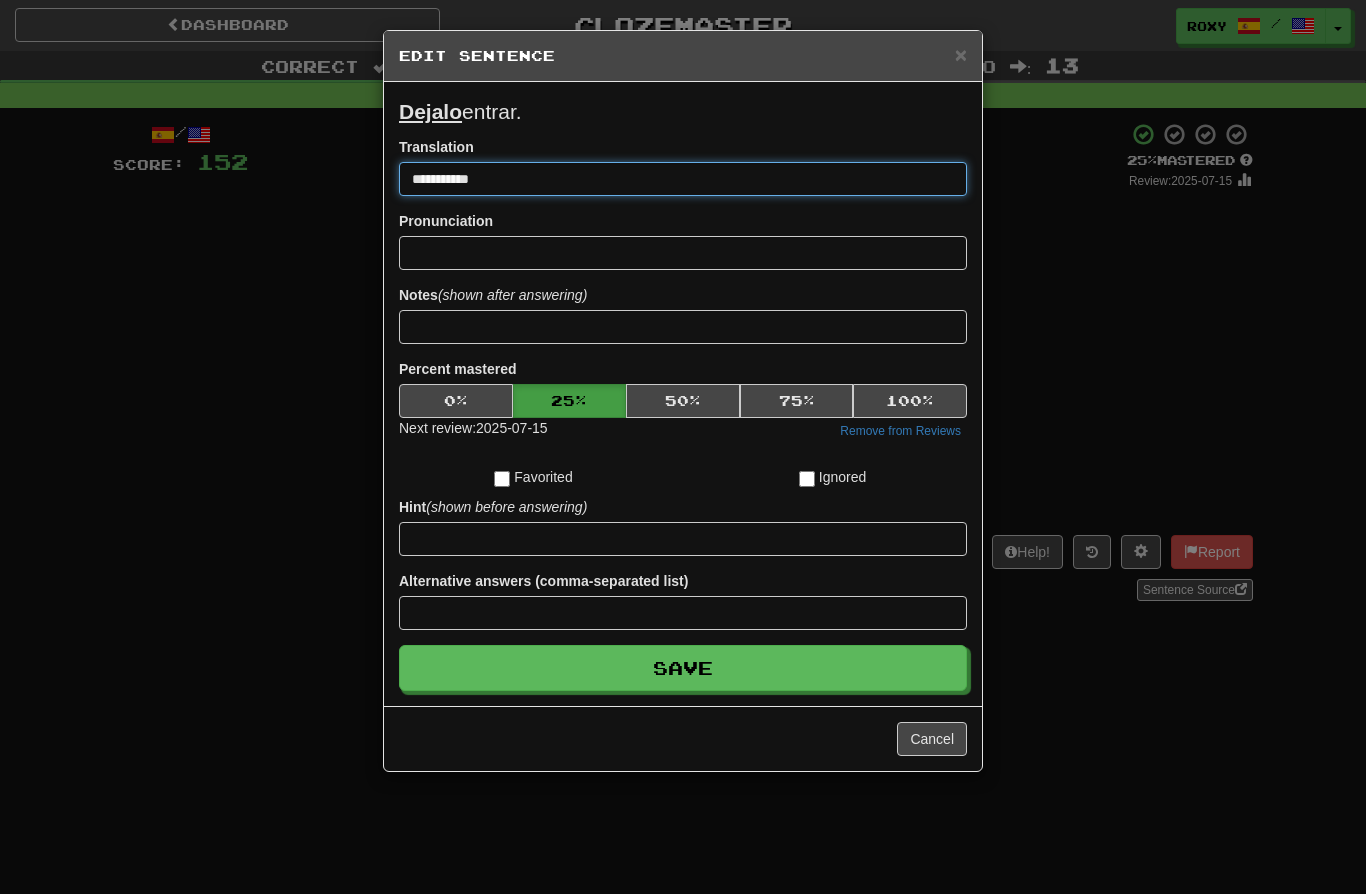 click on "**********" at bounding box center [683, 179] 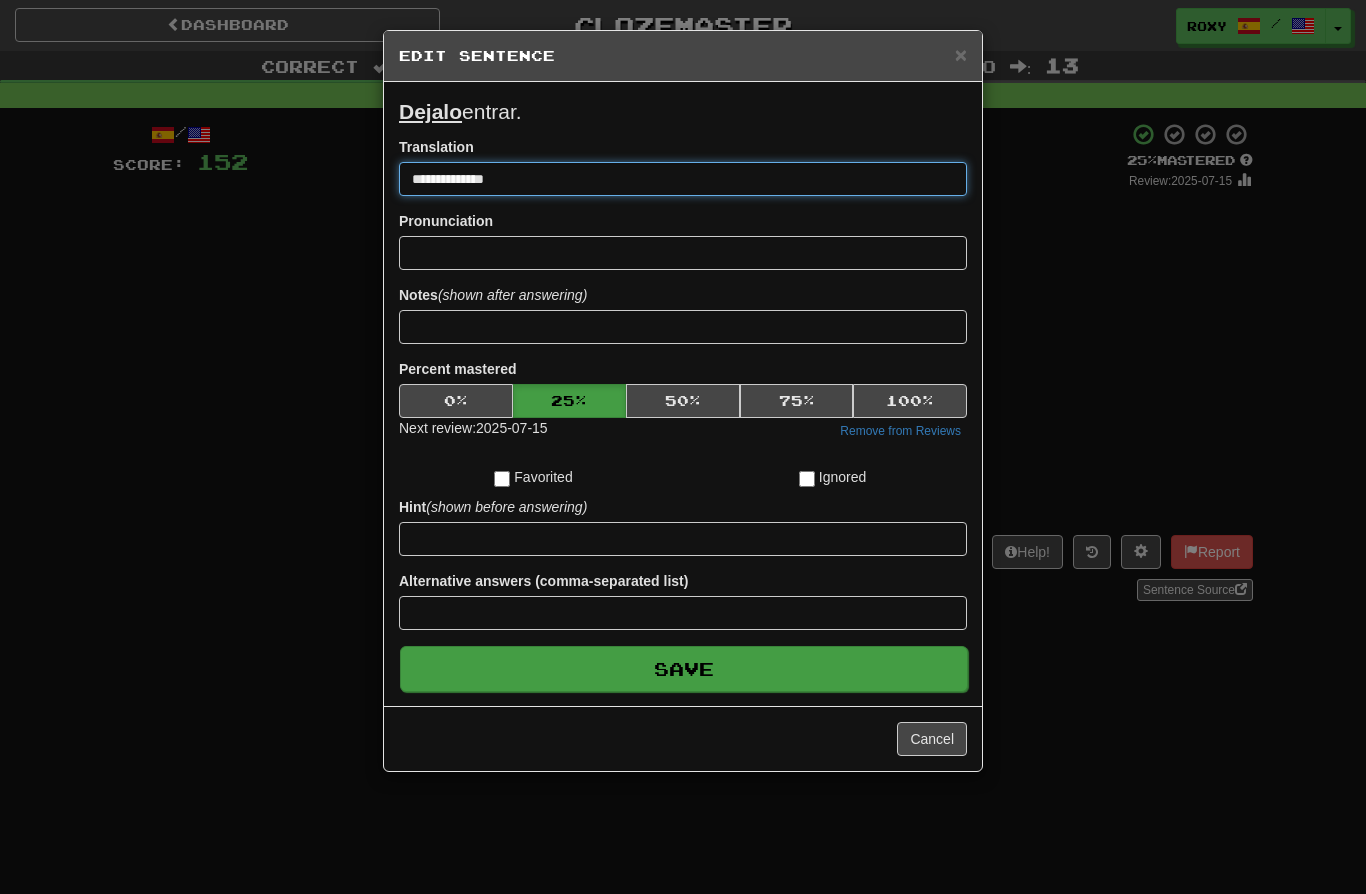 type on "**********" 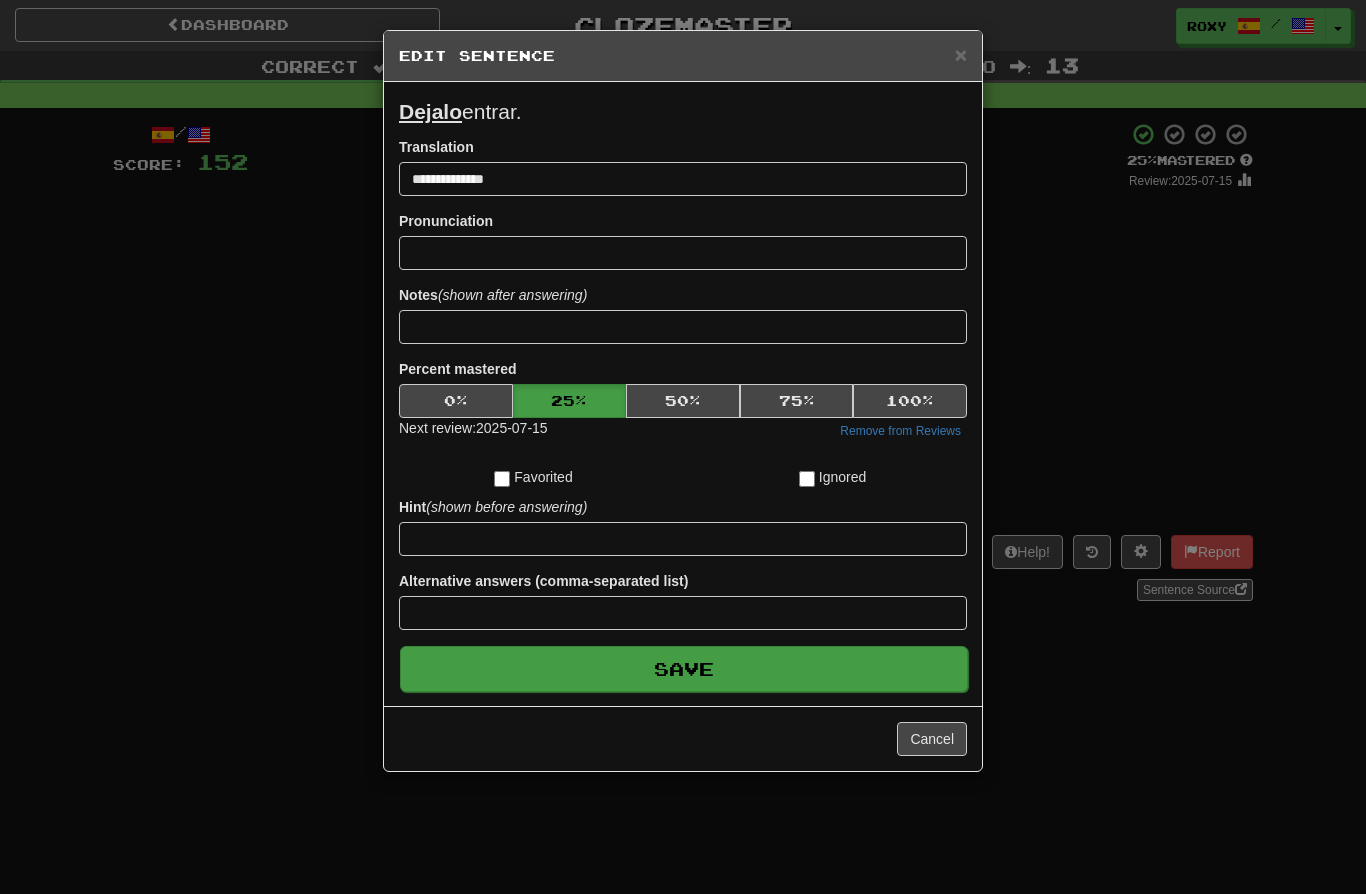 click on "Save" at bounding box center (684, 669) 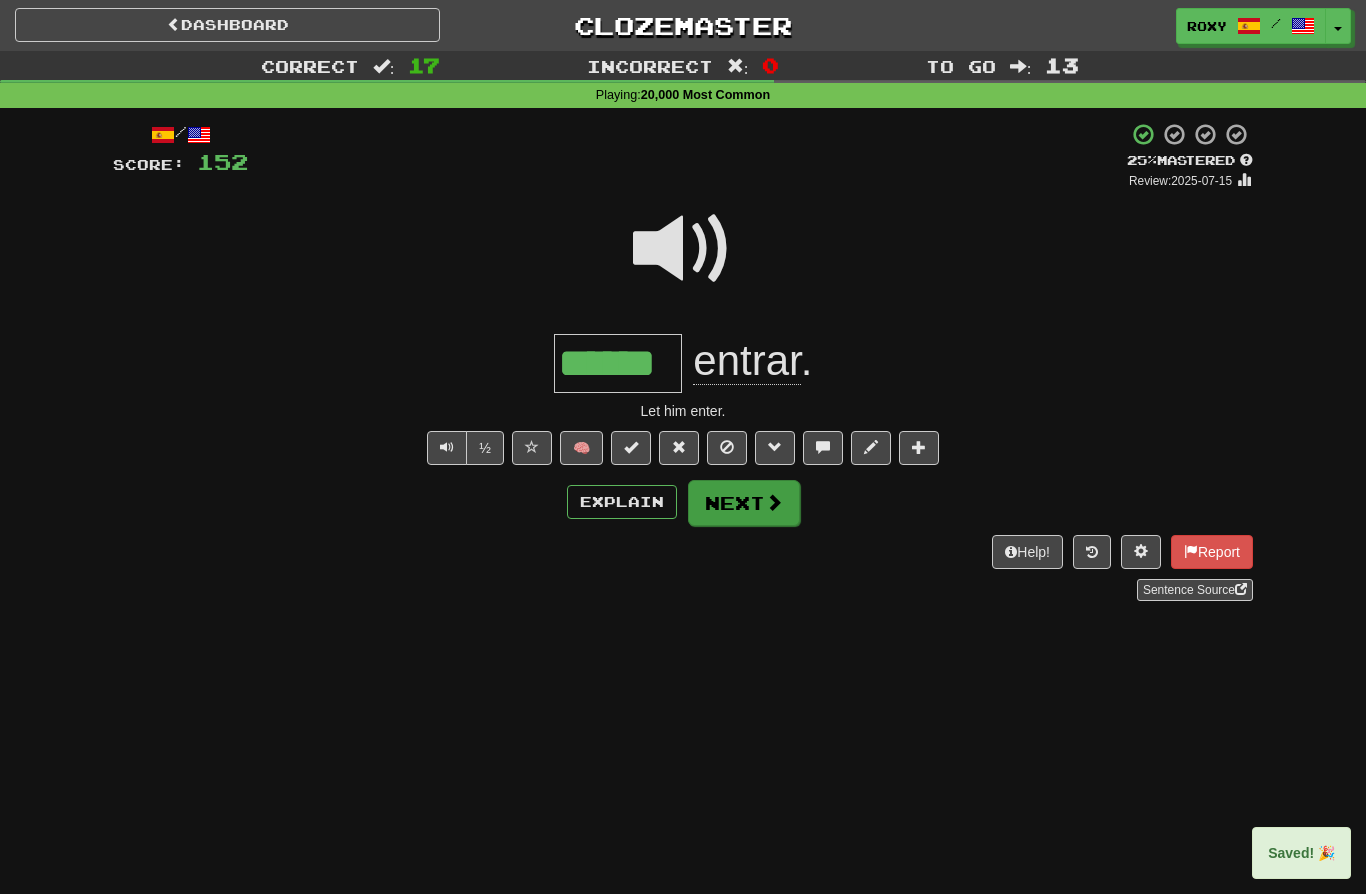 click on "Next" at bounding box center (744, 503) 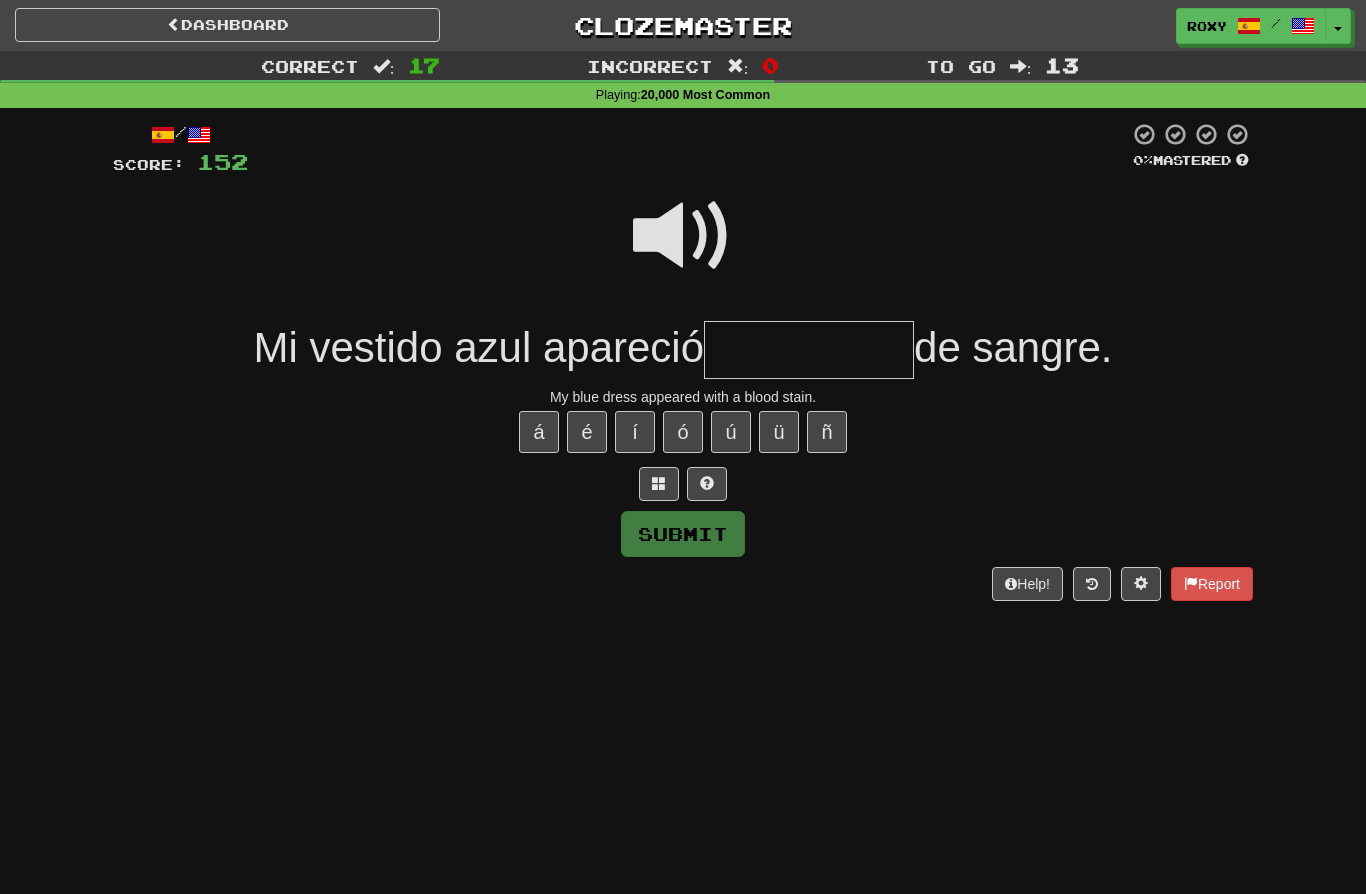 click at bounding box center (683, 236) 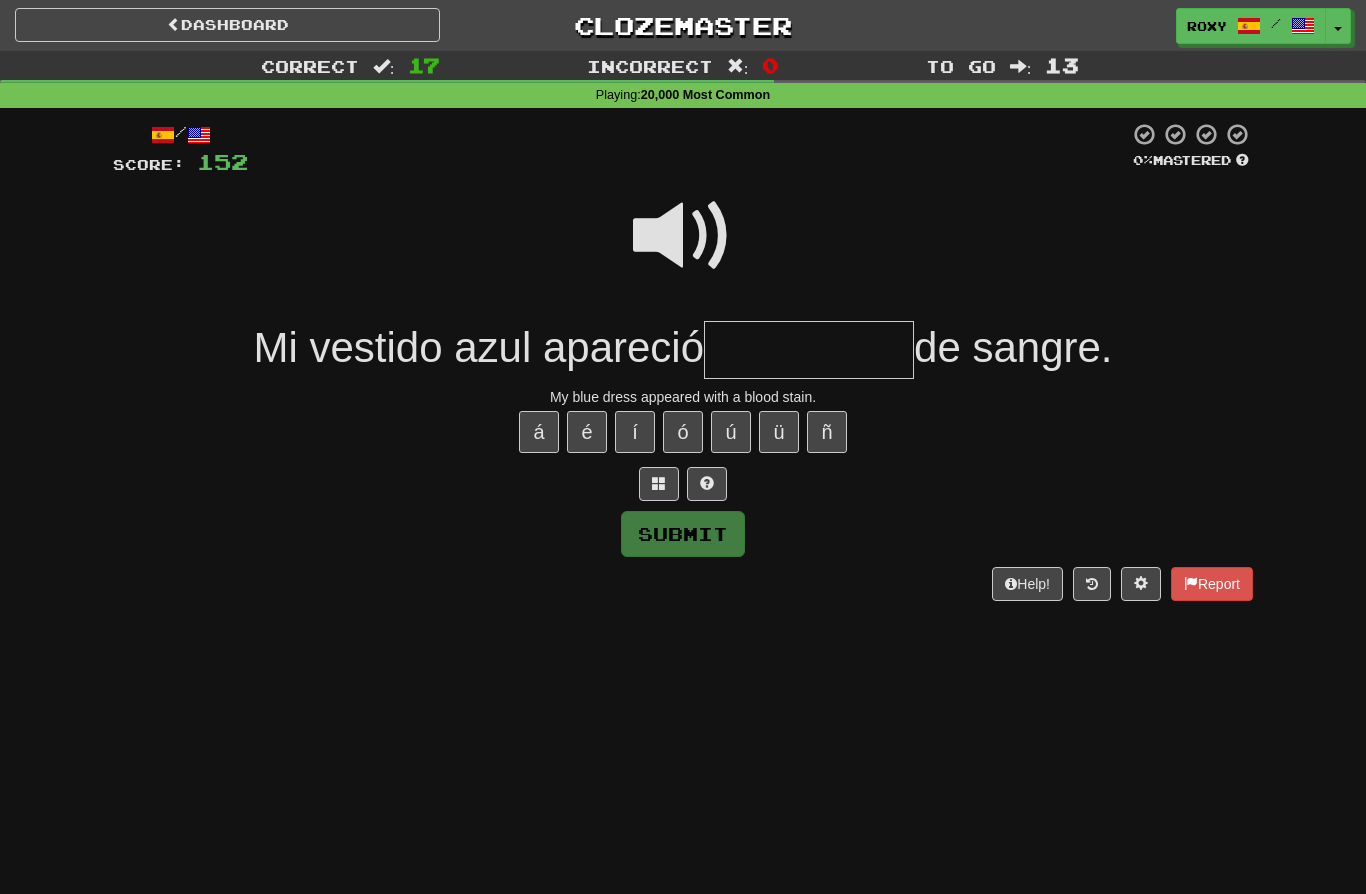 click at bounding box center [809, 350] 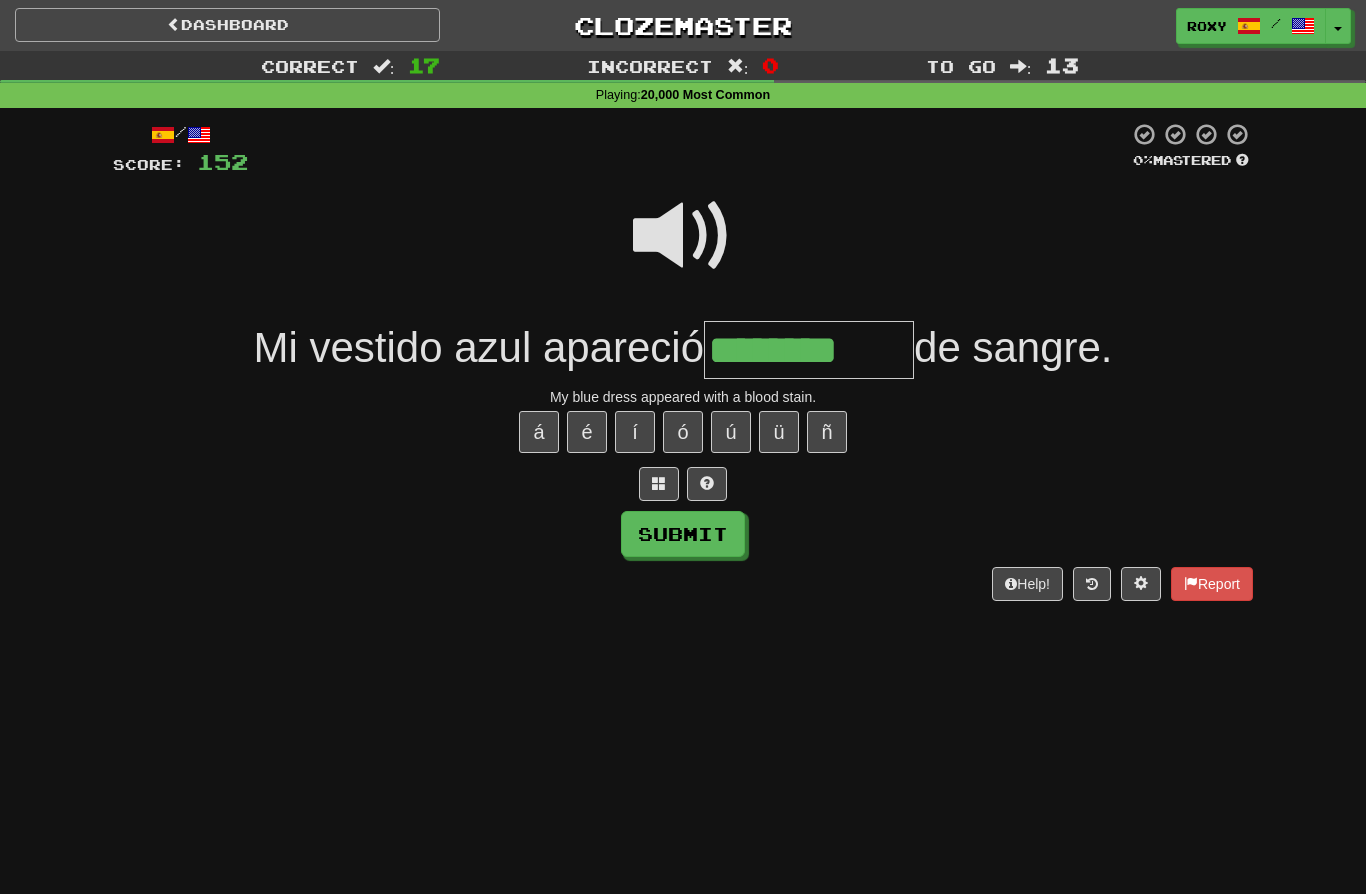 type on "********" 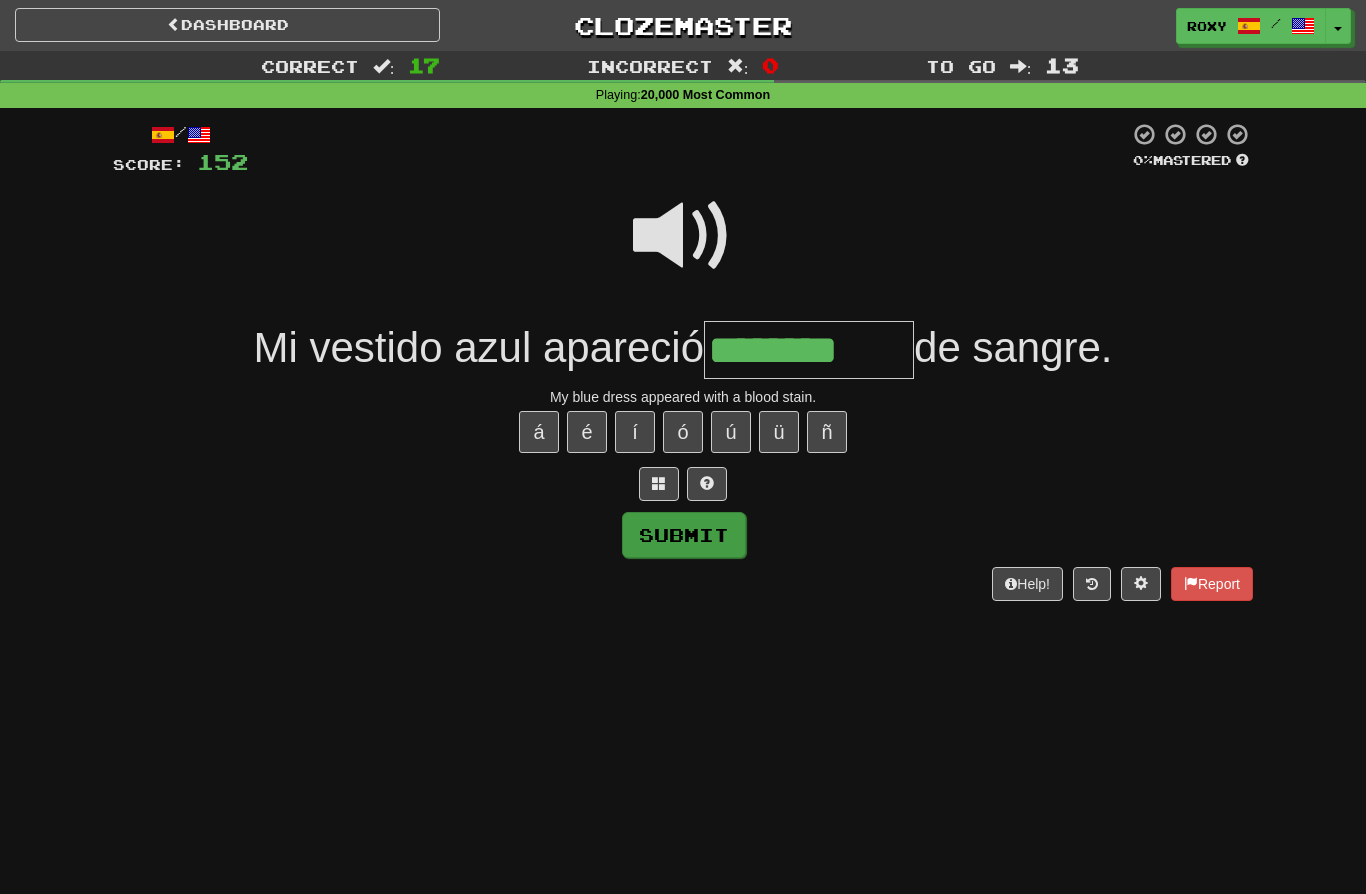 click on "Submit" at bounding box center (684, 535) 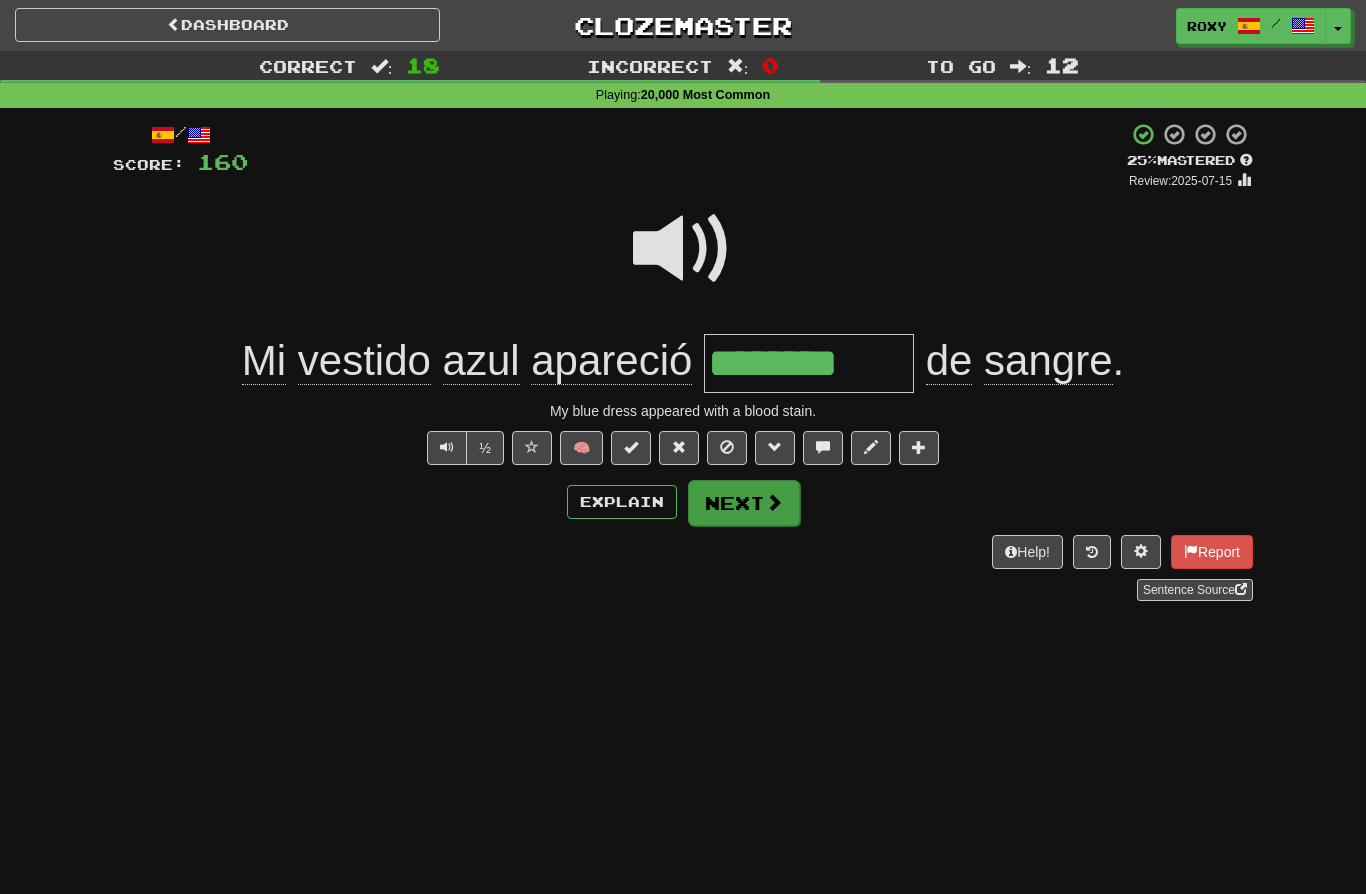 click on "Next" at bounding box center (744, 503) 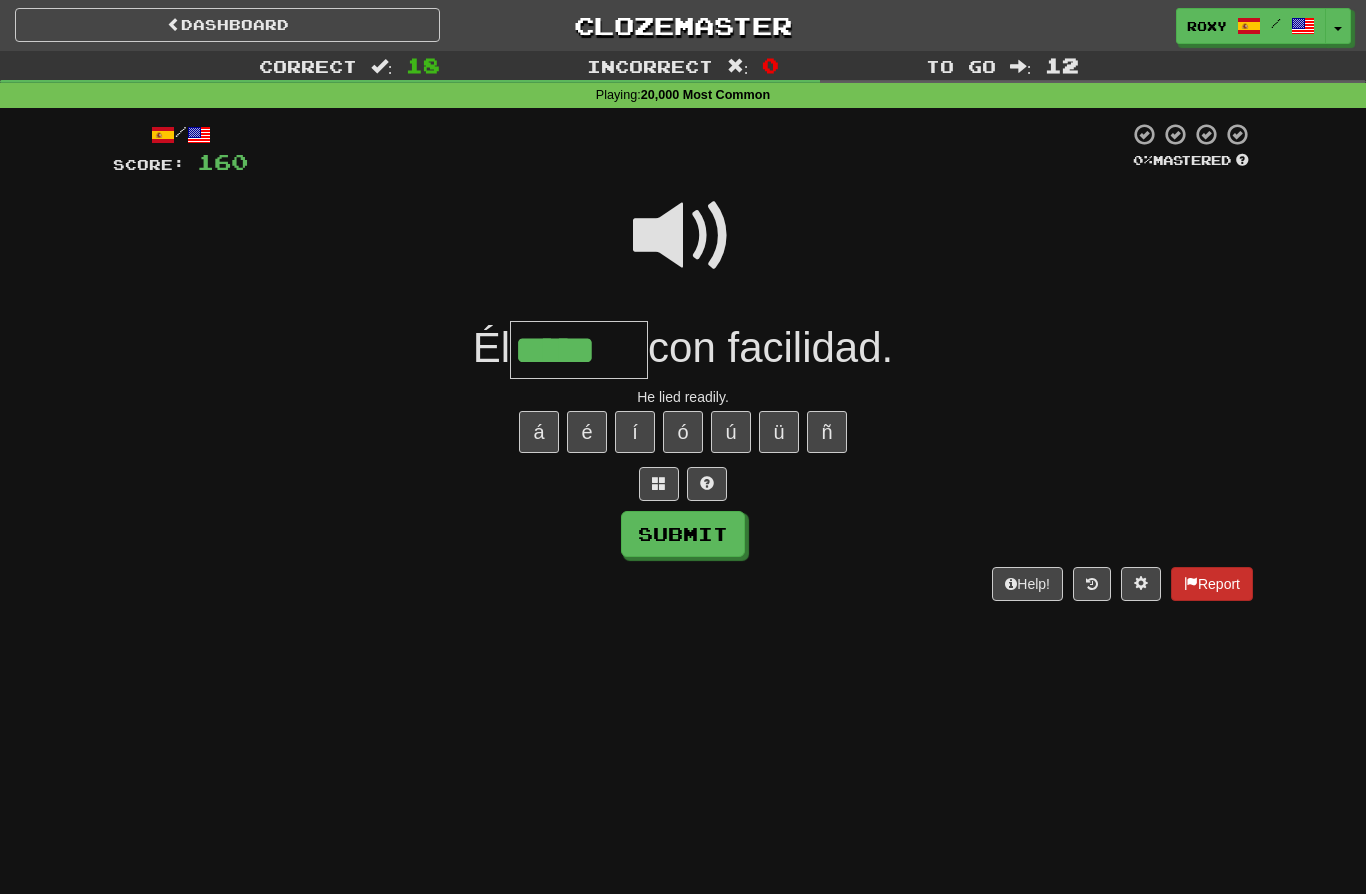 click on "Report" at bounding box center [1212, 584] 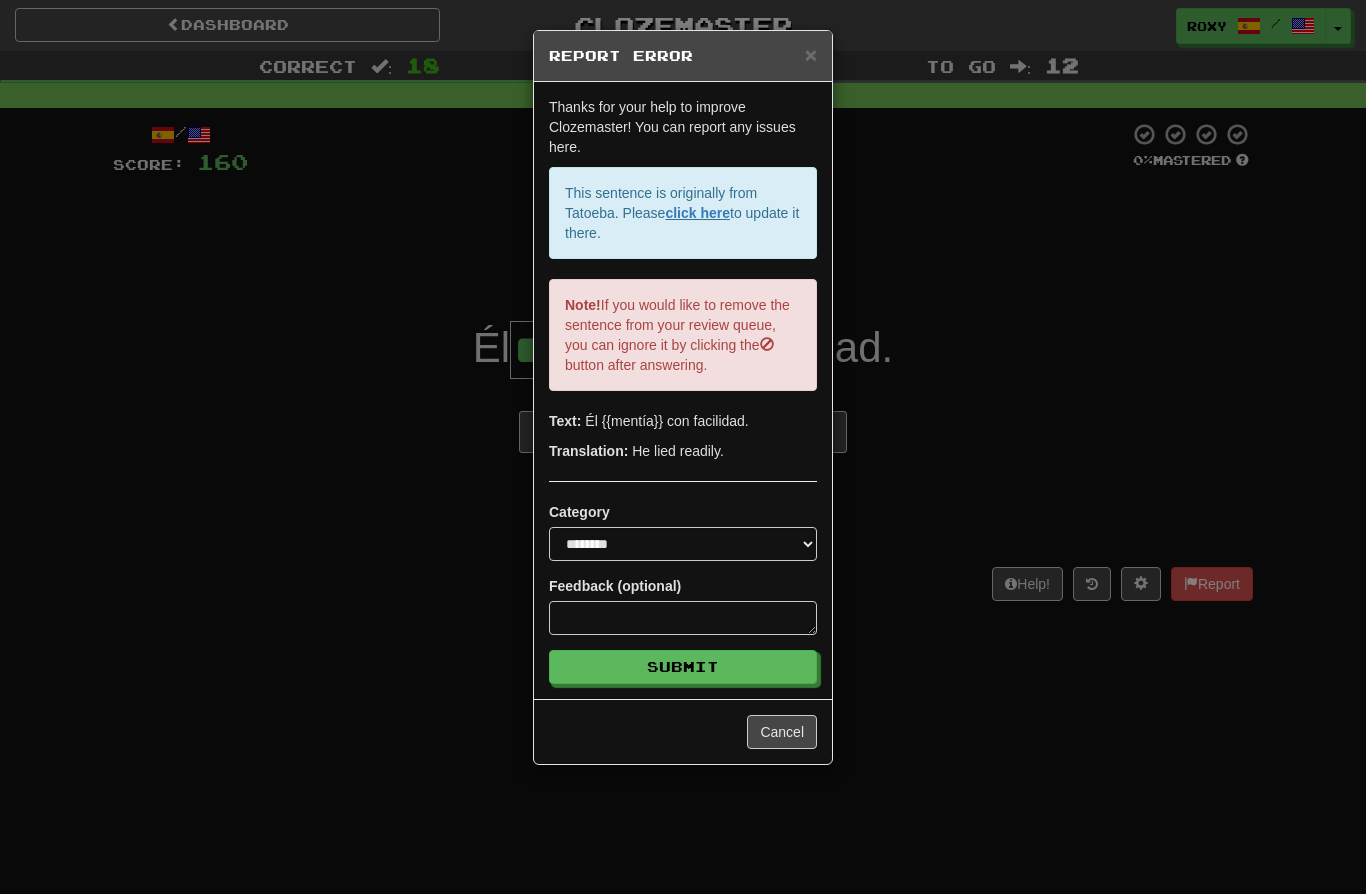 click on "**********" at bounding box center [683, 447] 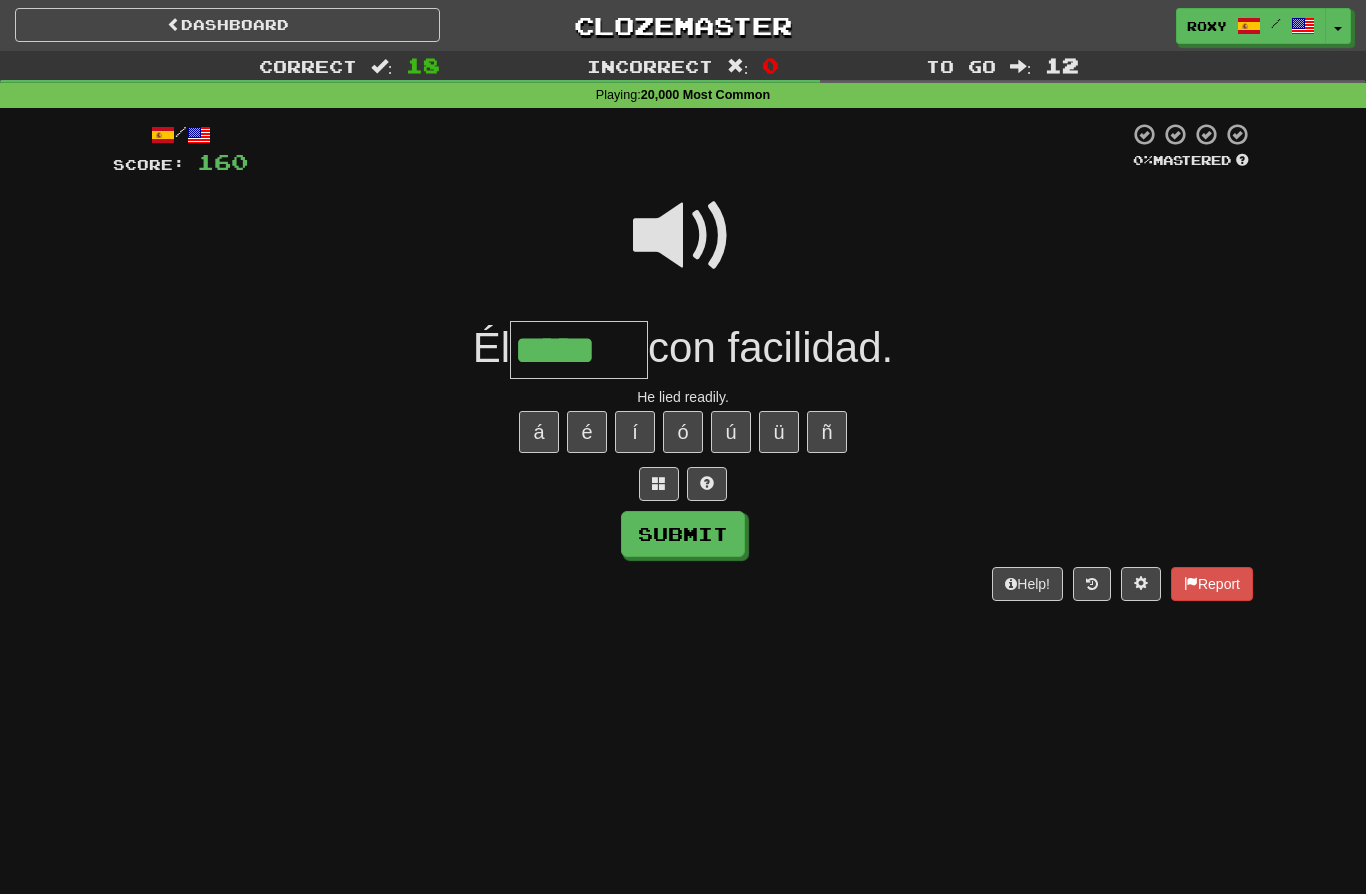 click on "*****" at bounding box center [579, 350] 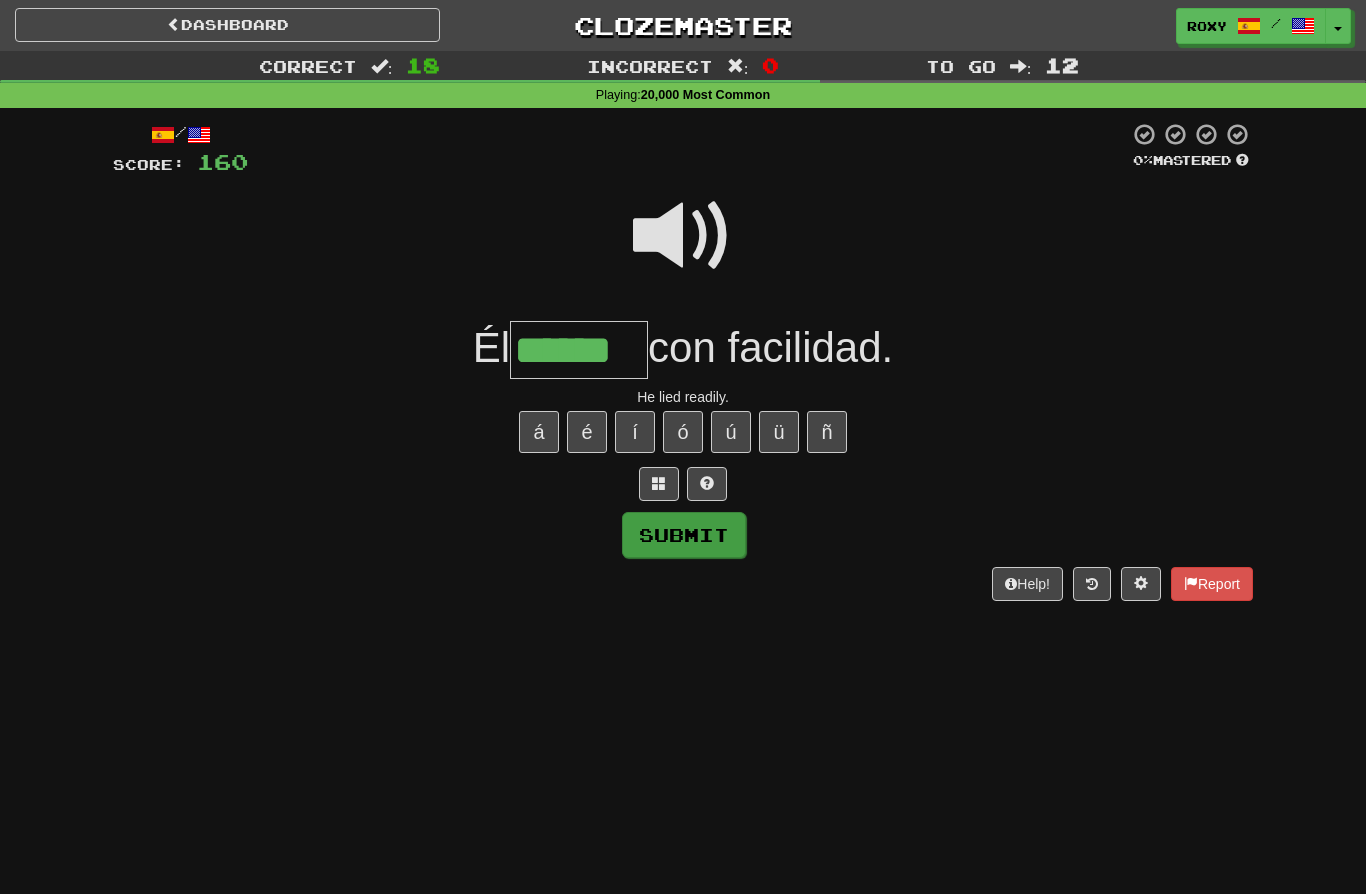 type on "******" 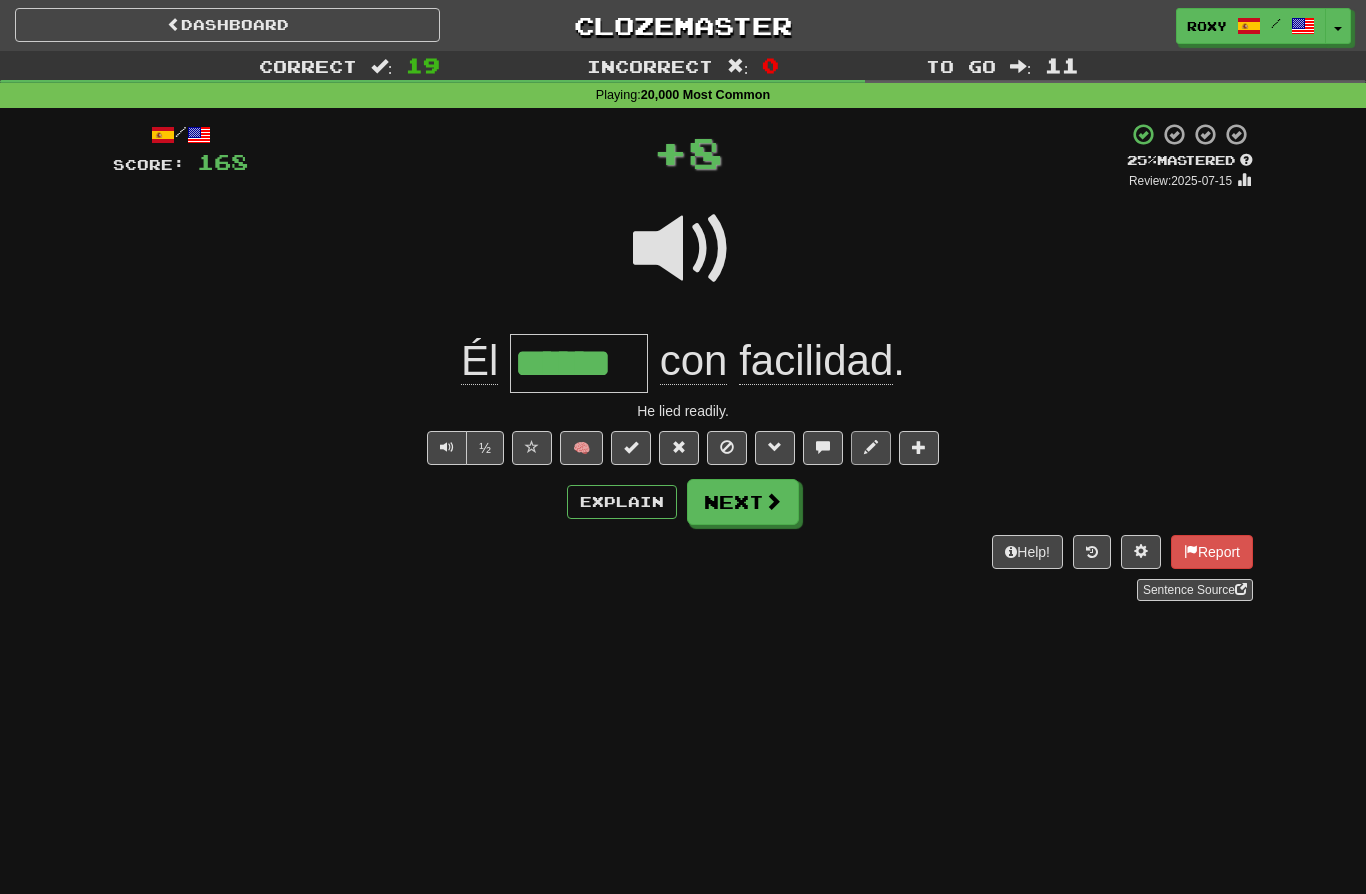 click at bounding box center (871, 447) 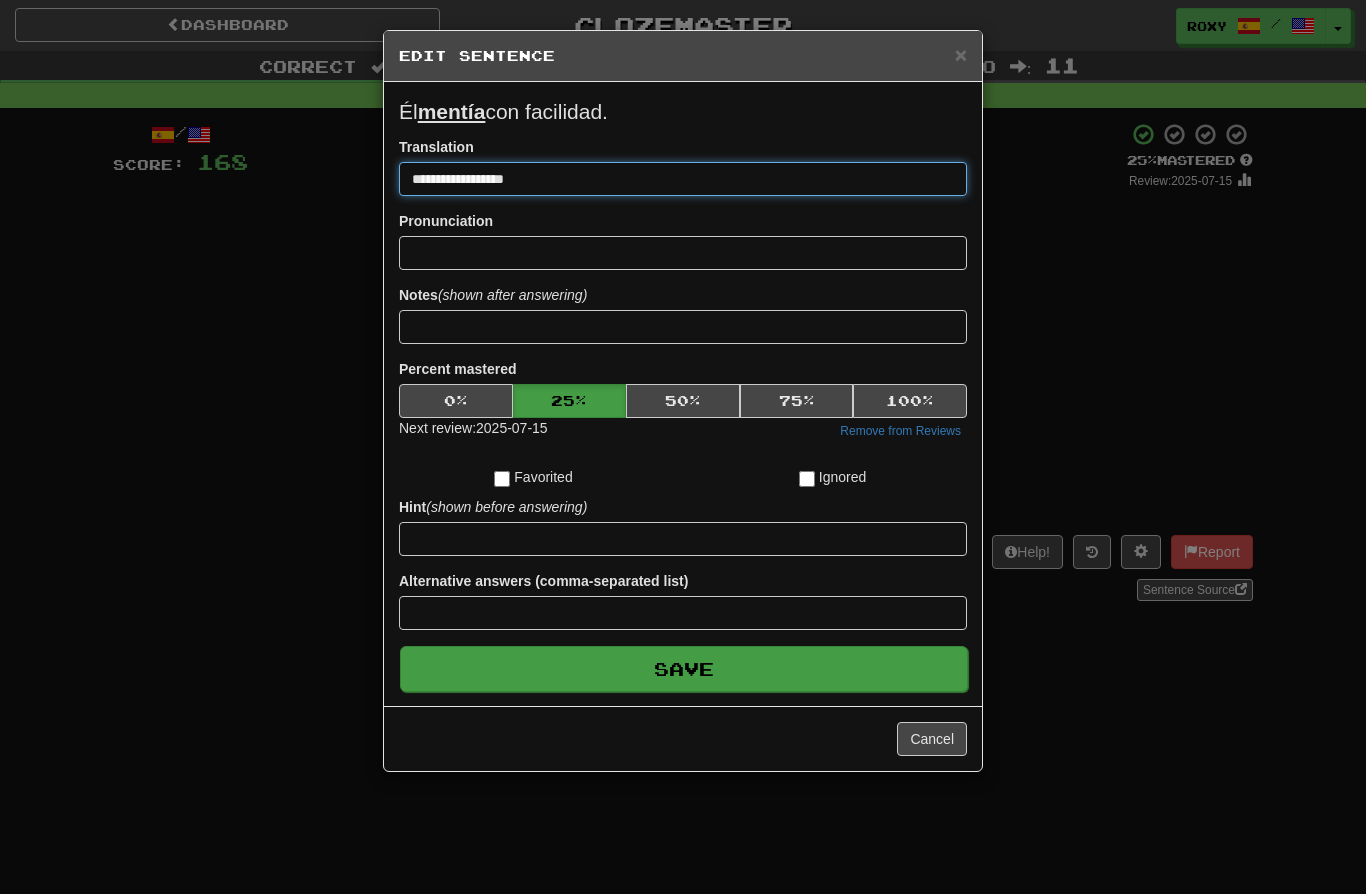 type on "**********" 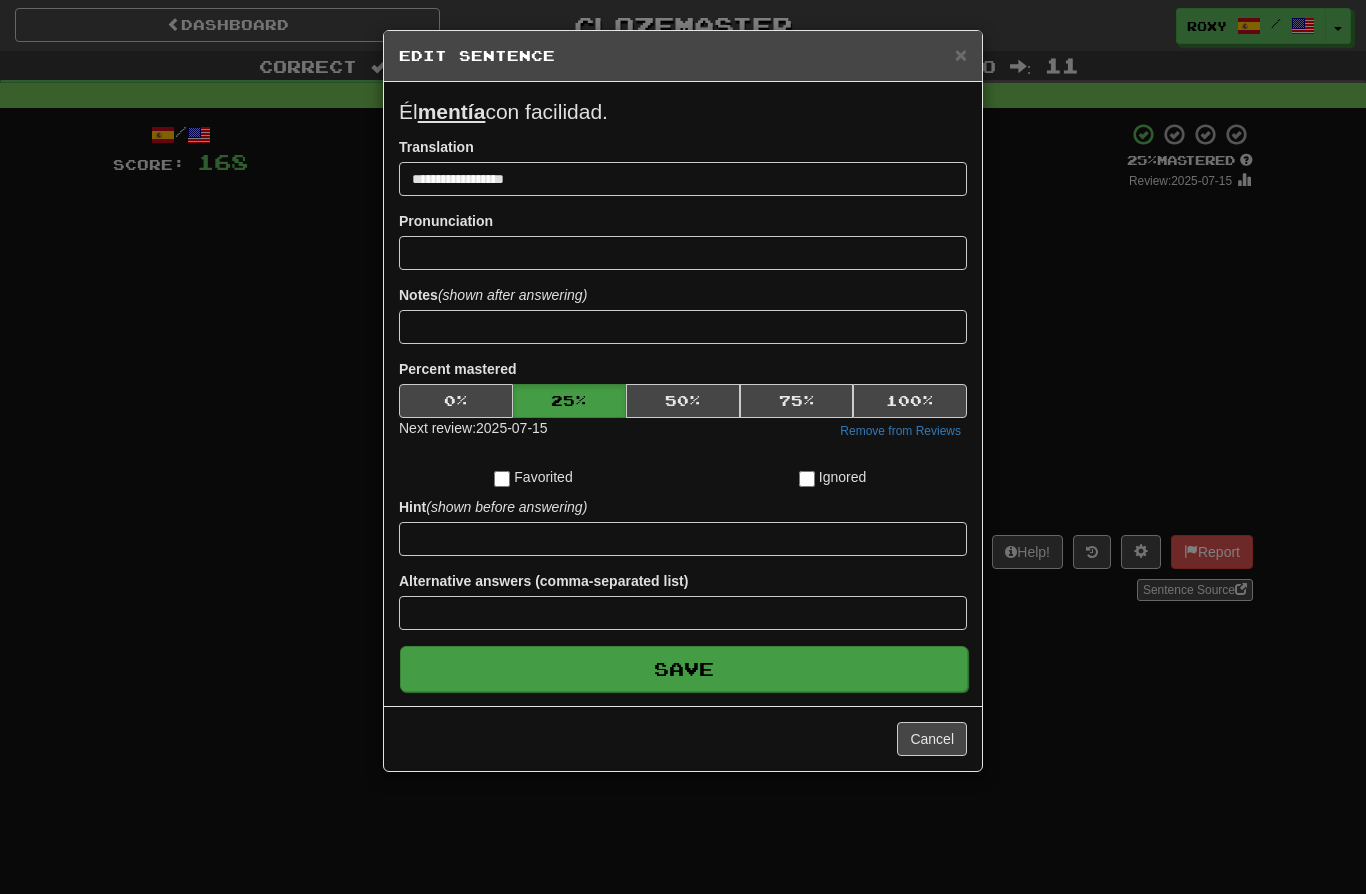 click on "Save" at bounding box center [684, 669] 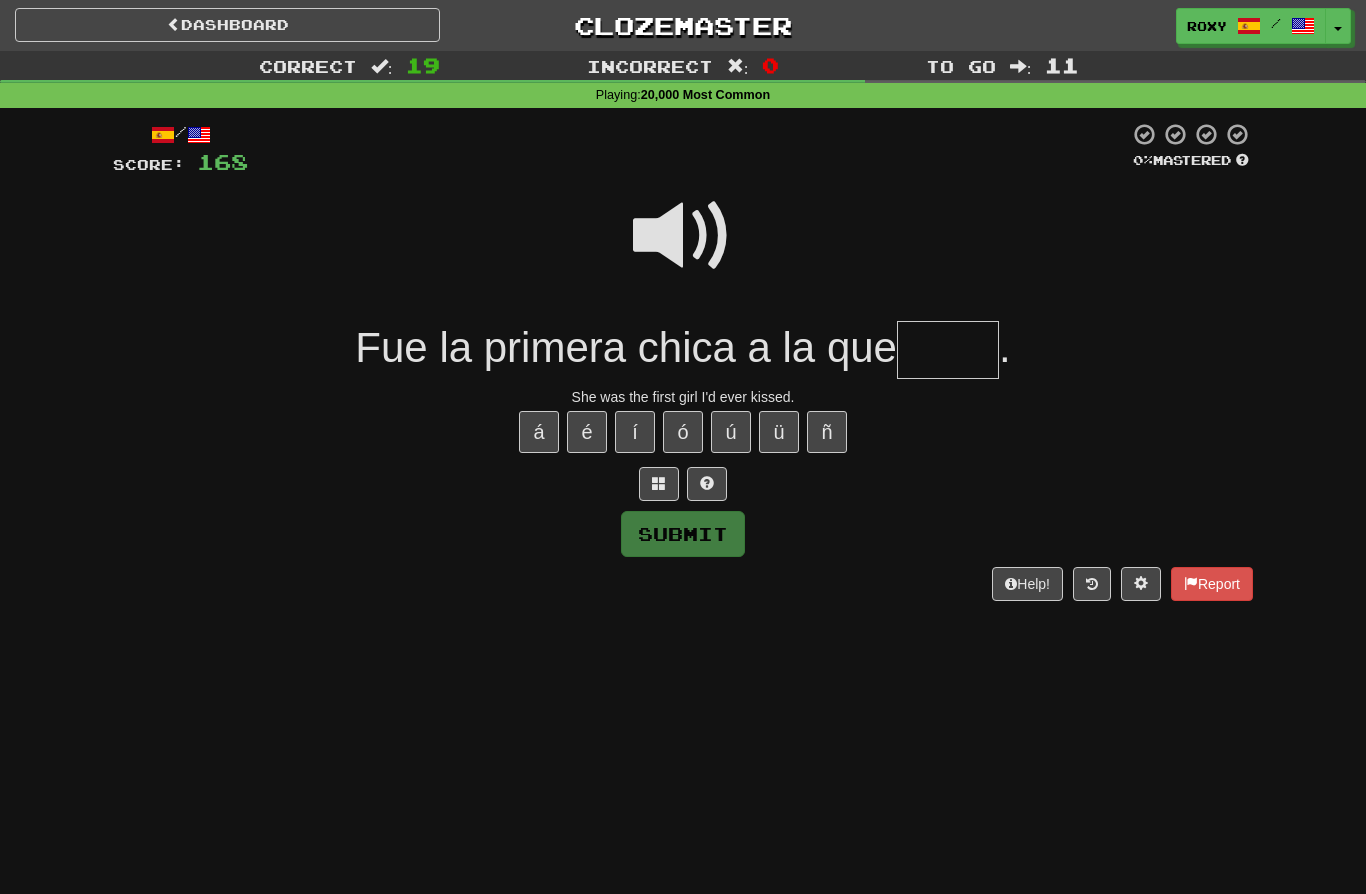 click at bounding box center (683, 236) 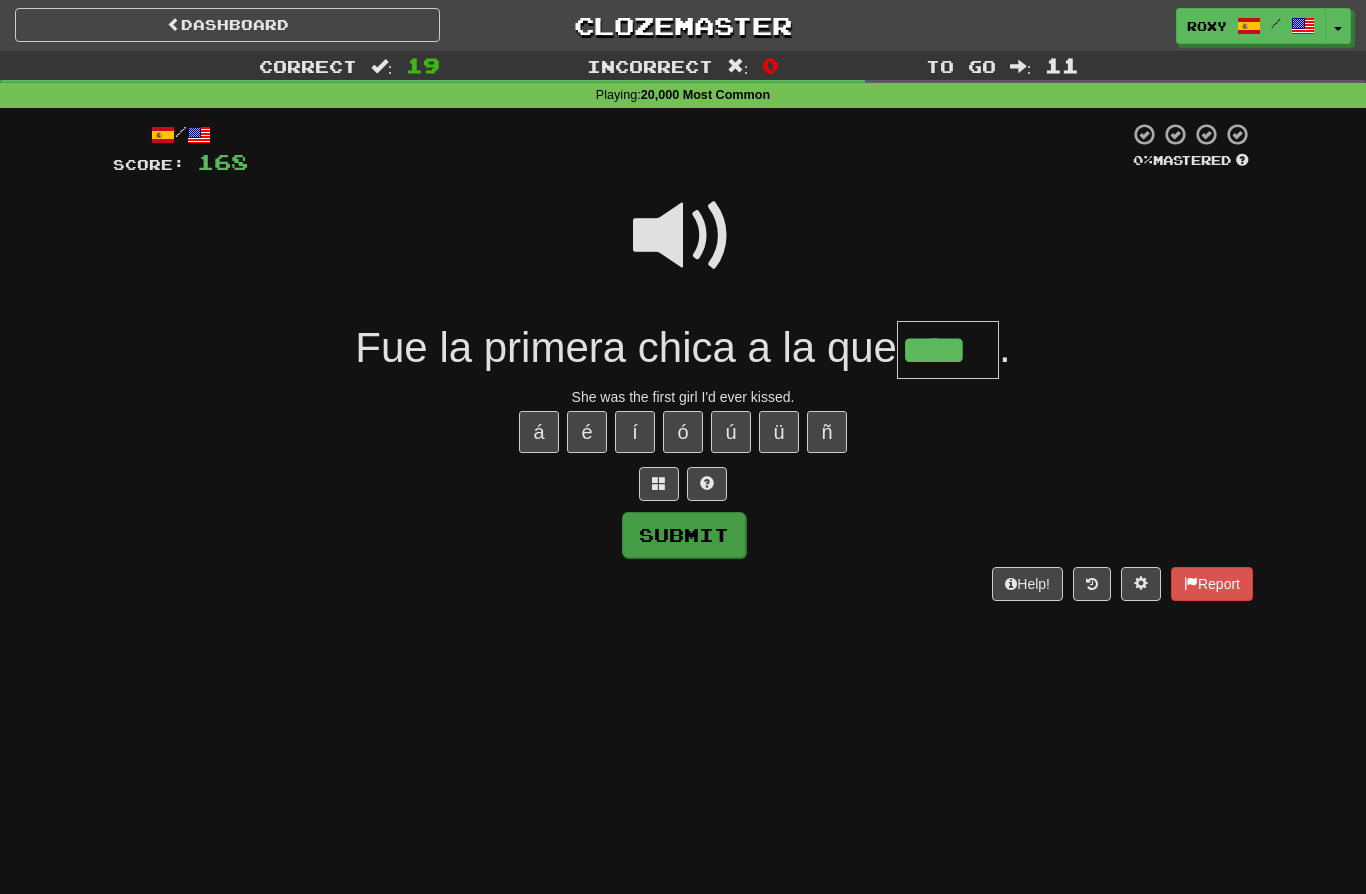 type on "****" 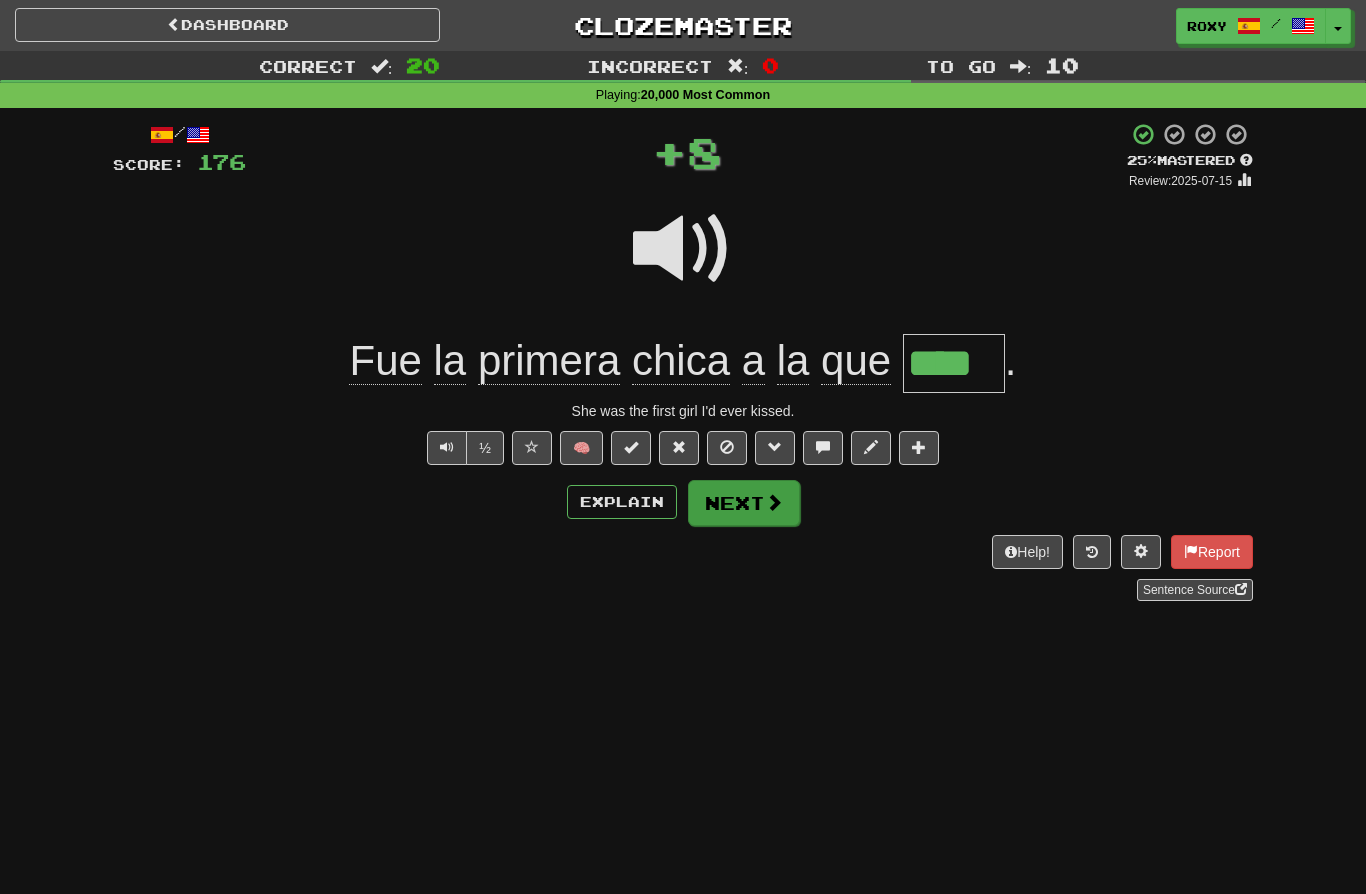 click on "Next" at bounding box center [744, 503] 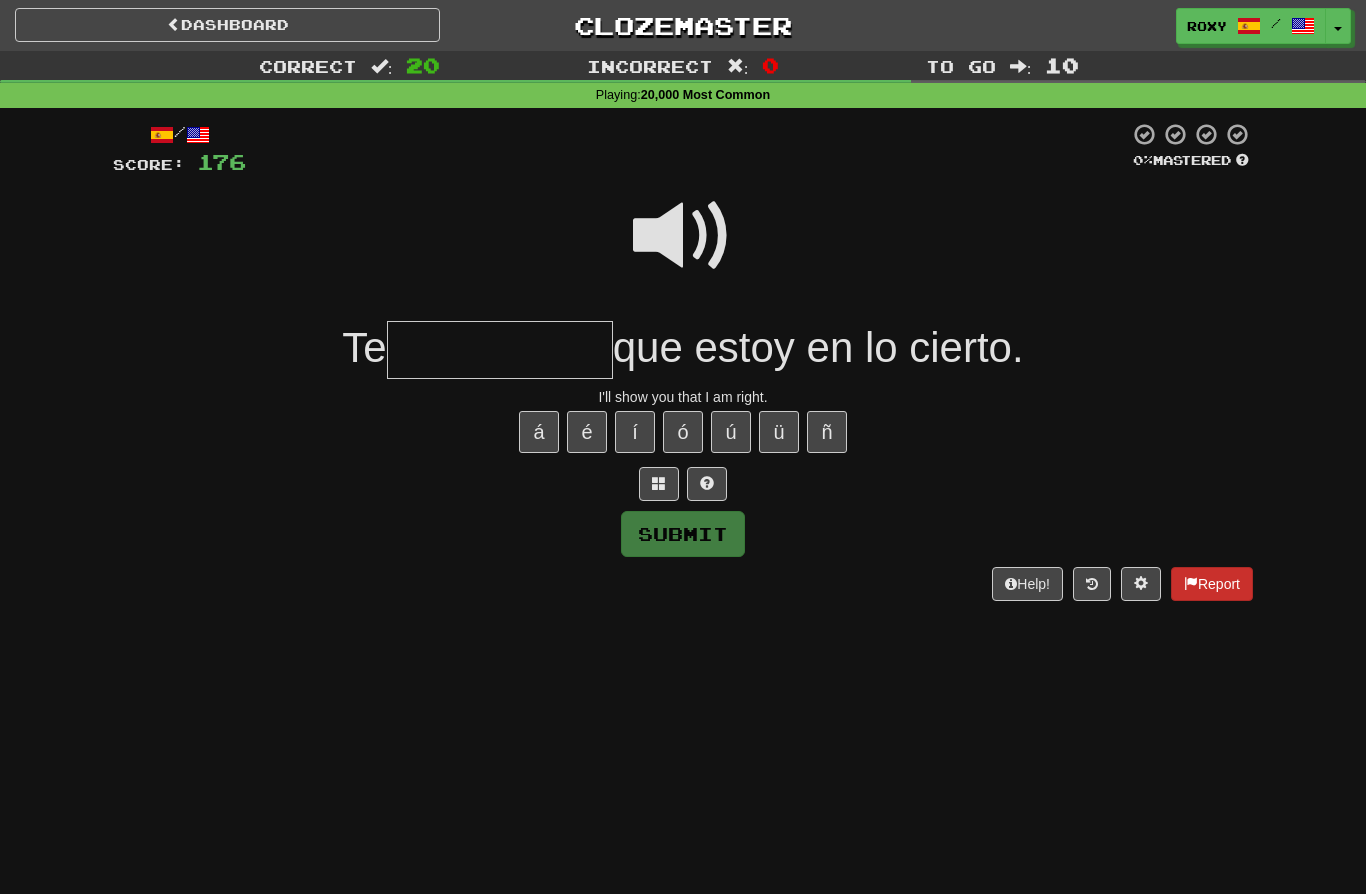 click on "Report" at bounding box center [1212, 584] 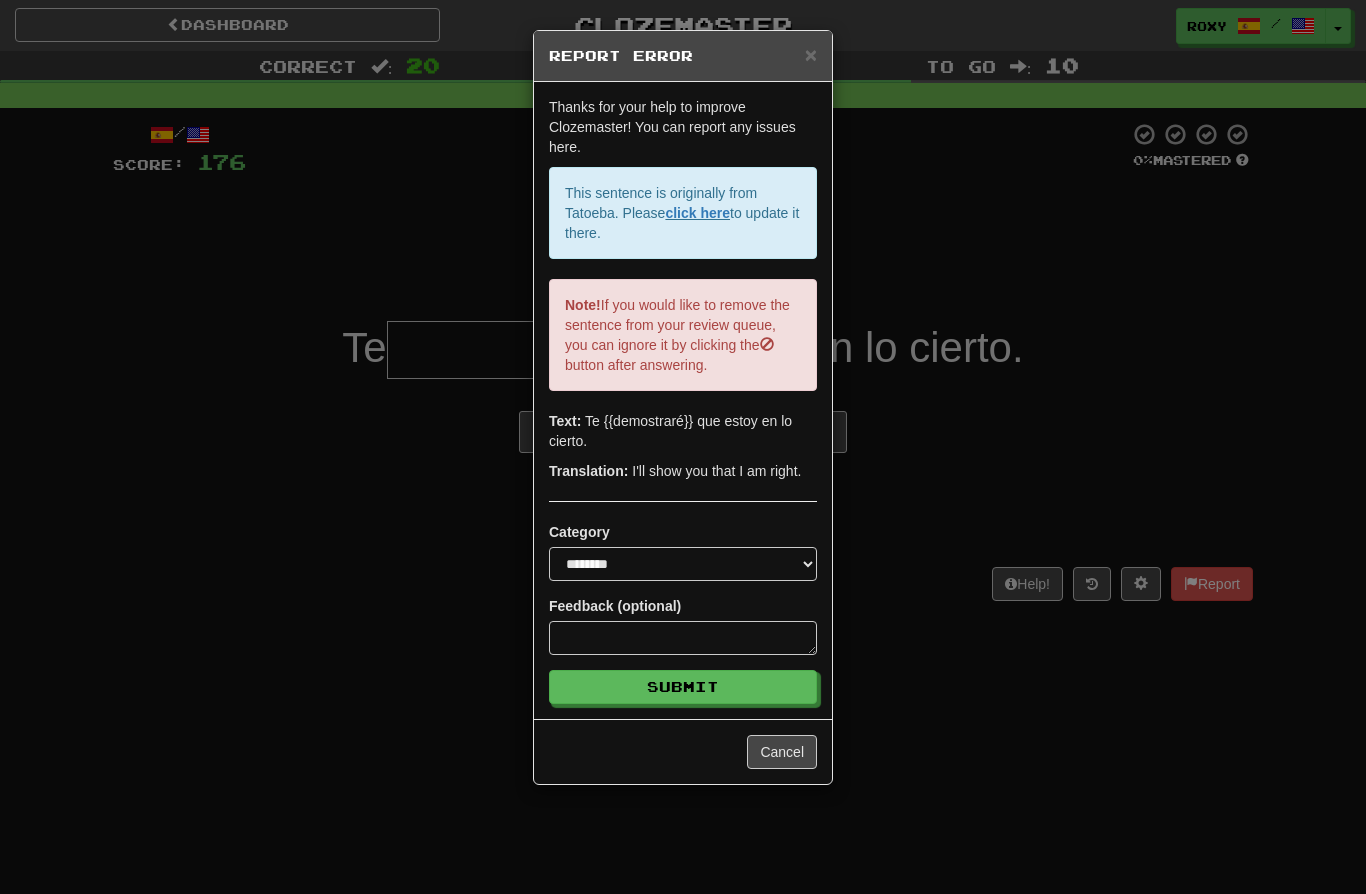 click on "**********" at bounding box center [683, 447] 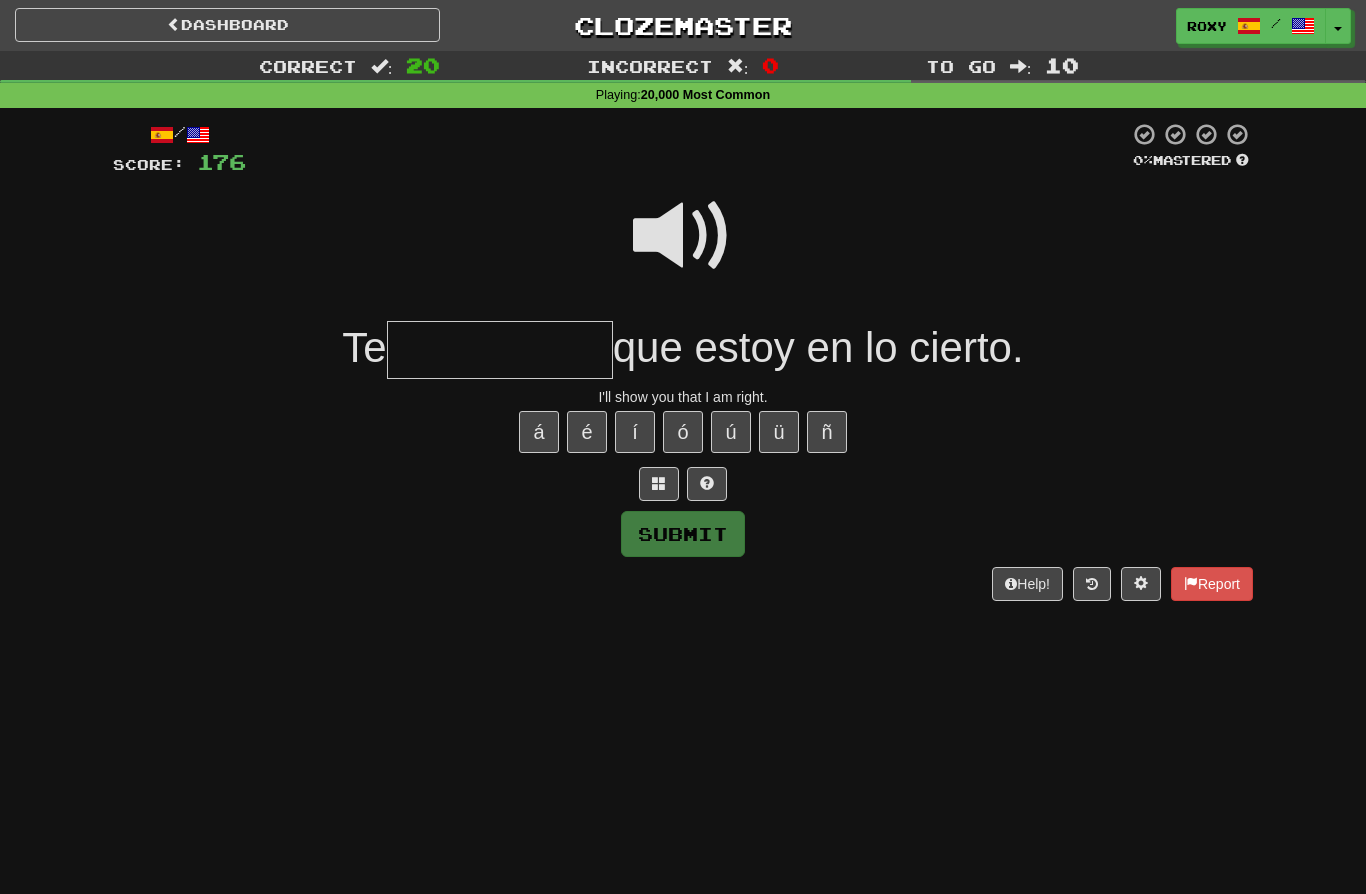 click at bounding box center (500, 350) 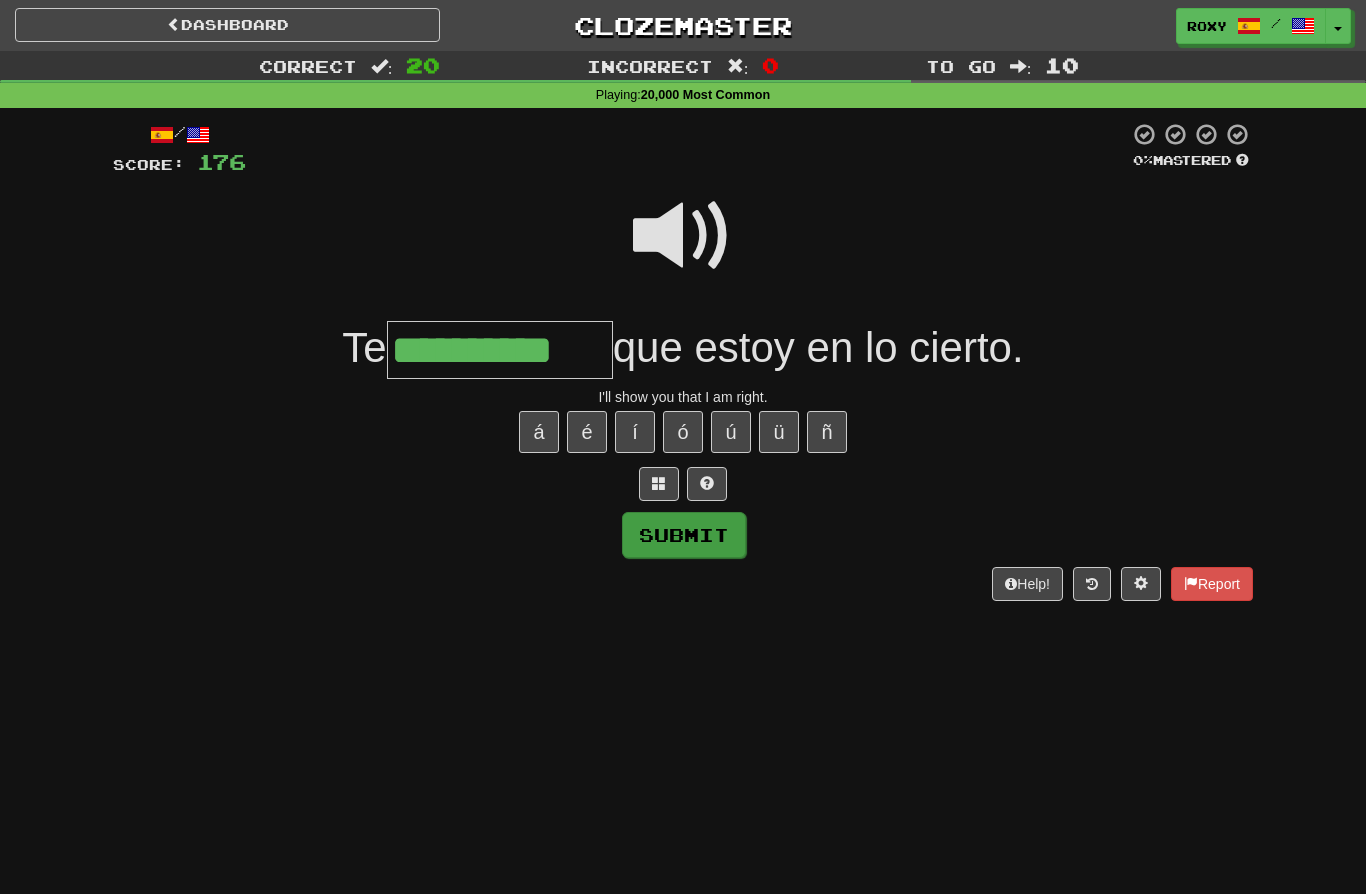 type on "**********" 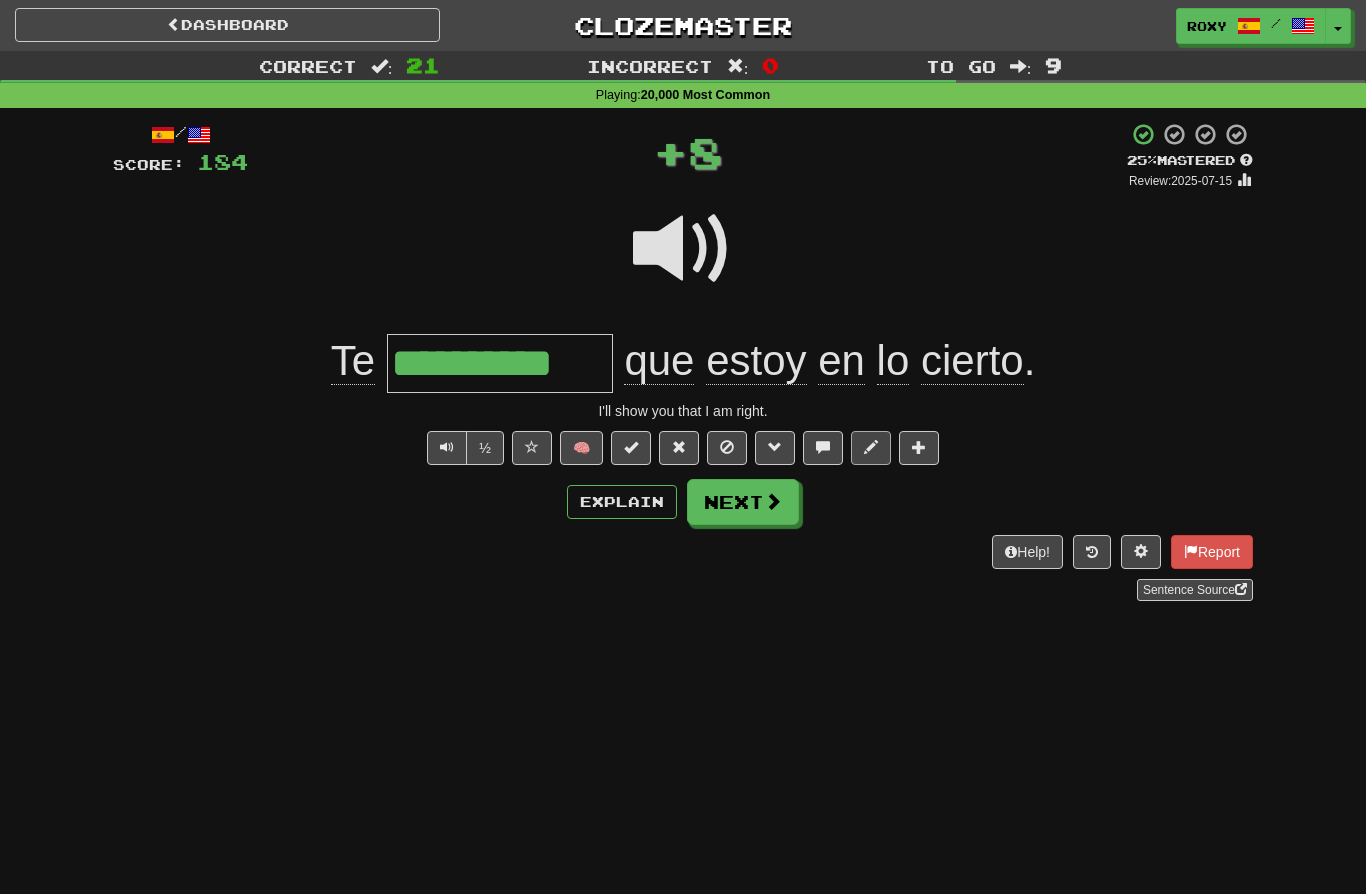 click at bounding box center (871, 447) 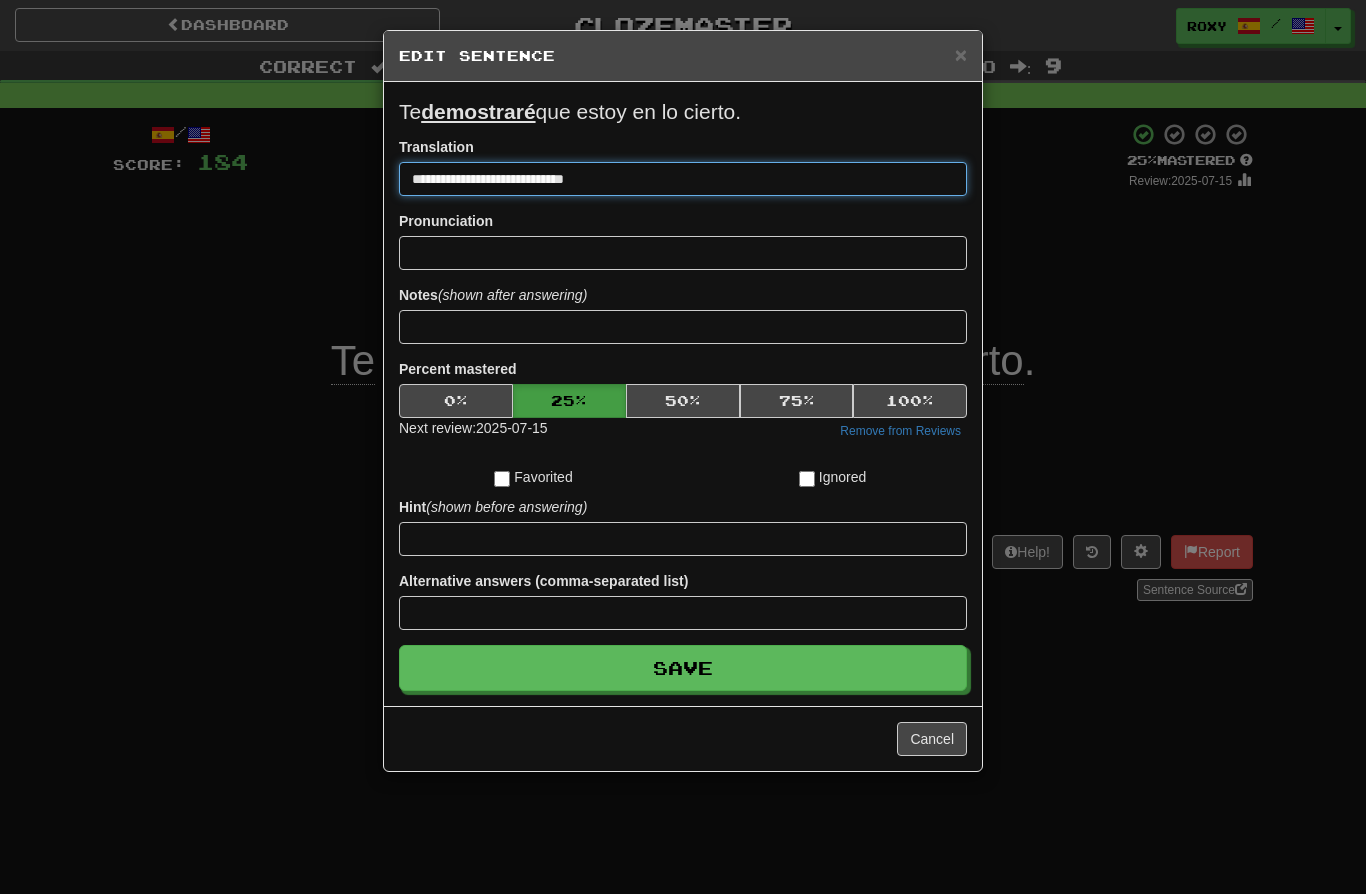 click on "**********" at bounding box center (683, 179) 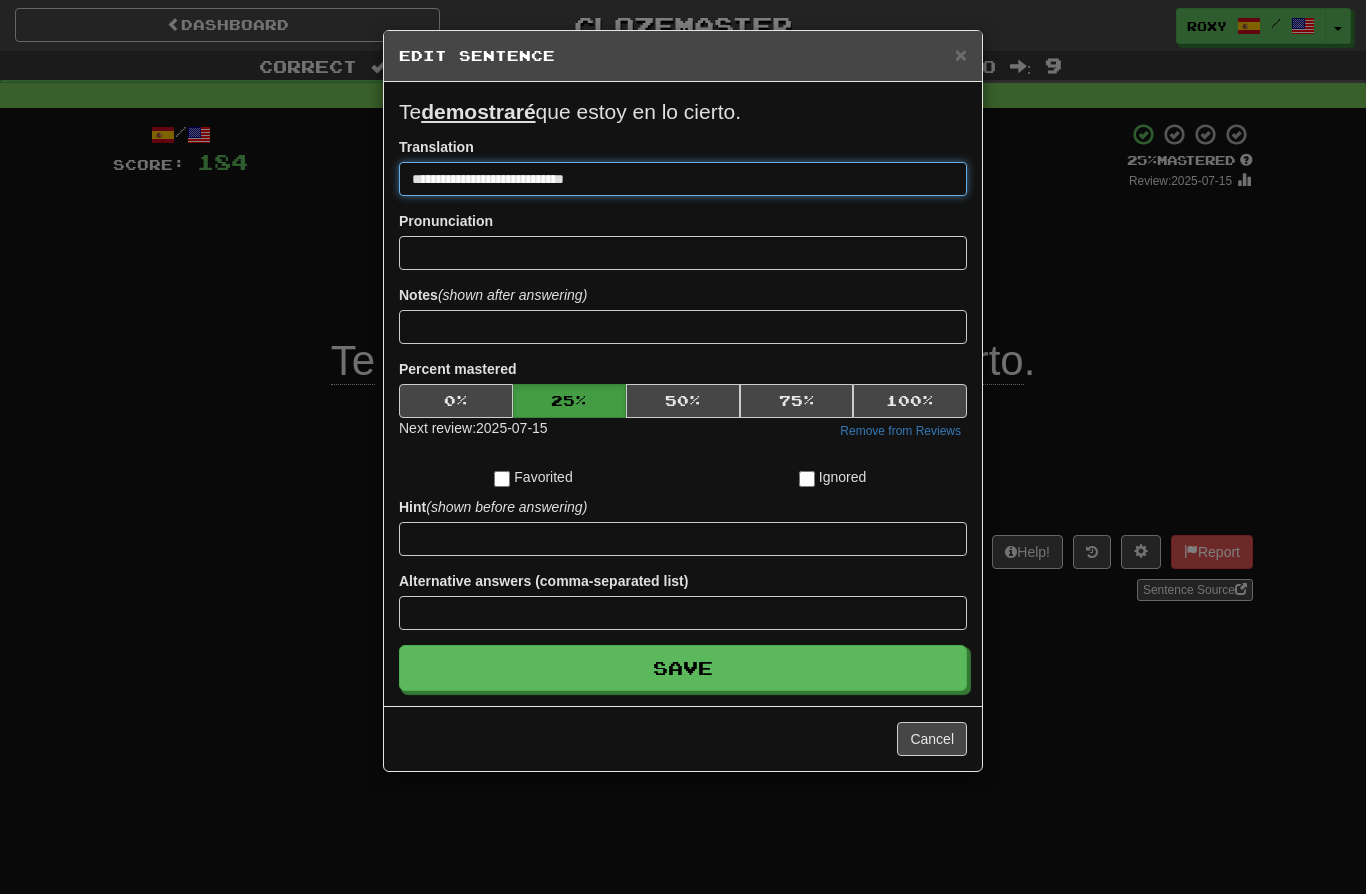 click on "**********" at bounding box center (683, 179) 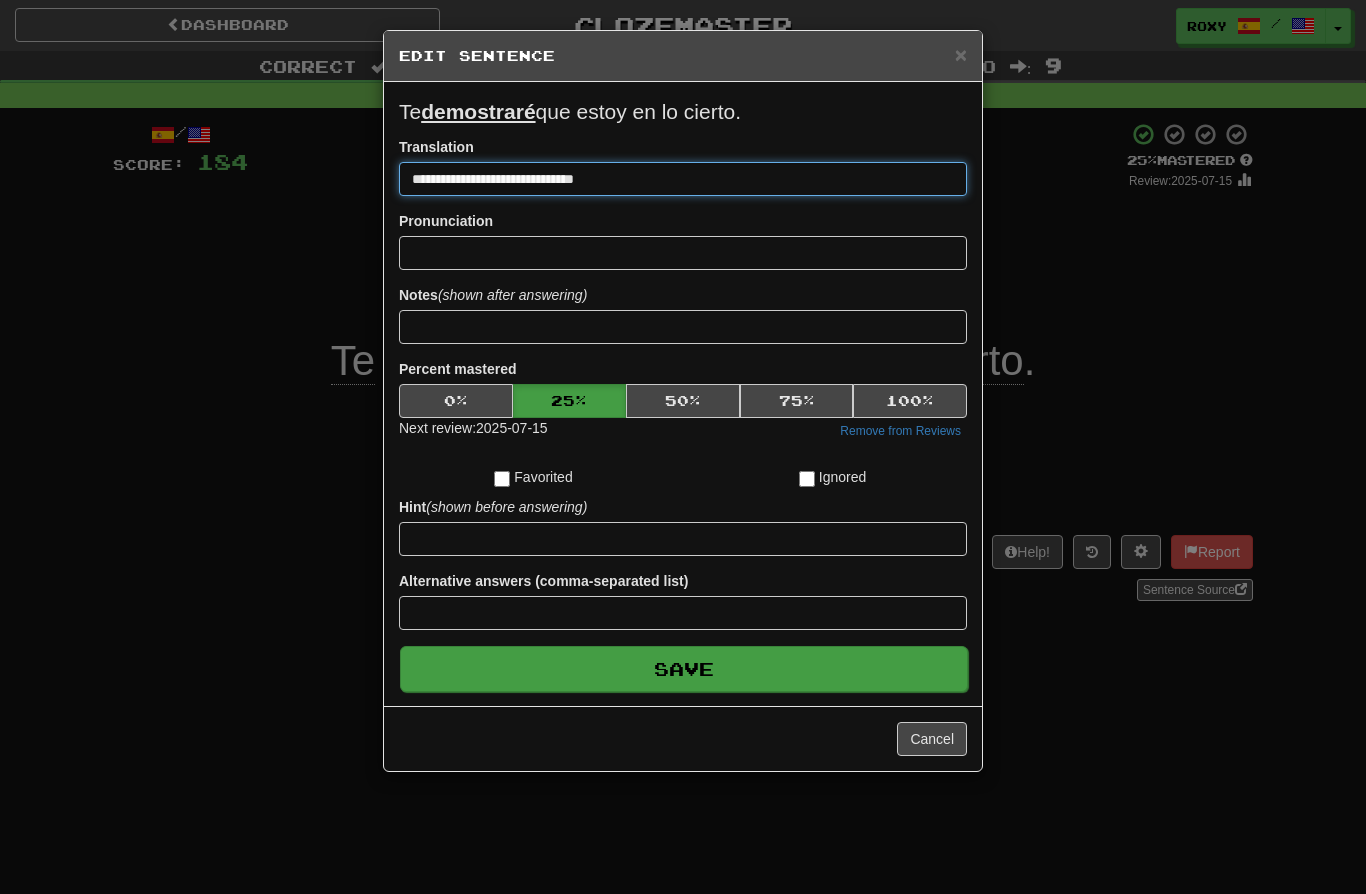 type on "**********" 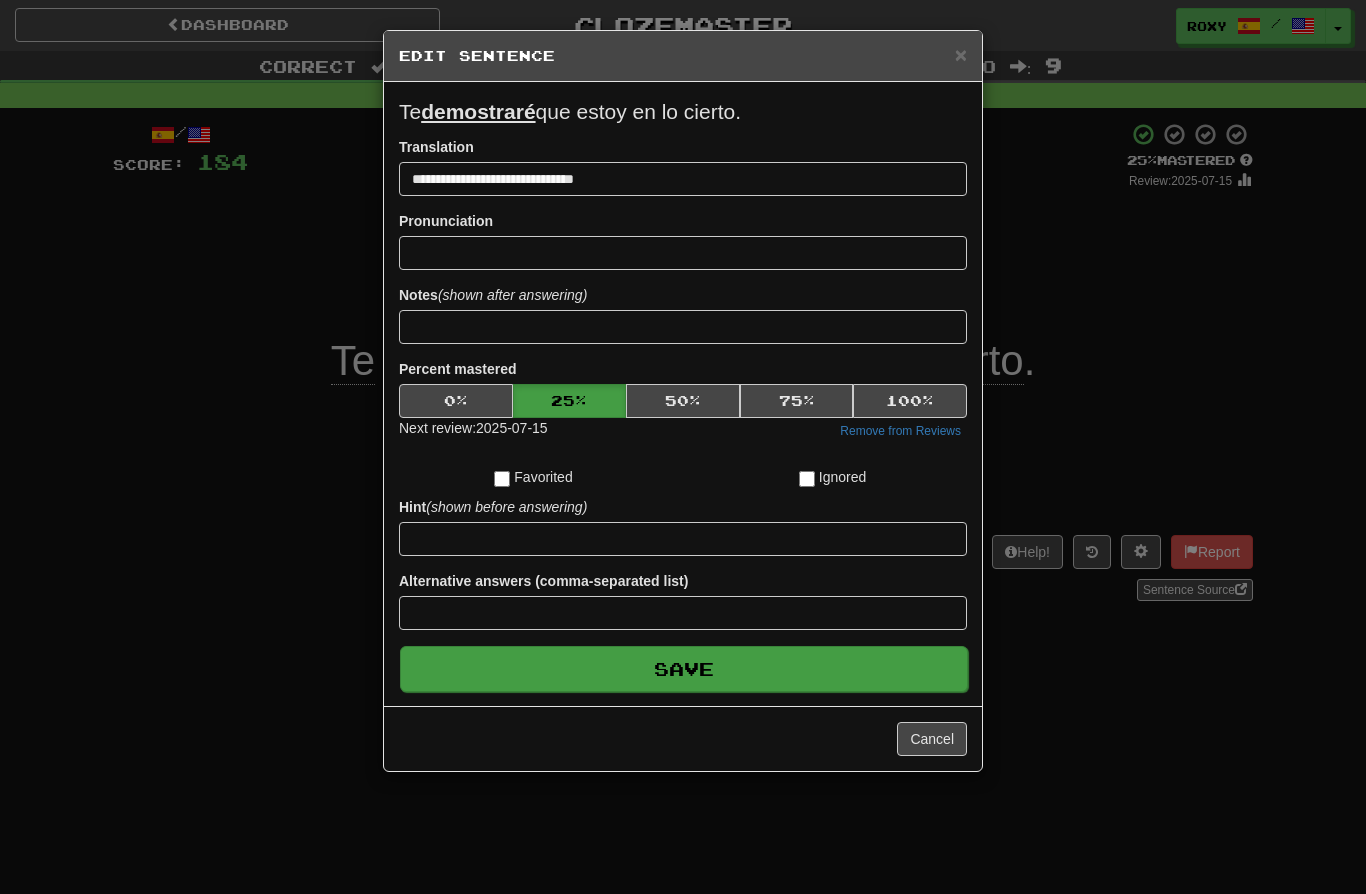 click on "Save" at bounding box center [684, 669] 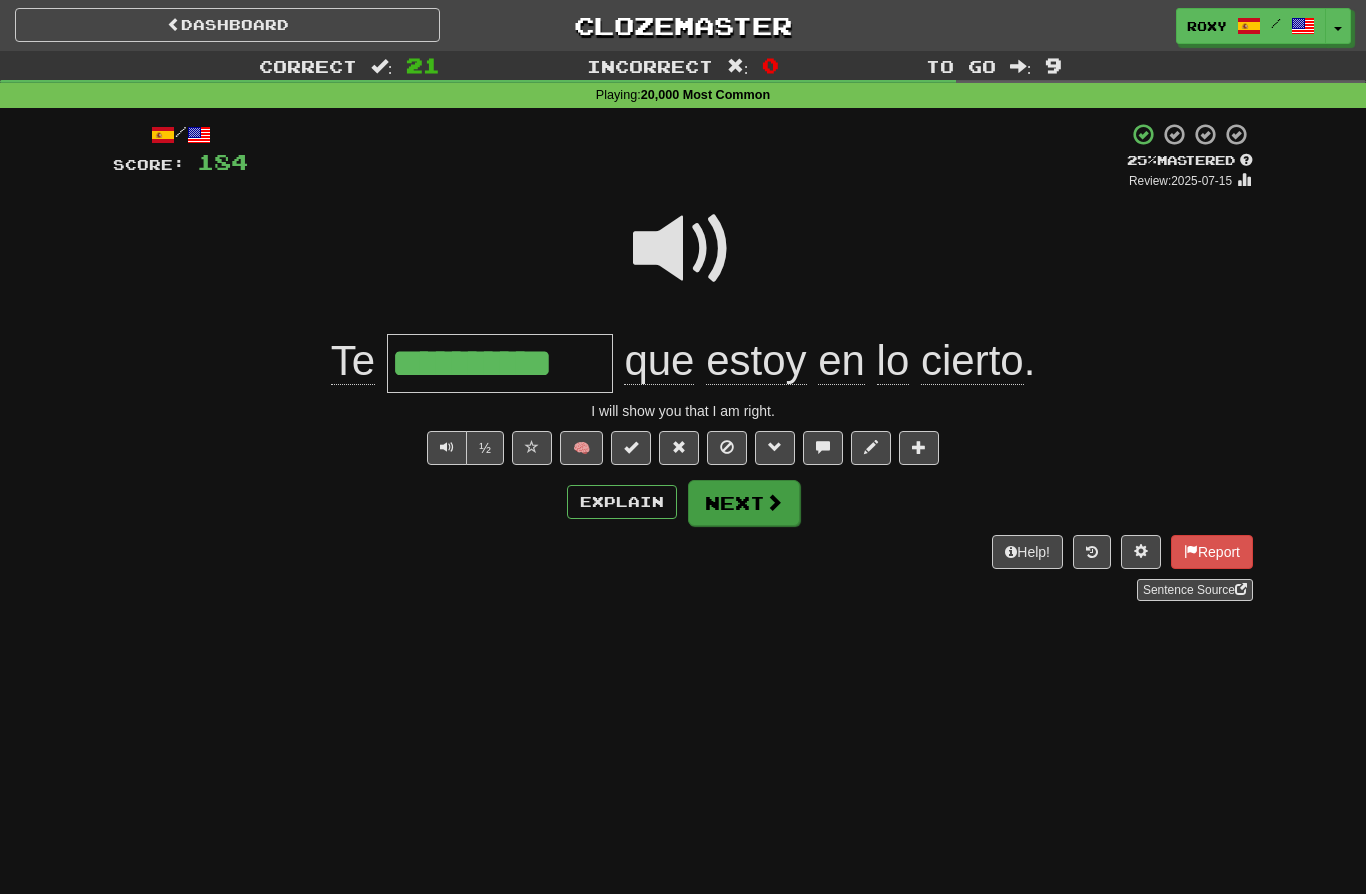 click on "Next" at bounding box center [744, 503] 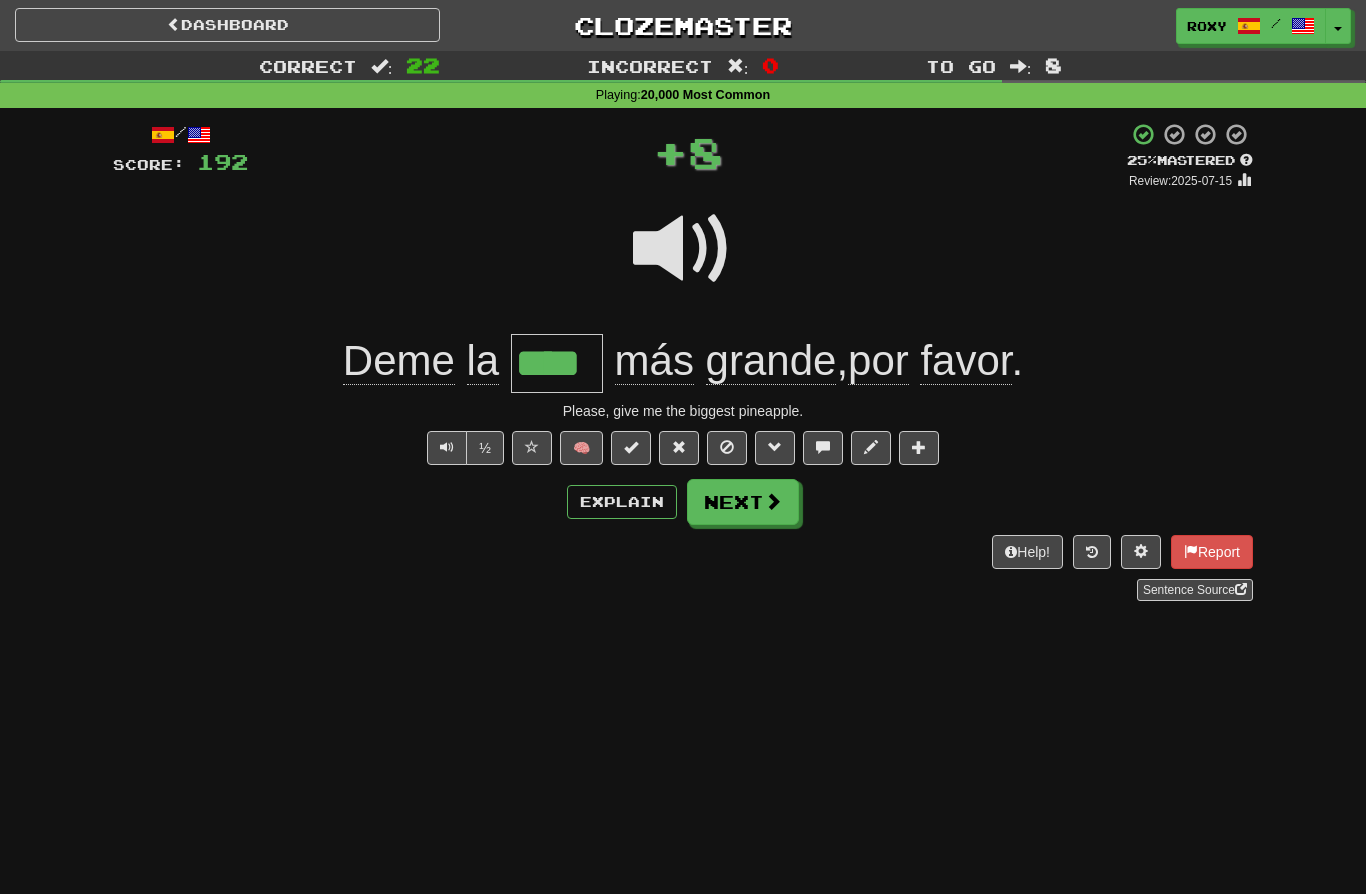 type on "****" 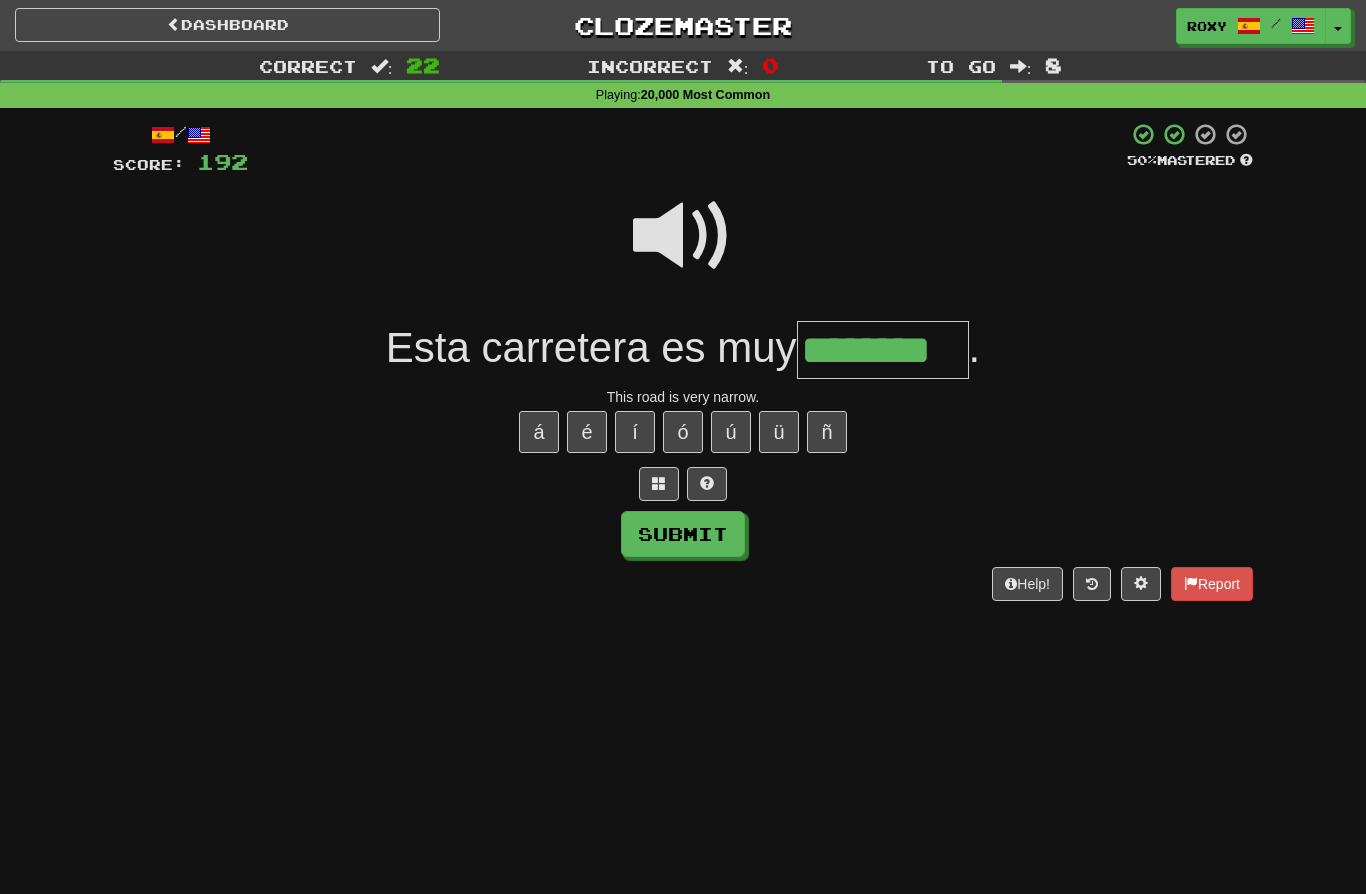 type on "********" 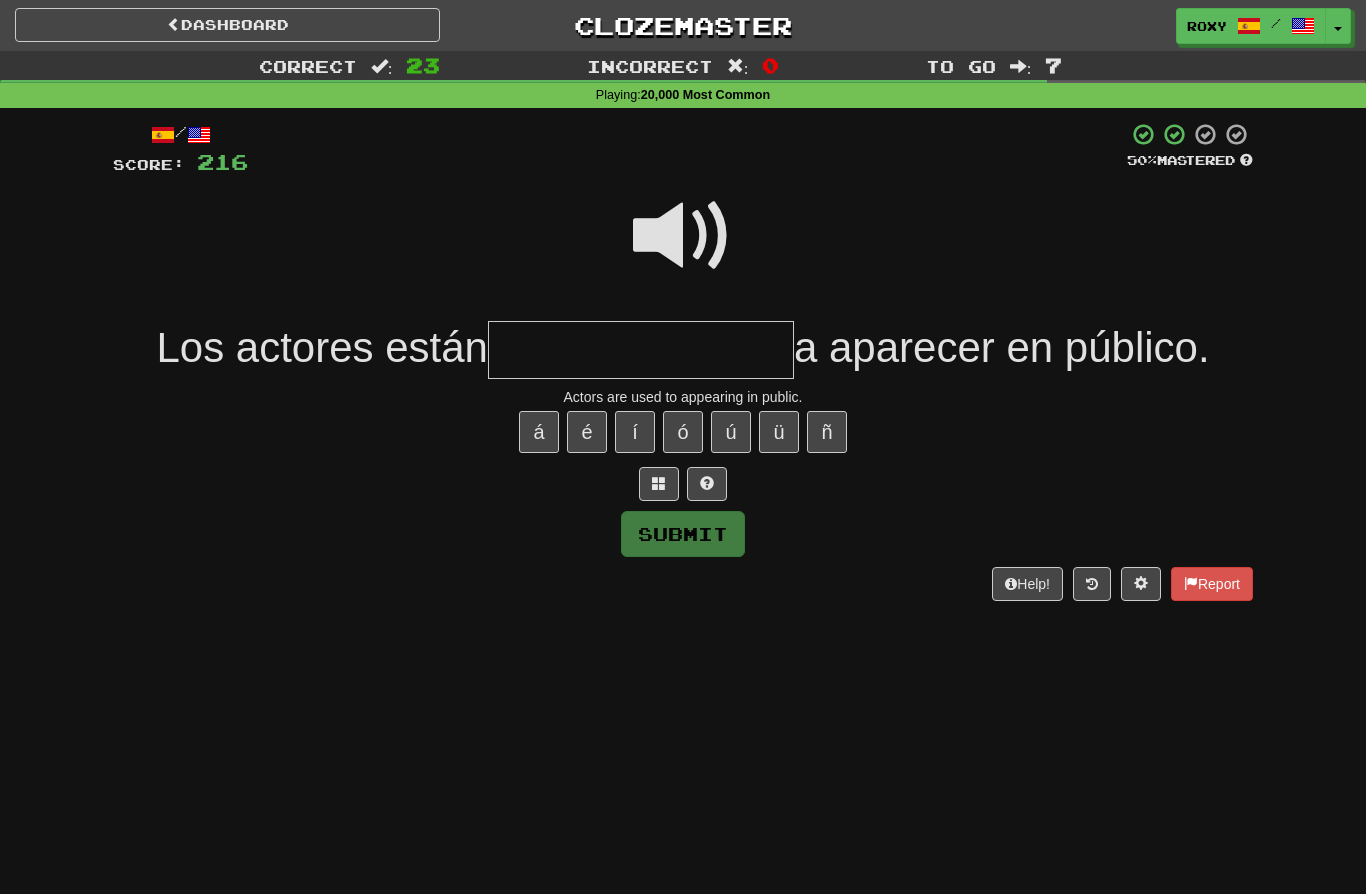 click at bounding box center (683, 236) 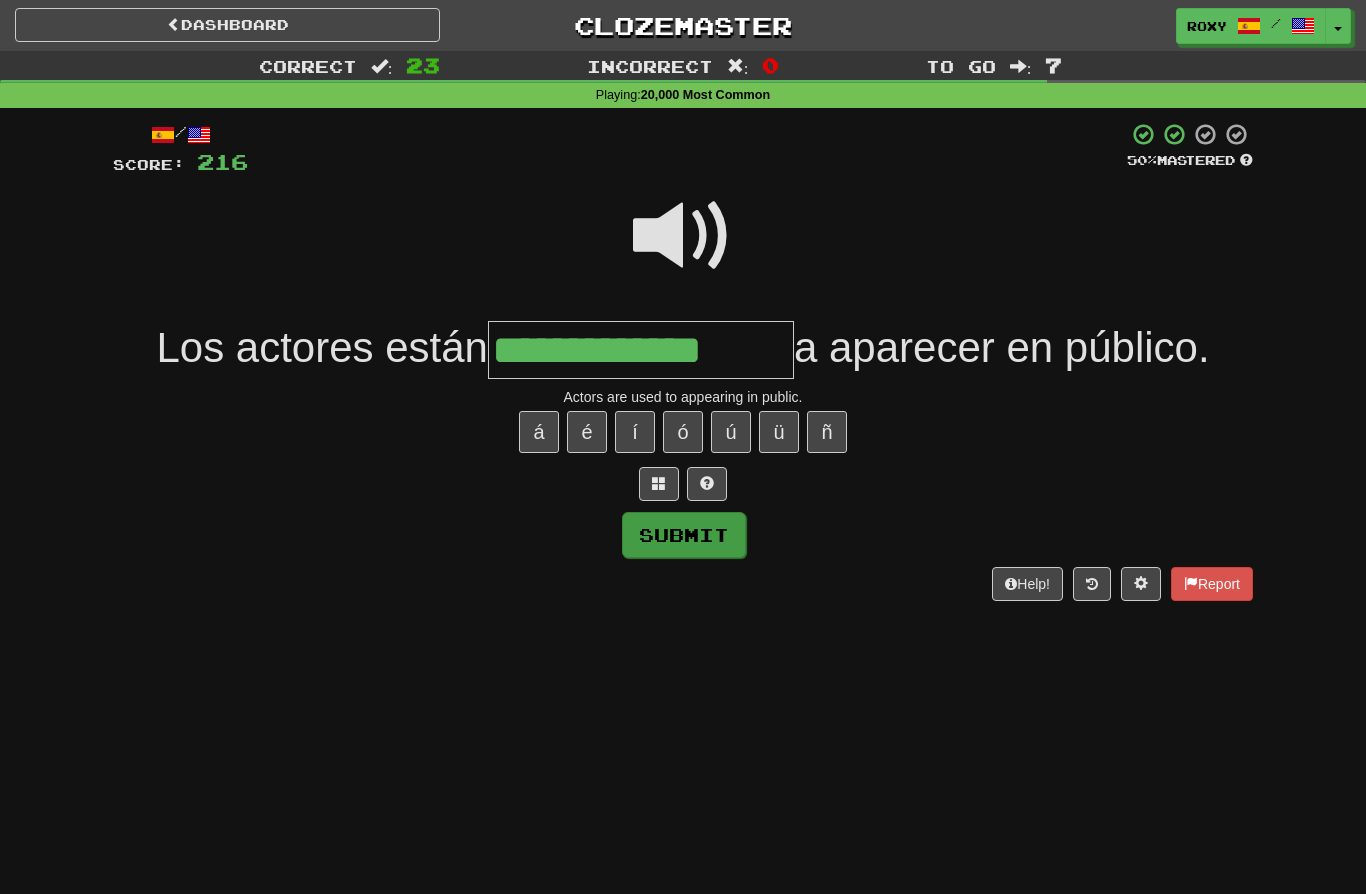 type on "**********" 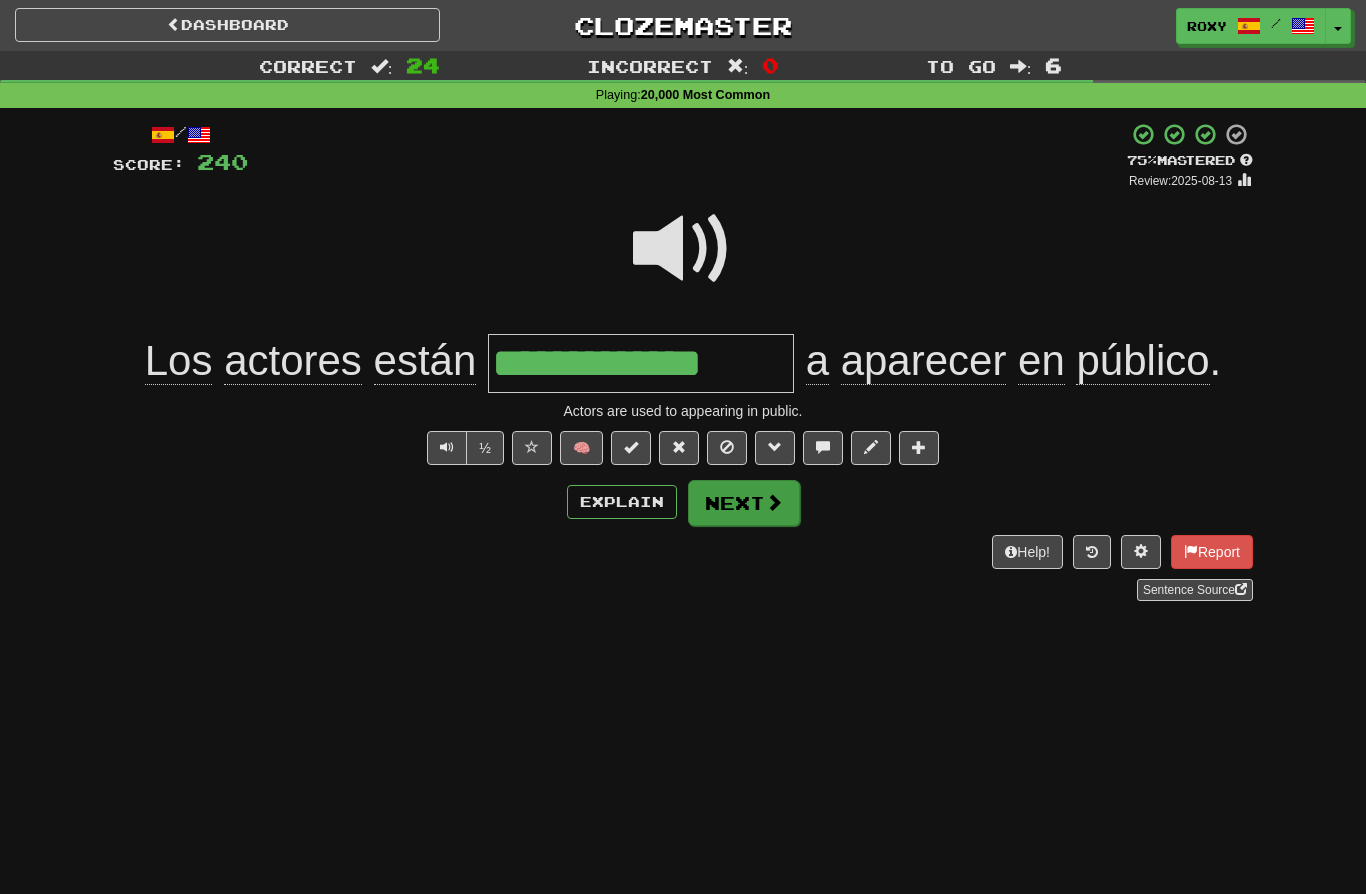 click on "Next" at bounding box center (744, 503) 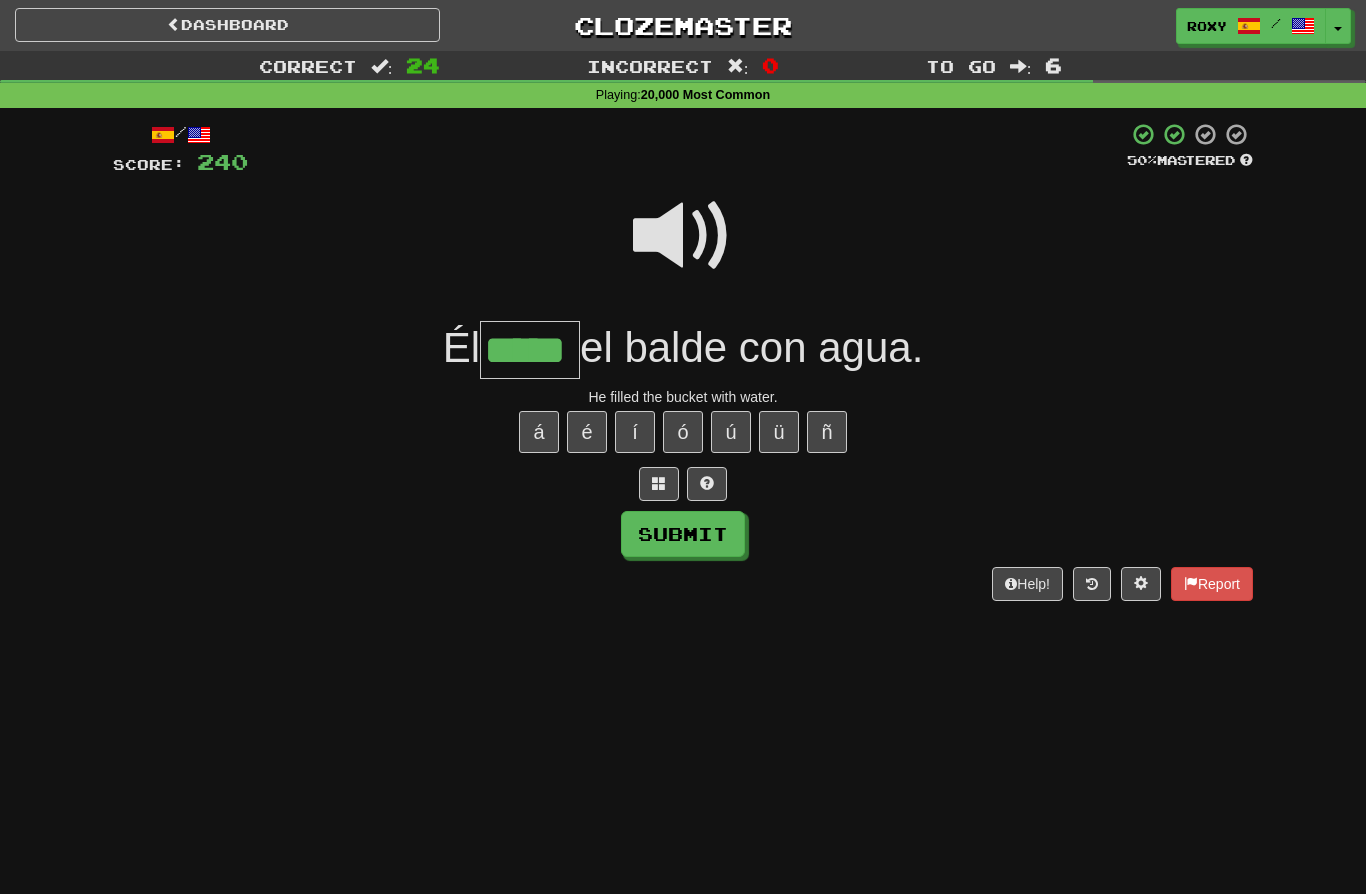 type on "*****" 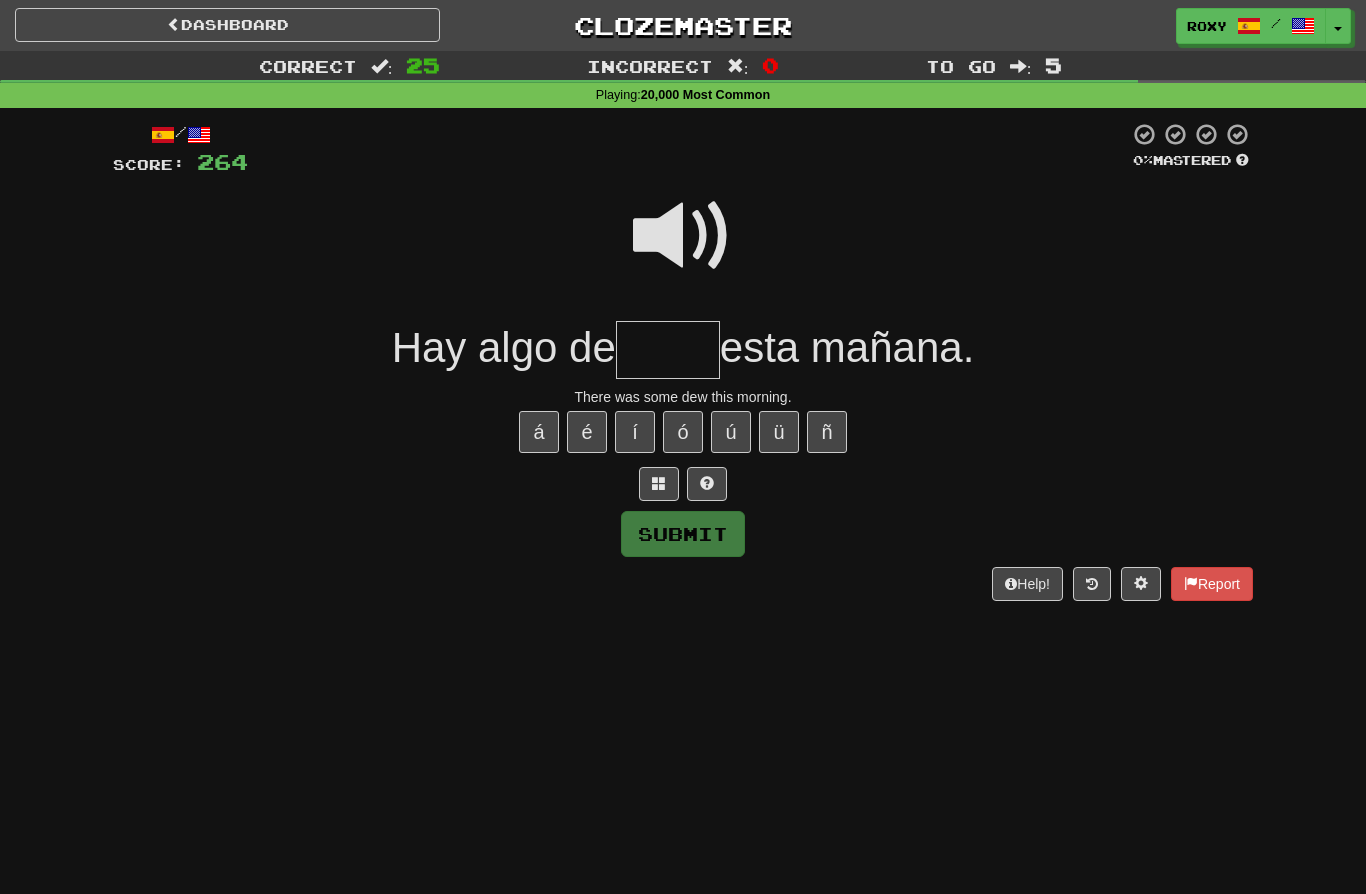 click at bounding box center [683, 236] 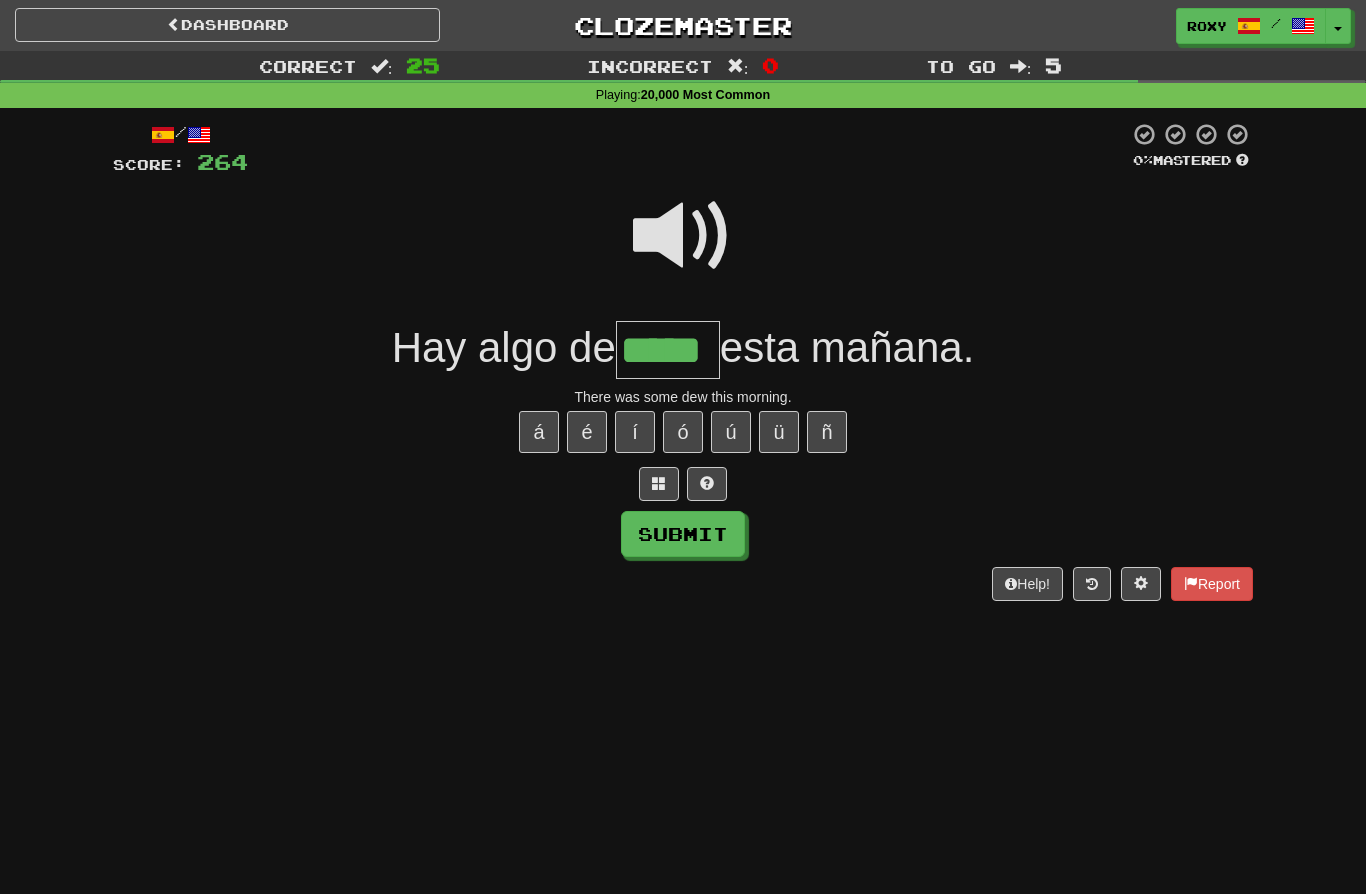 type on "*****" 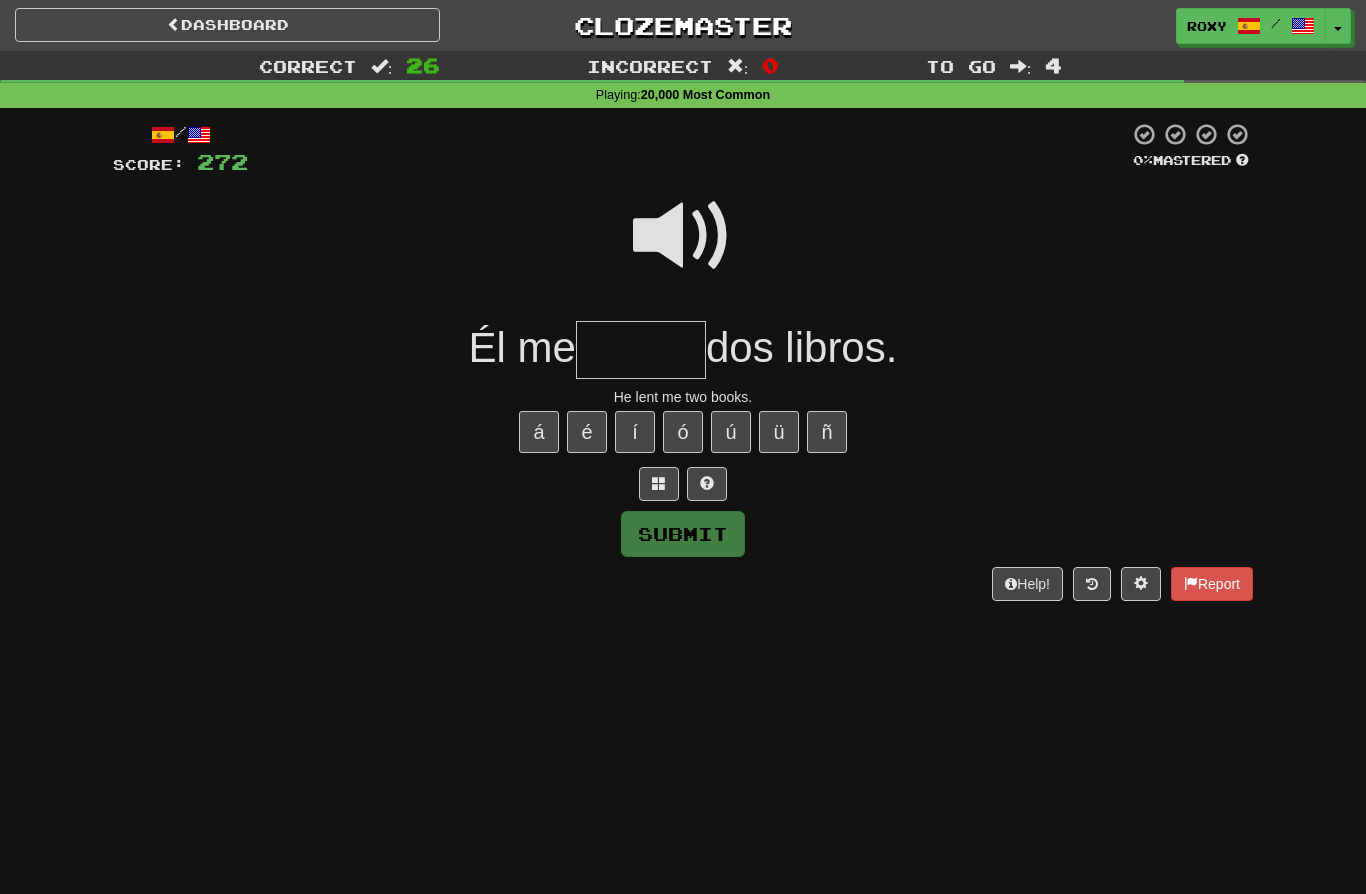 click at bounding box center [683, 236] 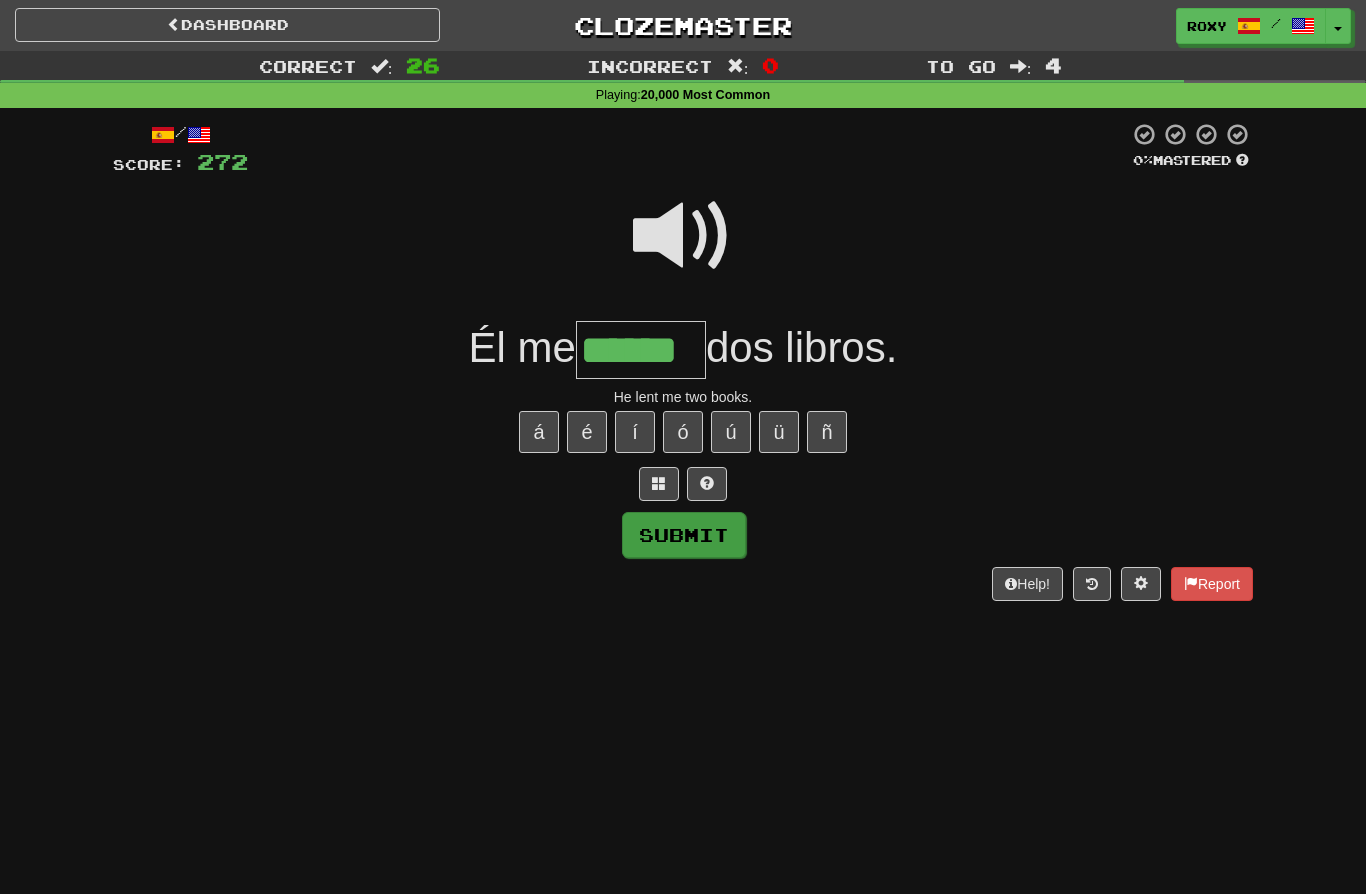 type on "******" 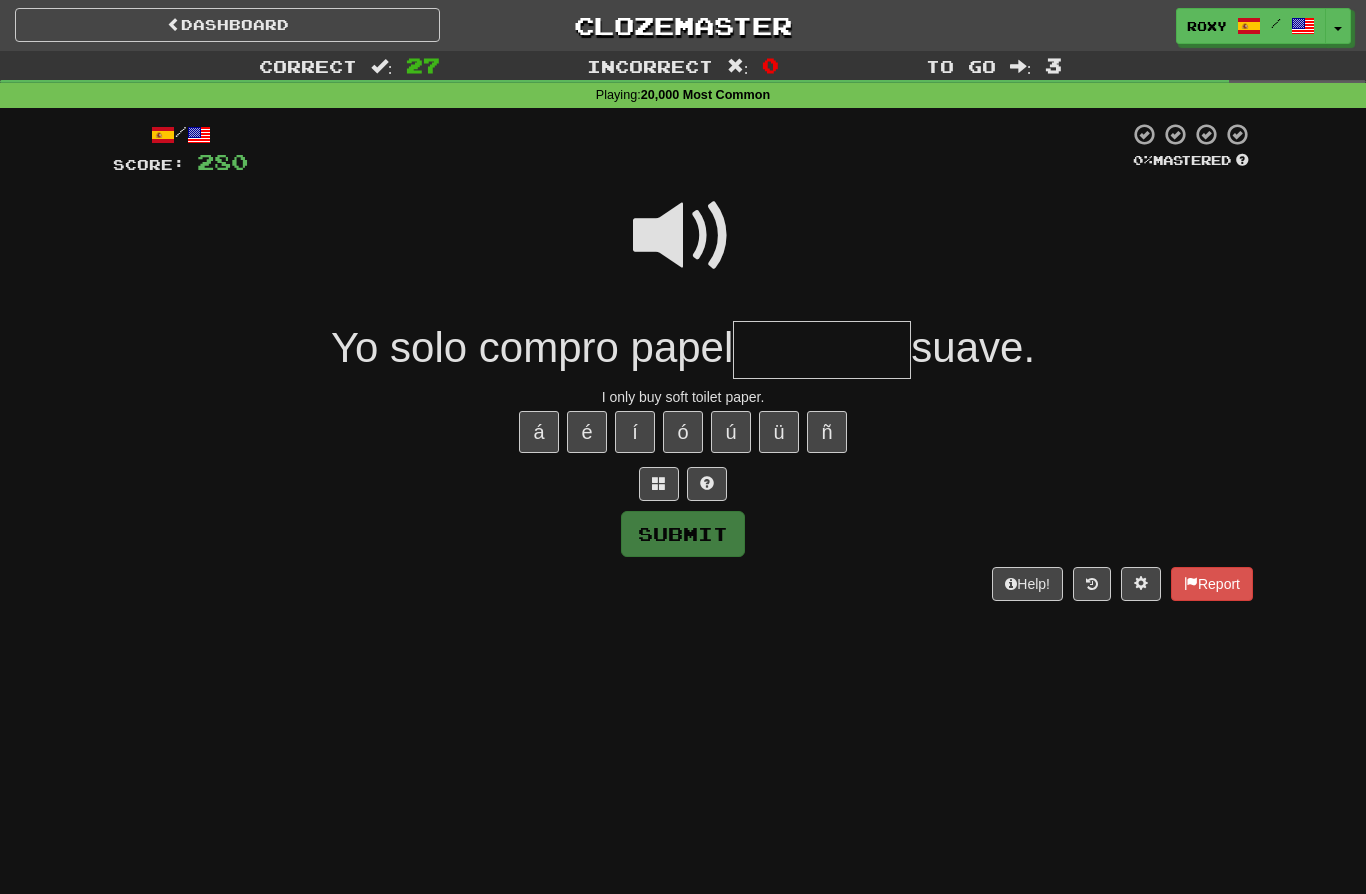 click at bounding box center [683, 236] 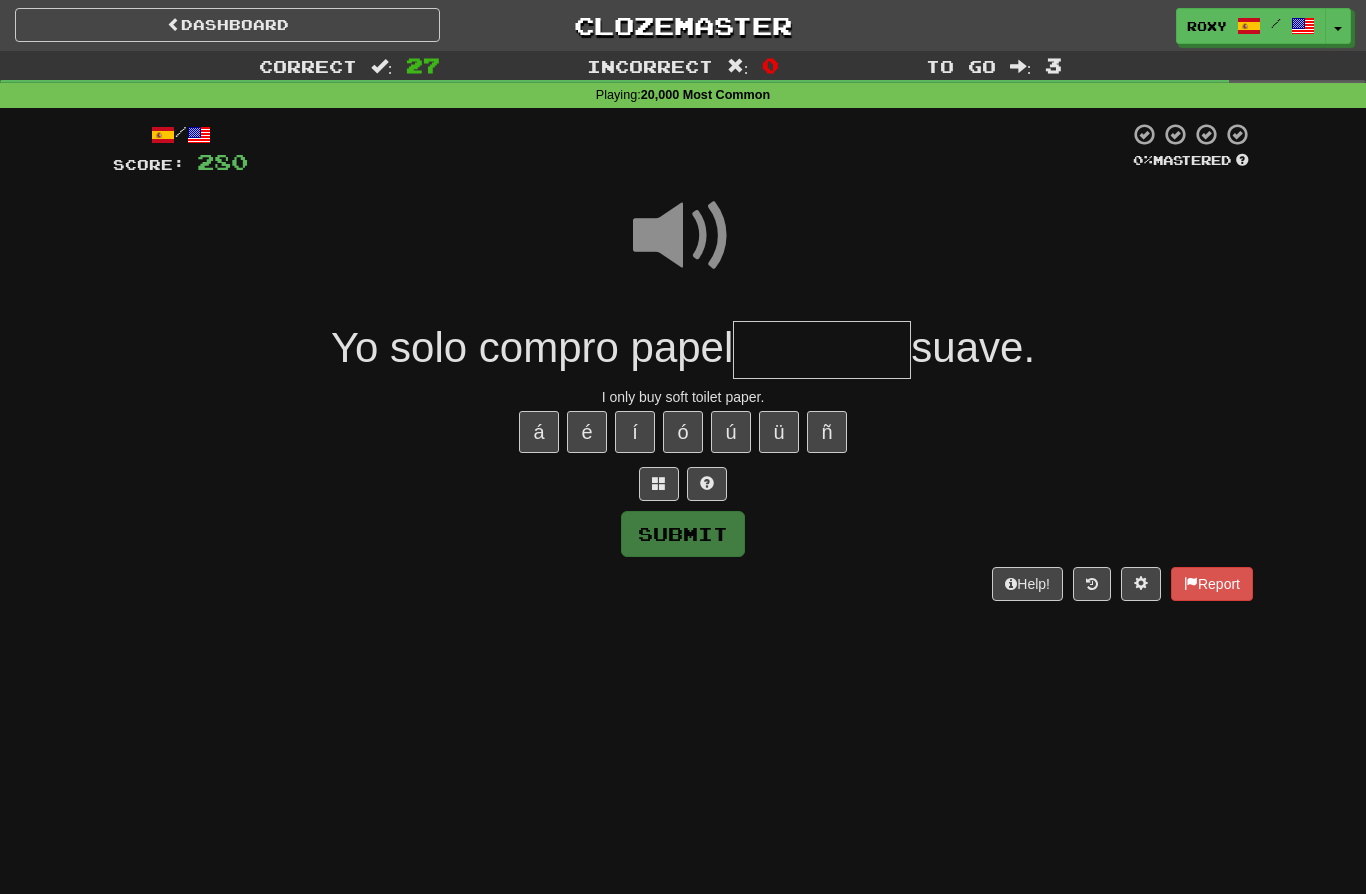 click at bounding box center [822, 350] 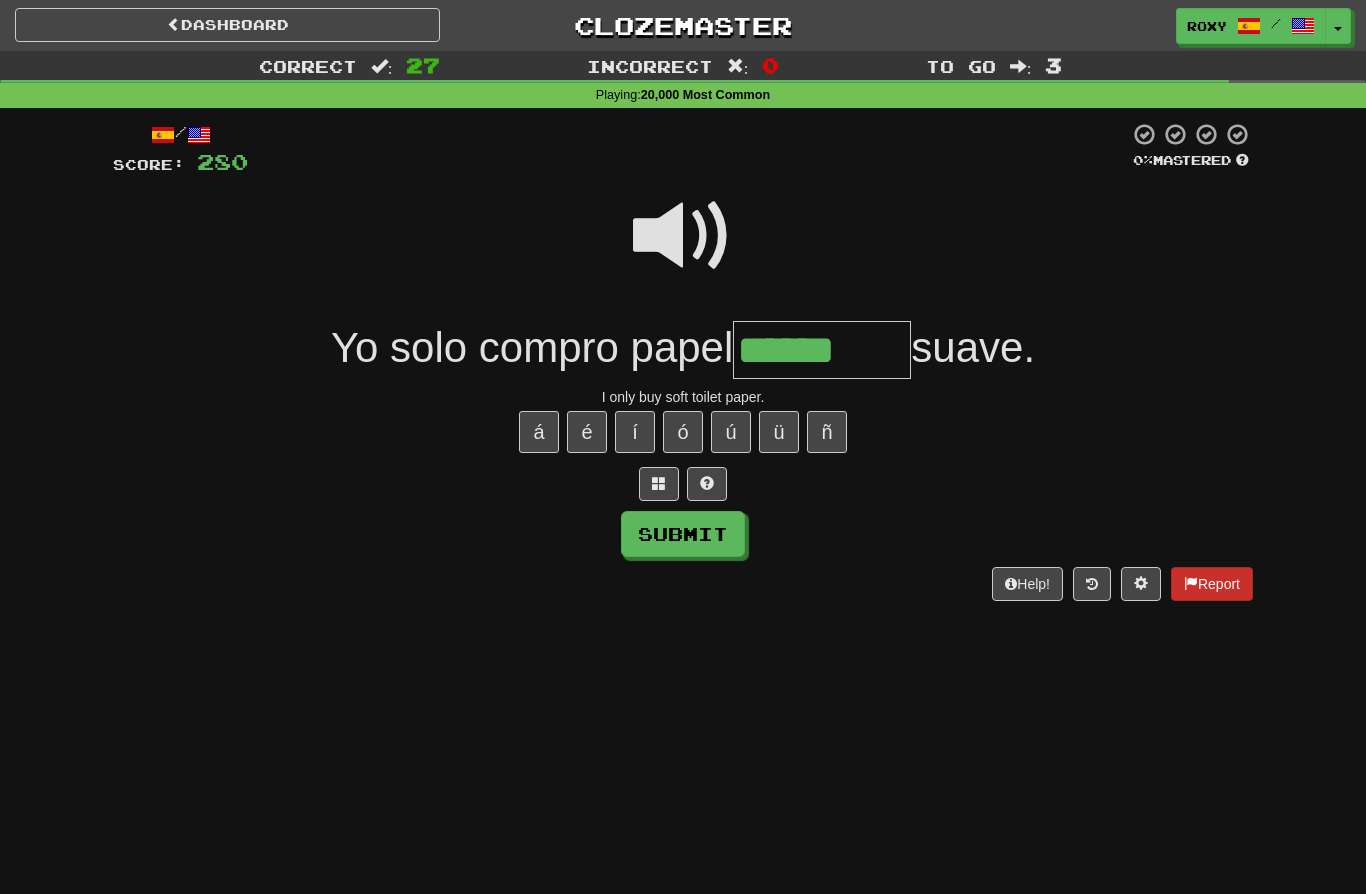 click on "Report" at bounding box center [1212, 584] 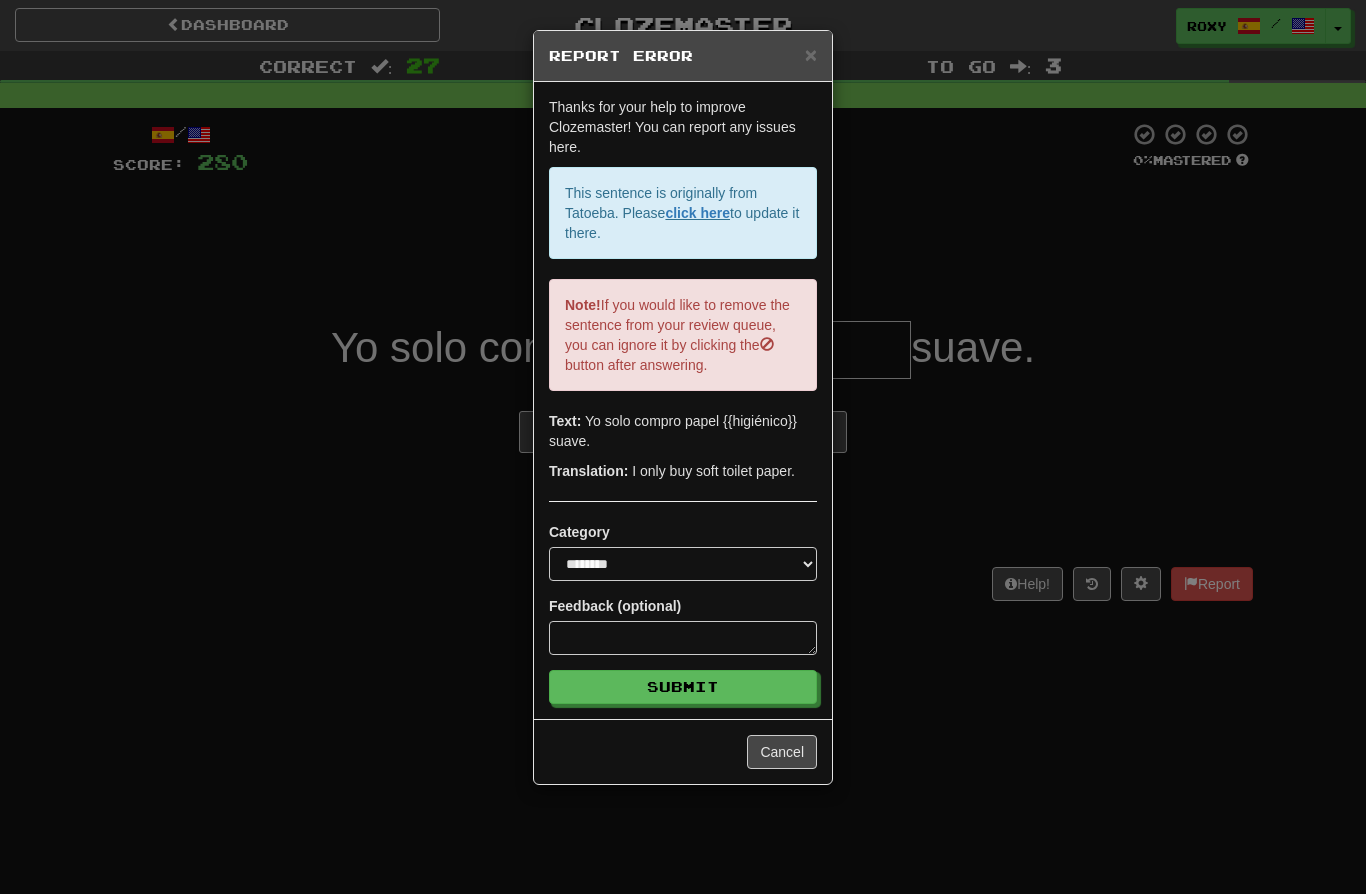 click on "**********" at bounding box center [683, 447] 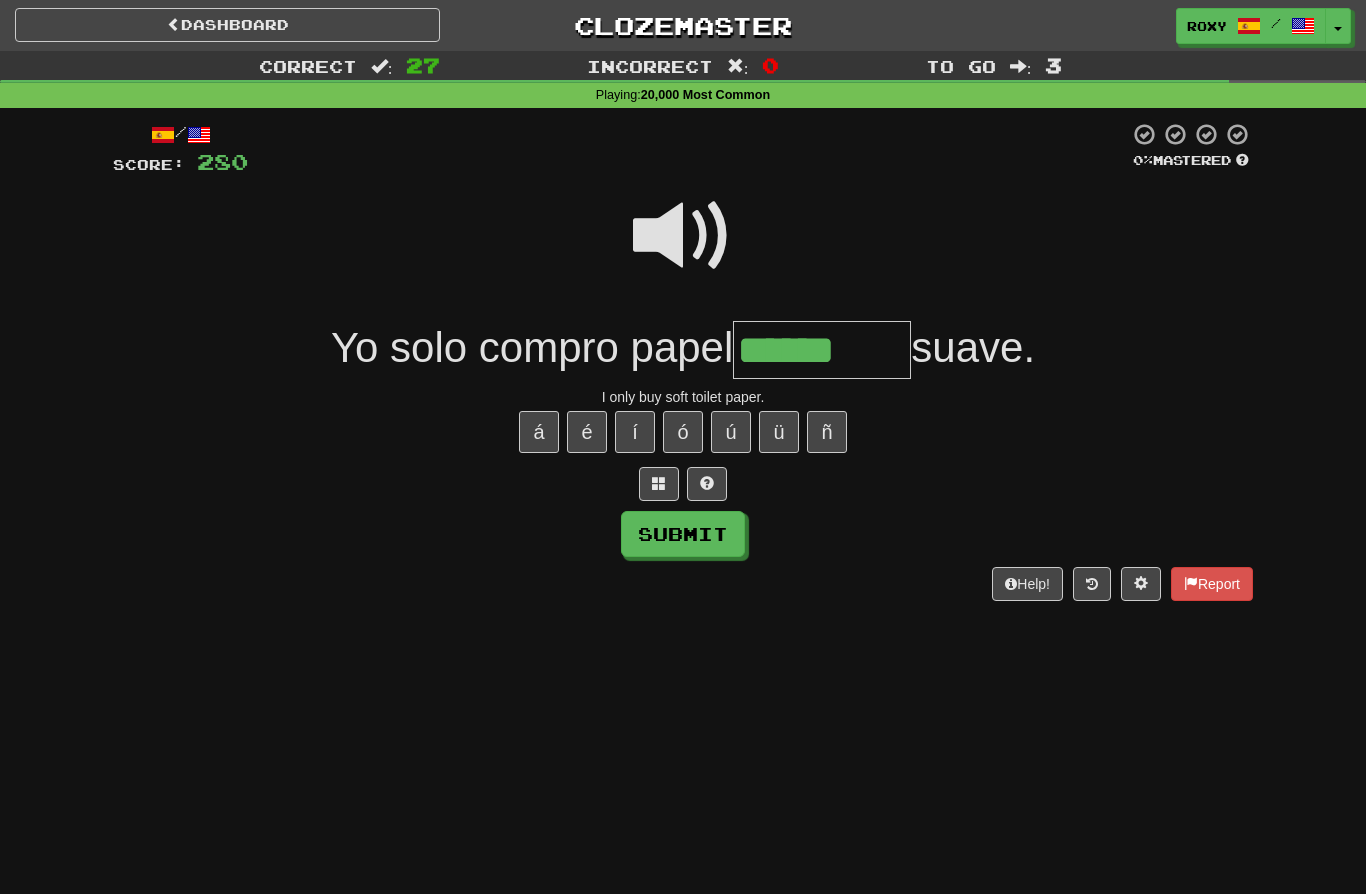 click on "******" at bounding box center [822, 350] 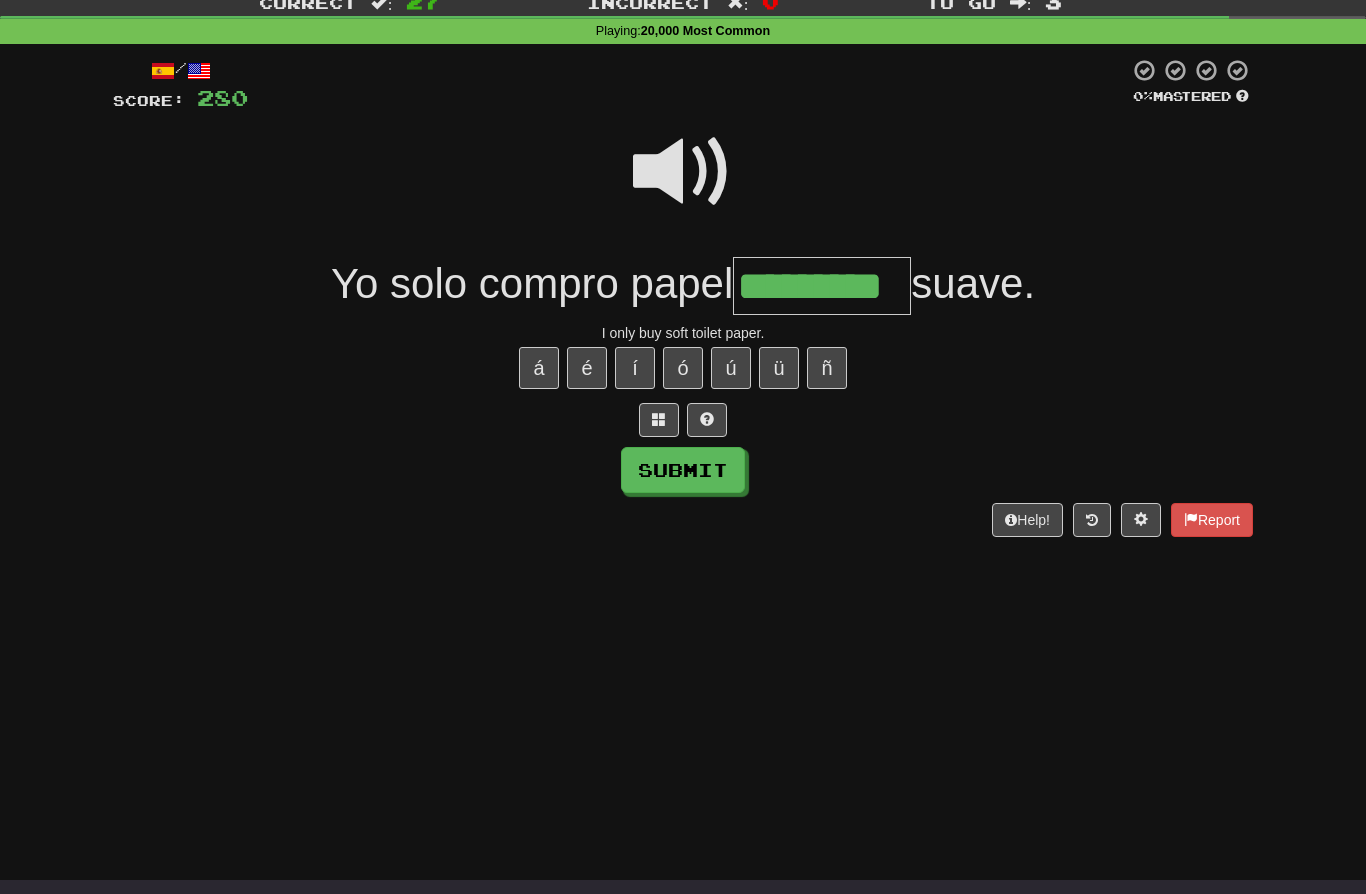 scroll, scrollTop: 67, scrollLeft: 0, axis: vertical 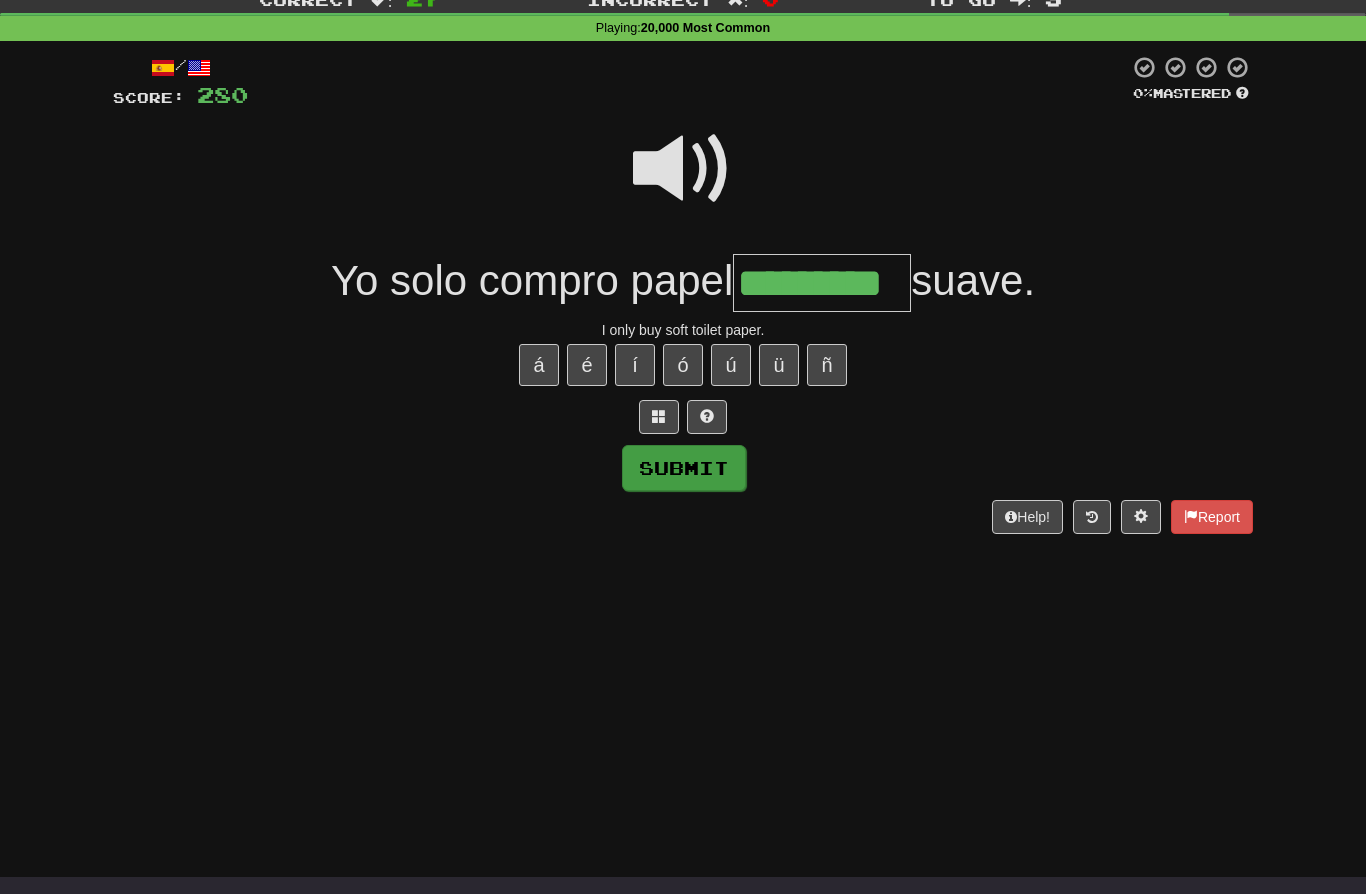 type on "*********" 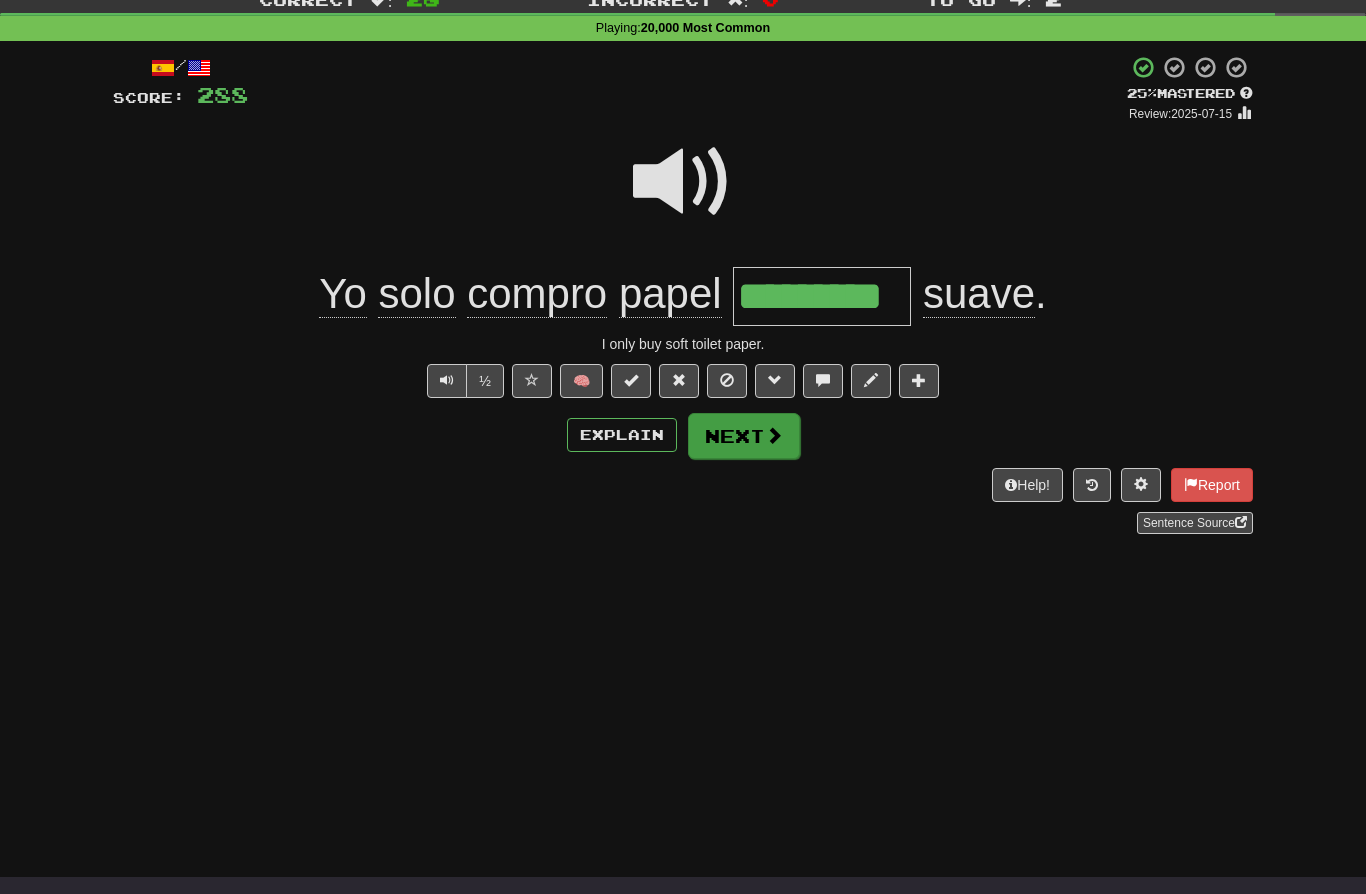 click on "Next" at bounding box center (744, 436) 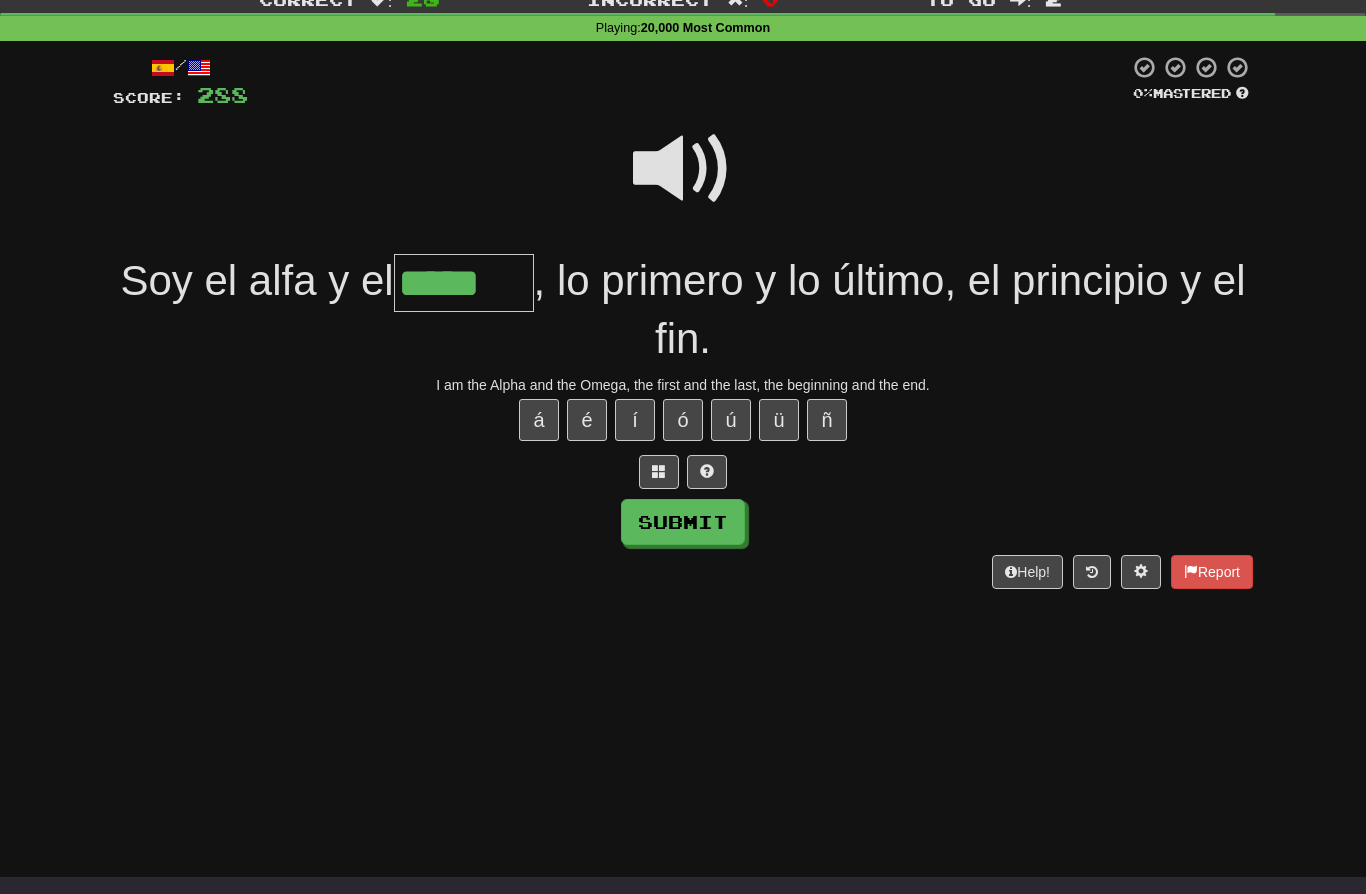 type on "*****" 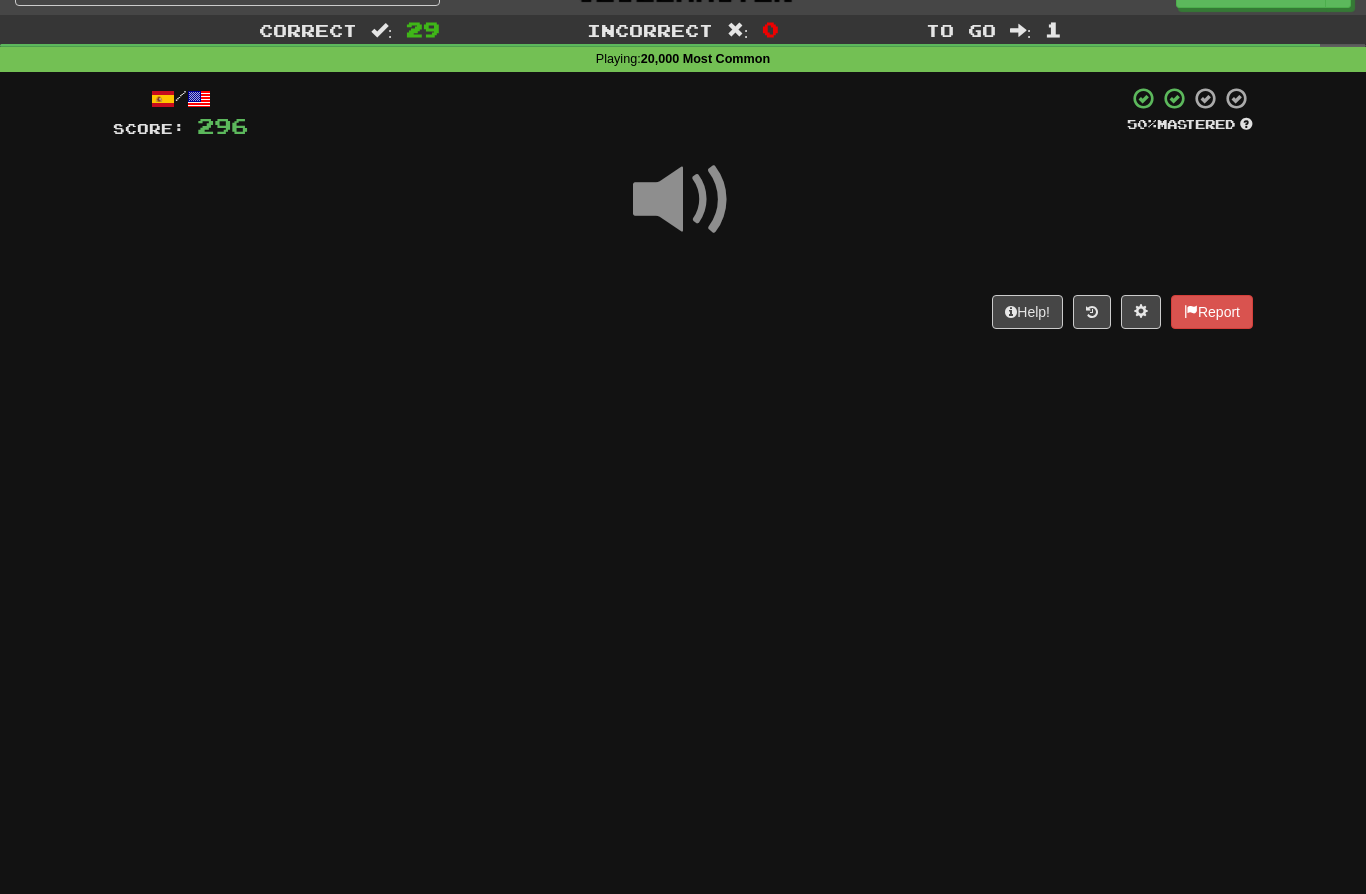 scroll, scrollTop: 45, scrollLeft: 0, axis: vertical 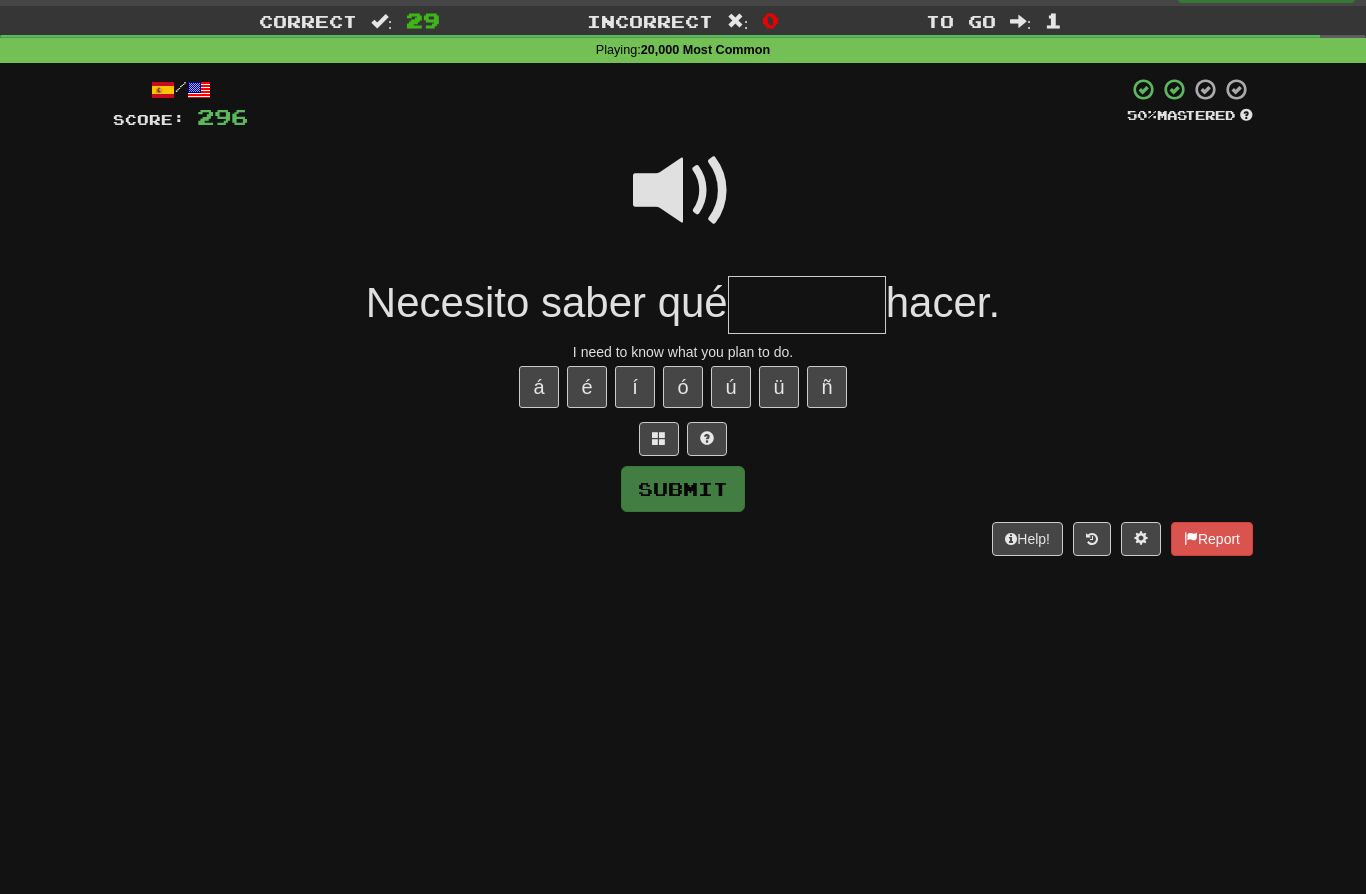 click at bounding box center [683, 191] 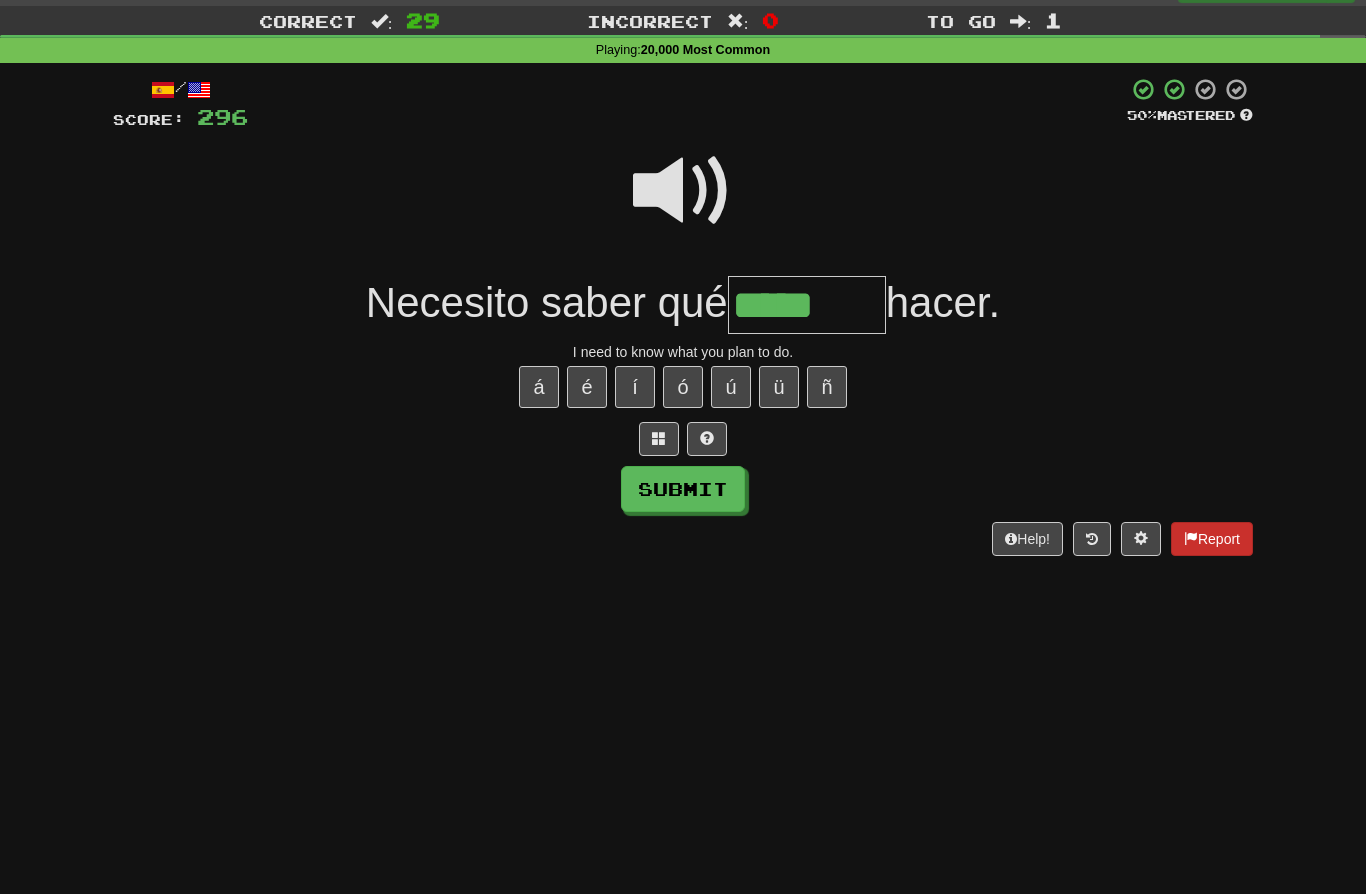 click on "Report" at bounding box center [1212, 539] 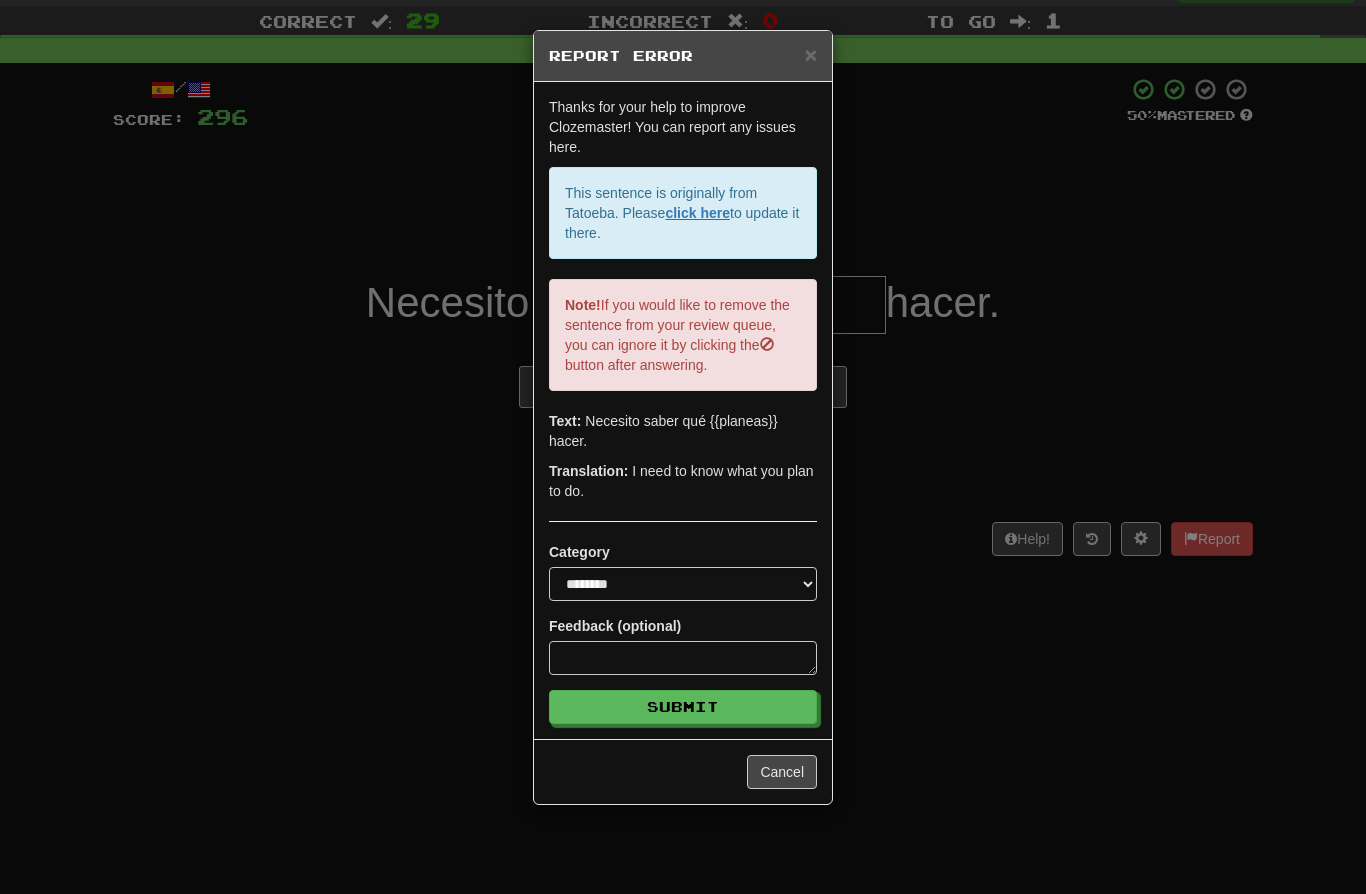 click on "**********" at bounding box center [683, 447] 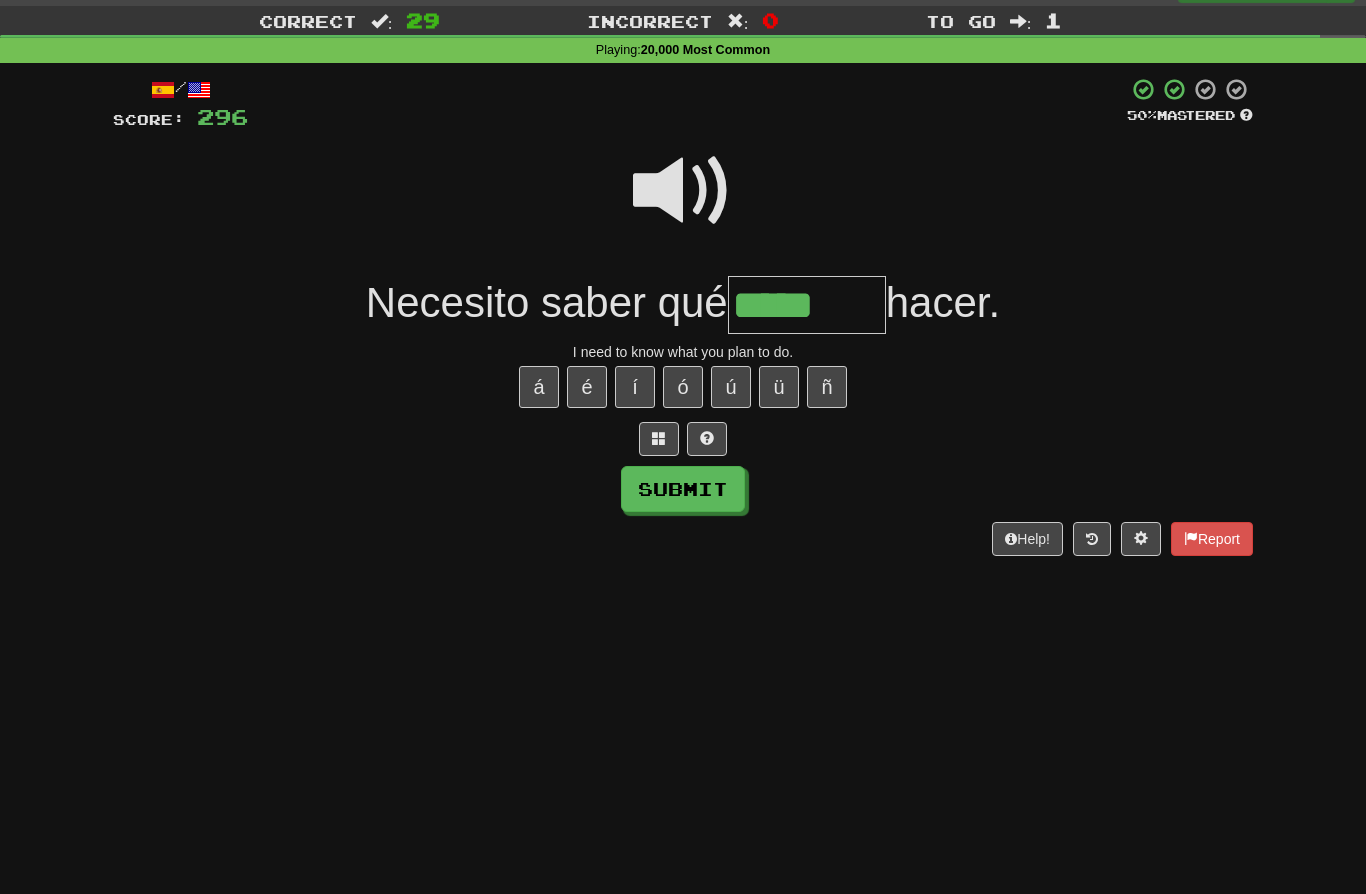 click on "*****" at bounding box center (807, 305) 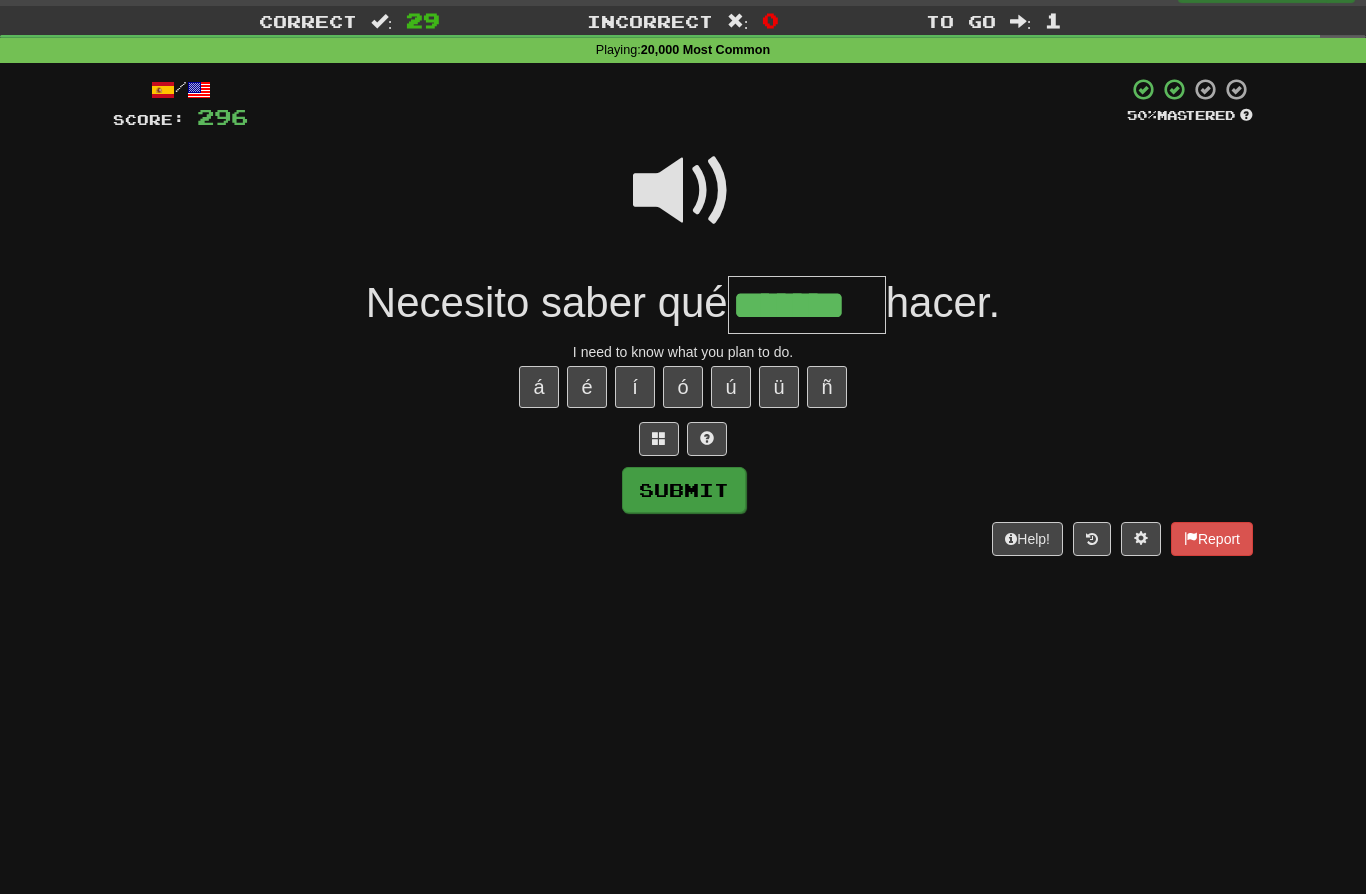type on "*******" 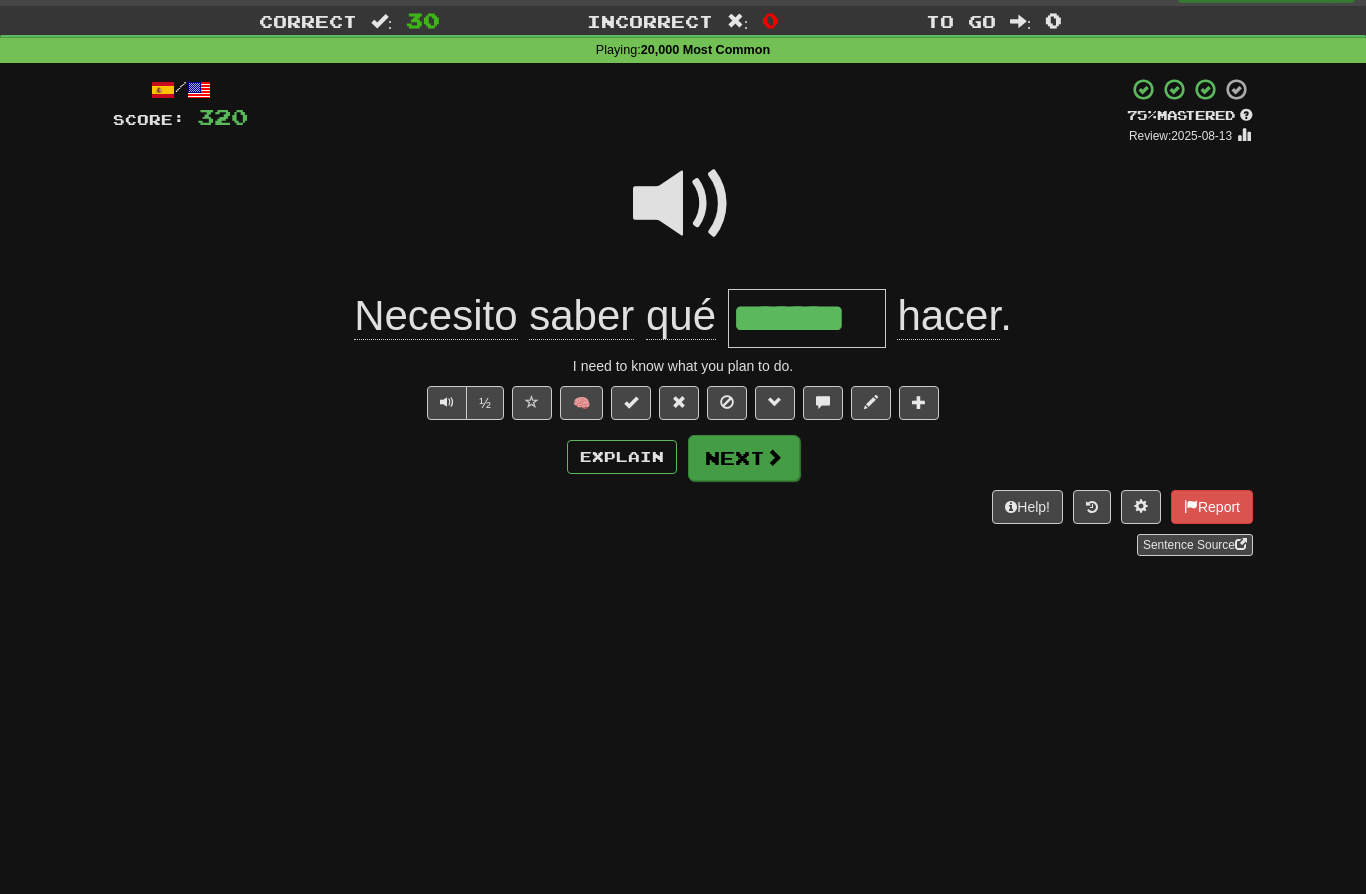 click on "Next" at bounding box center (744, 458) 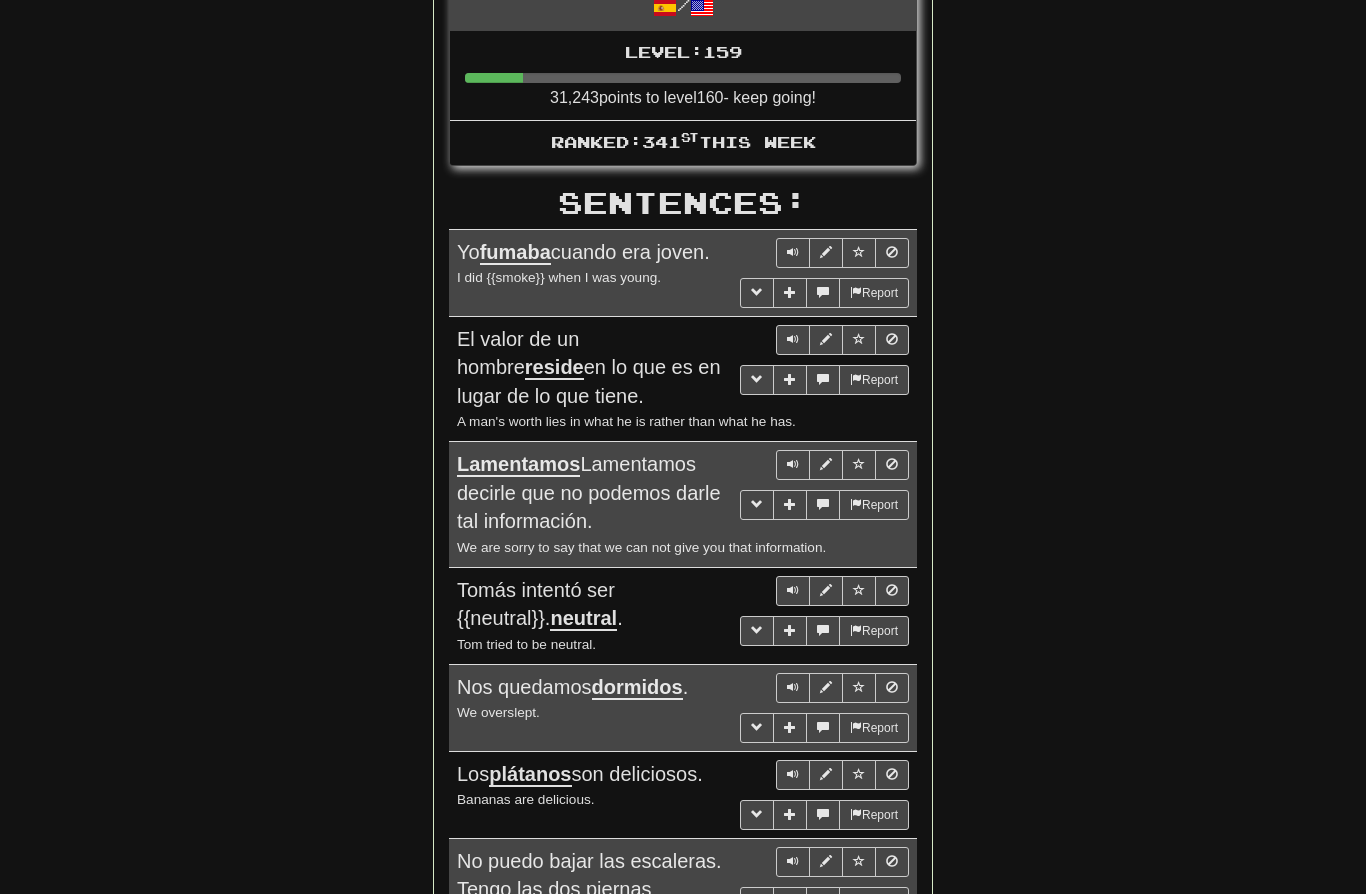 scroll, scrollTop: 959, scrollLeft: 0, axis: vertical 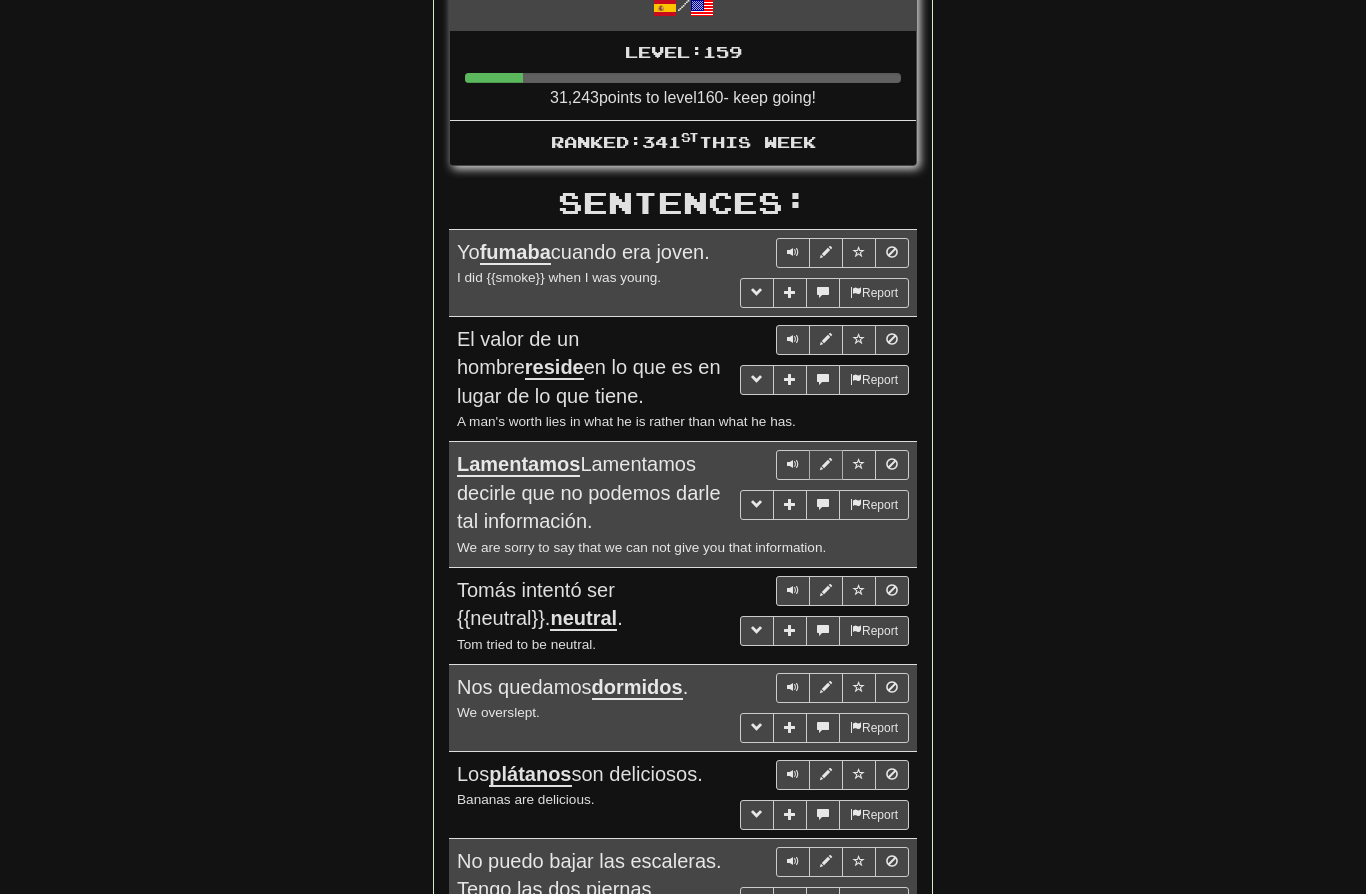 click at bounding box center (826, 464) 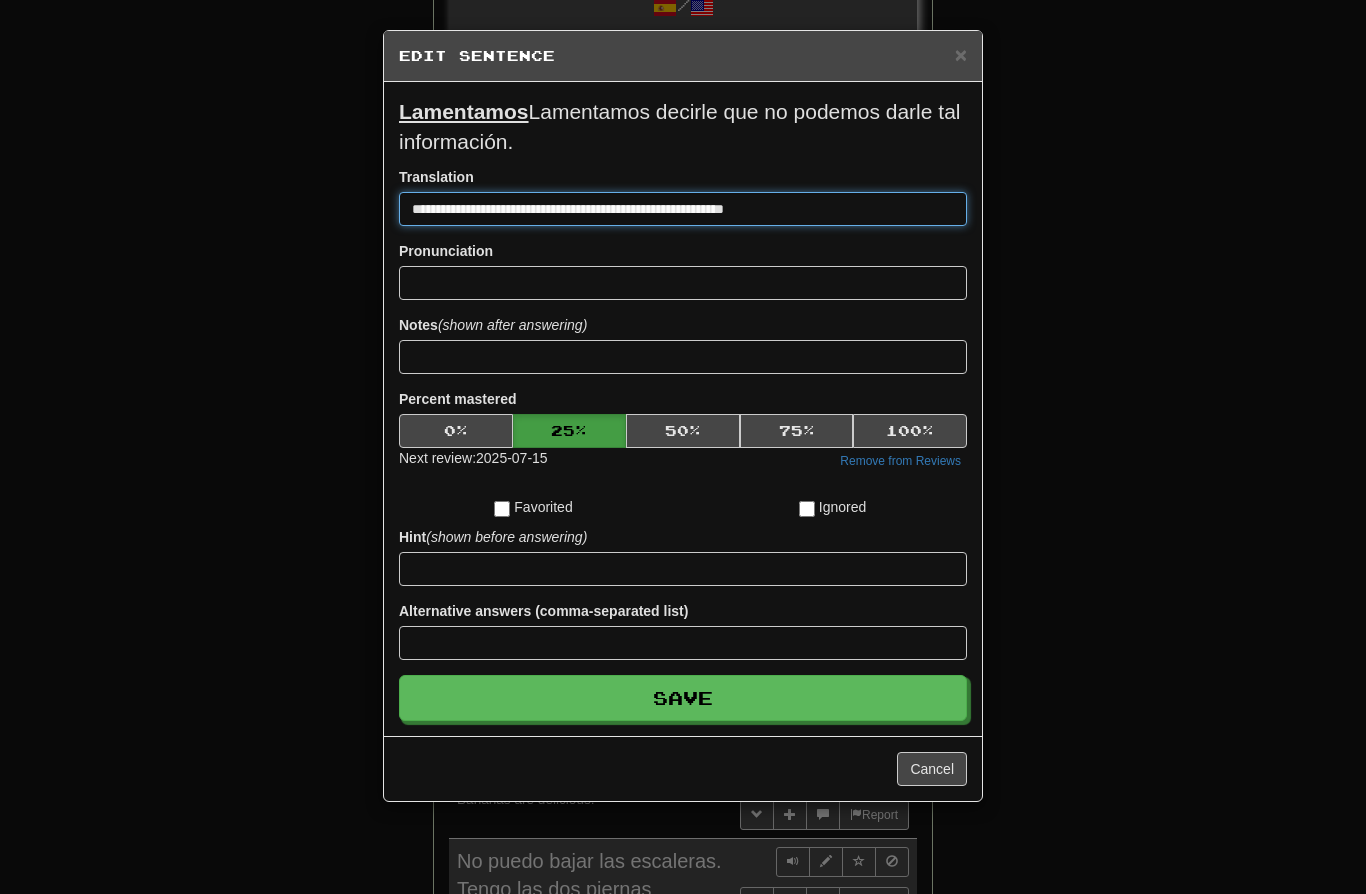 click on "**********" at bounding box center [683, 209] 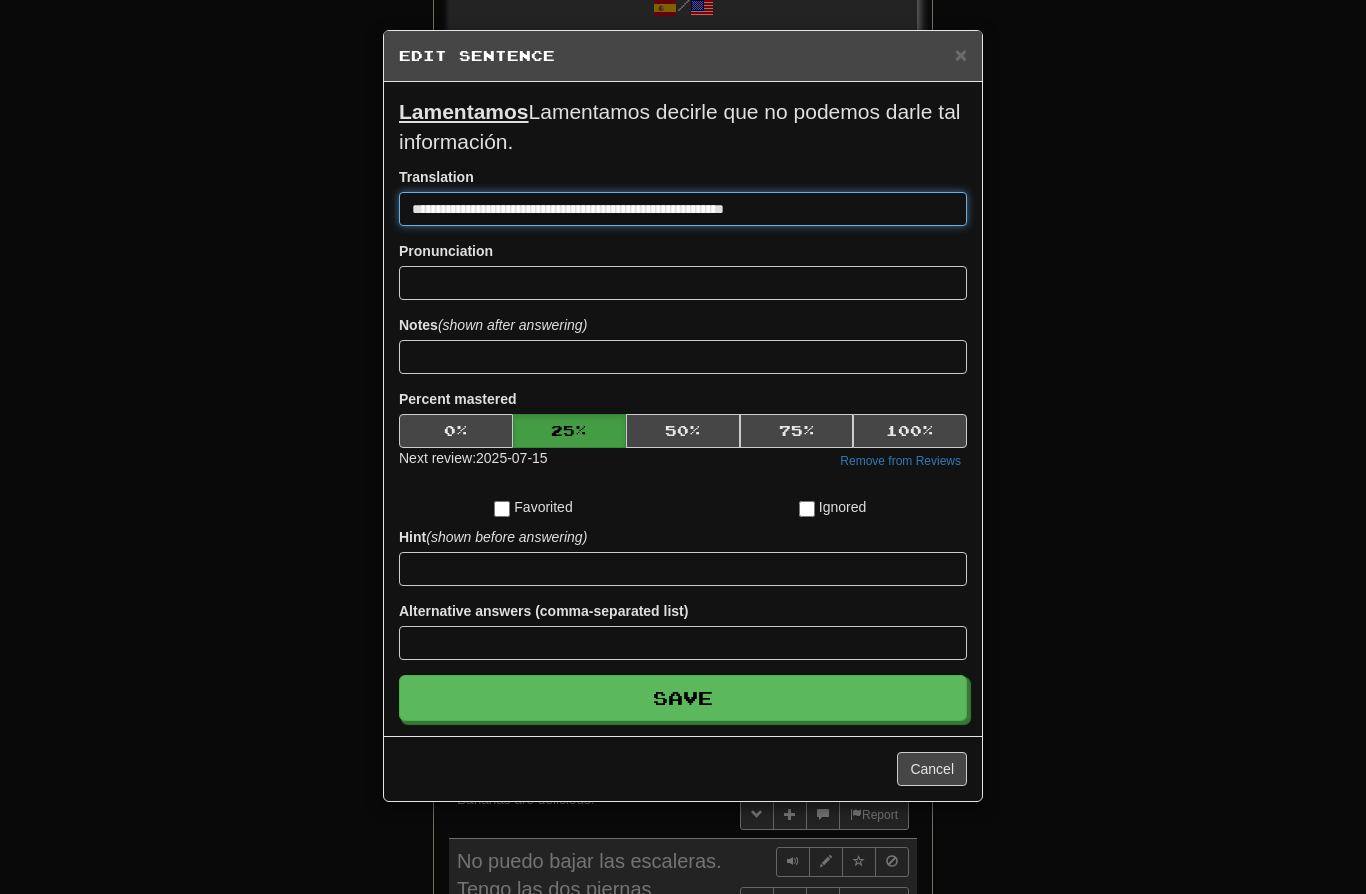 click on "**********" at bounding box center [683, 209] 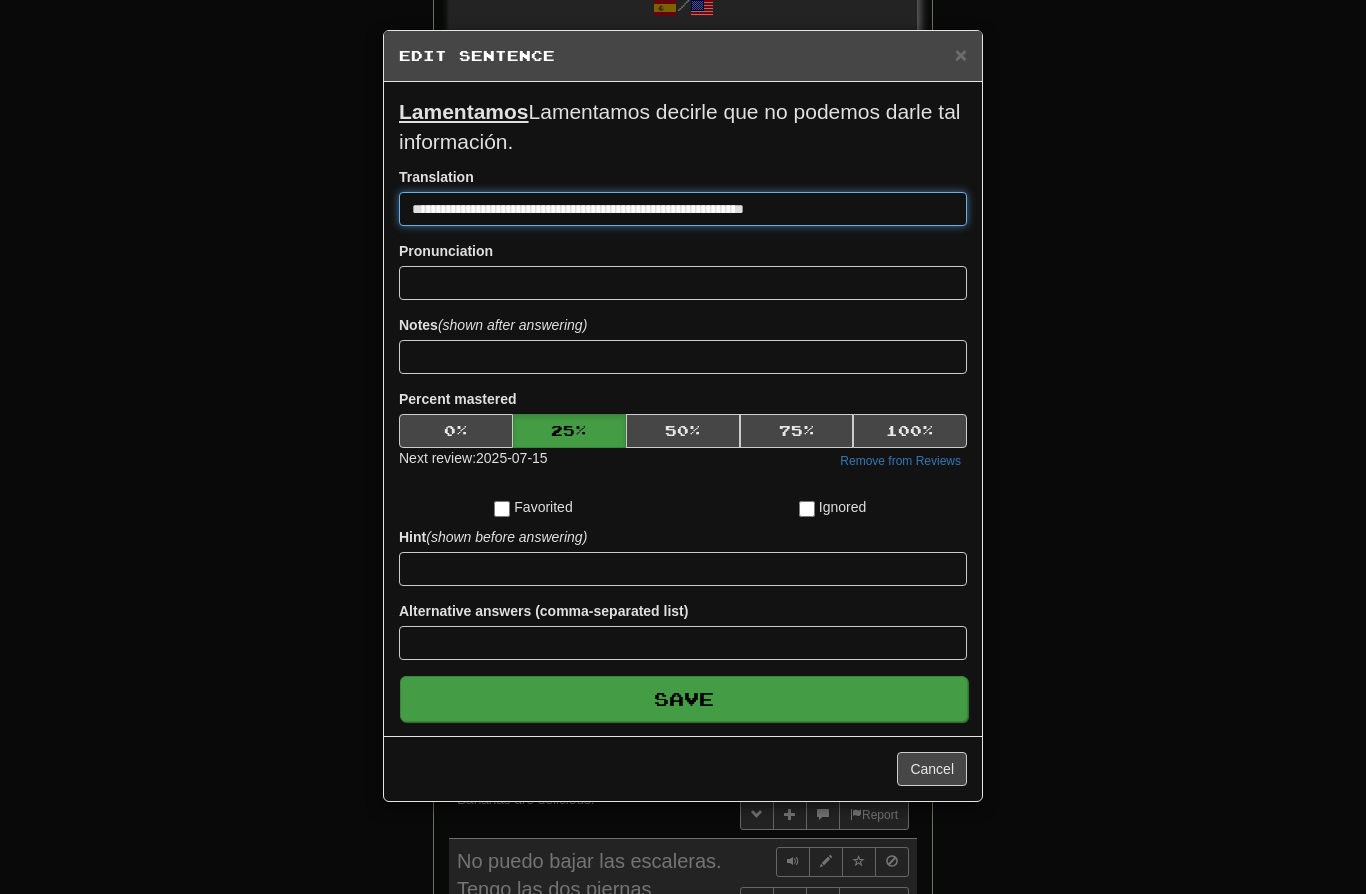 type on "**********" 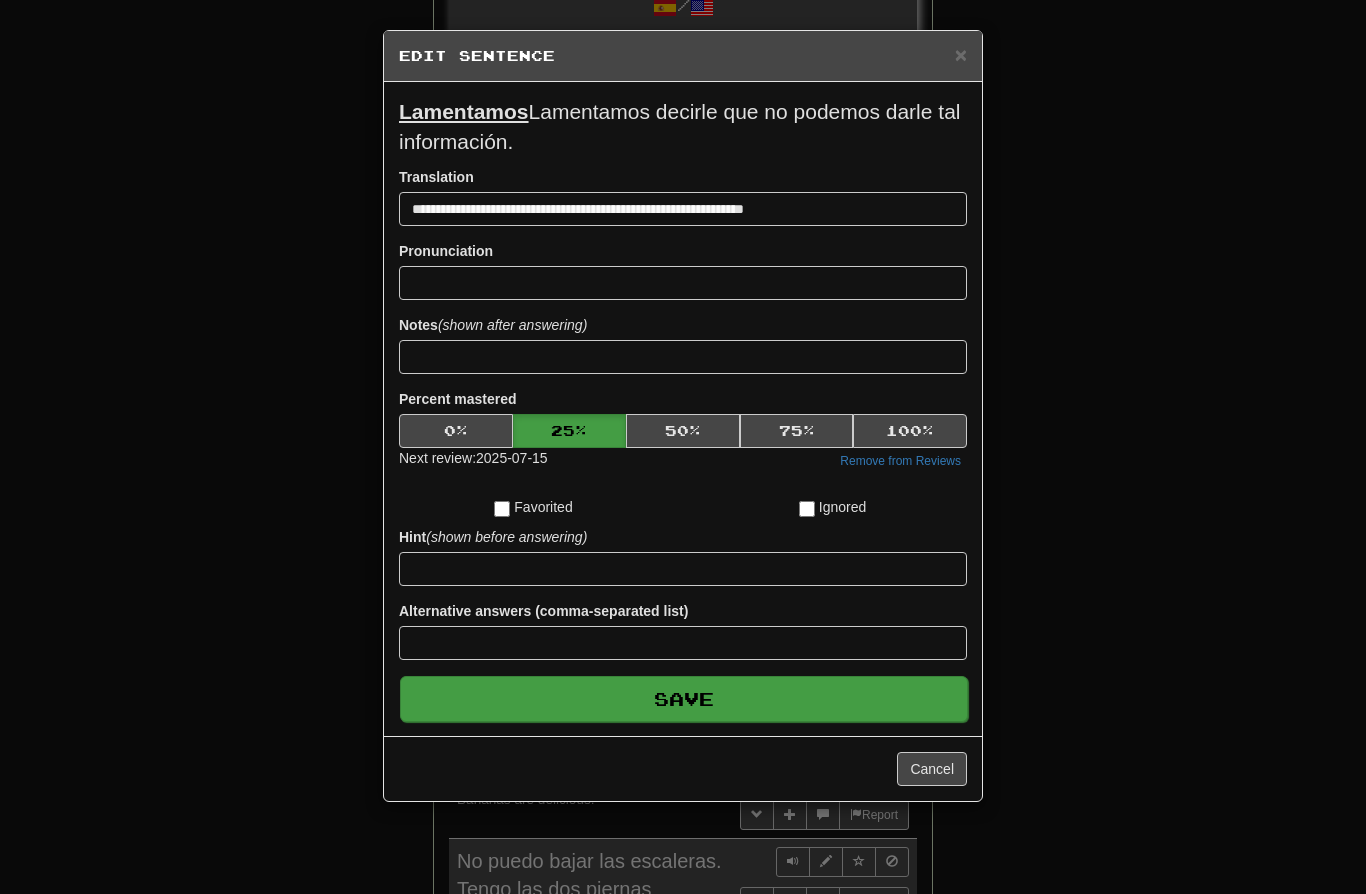click on "Save" at bounding box center (684, 699) 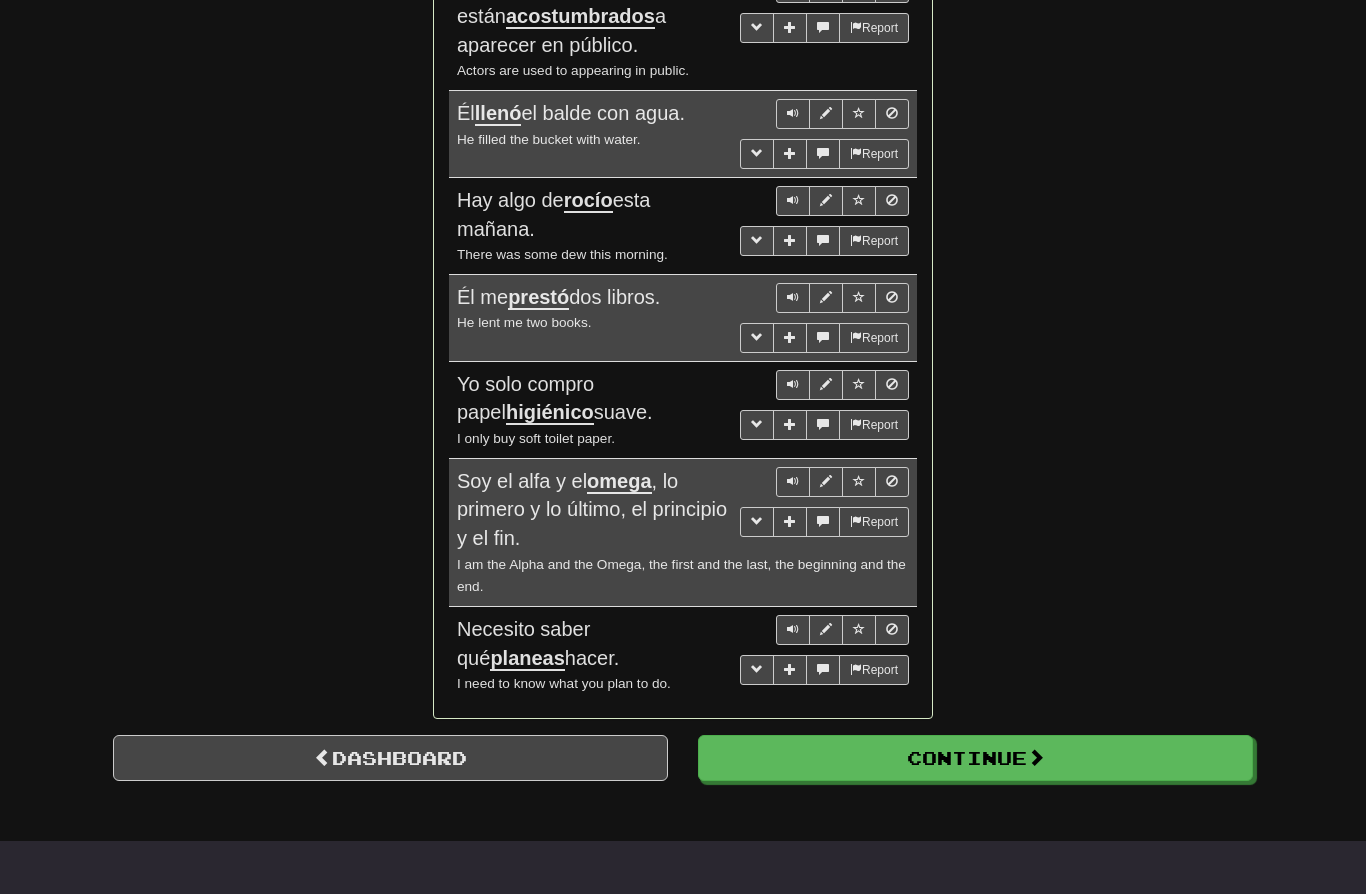 scroll, scrollTop: 3488, scrollLeft: 0, axis: vertical 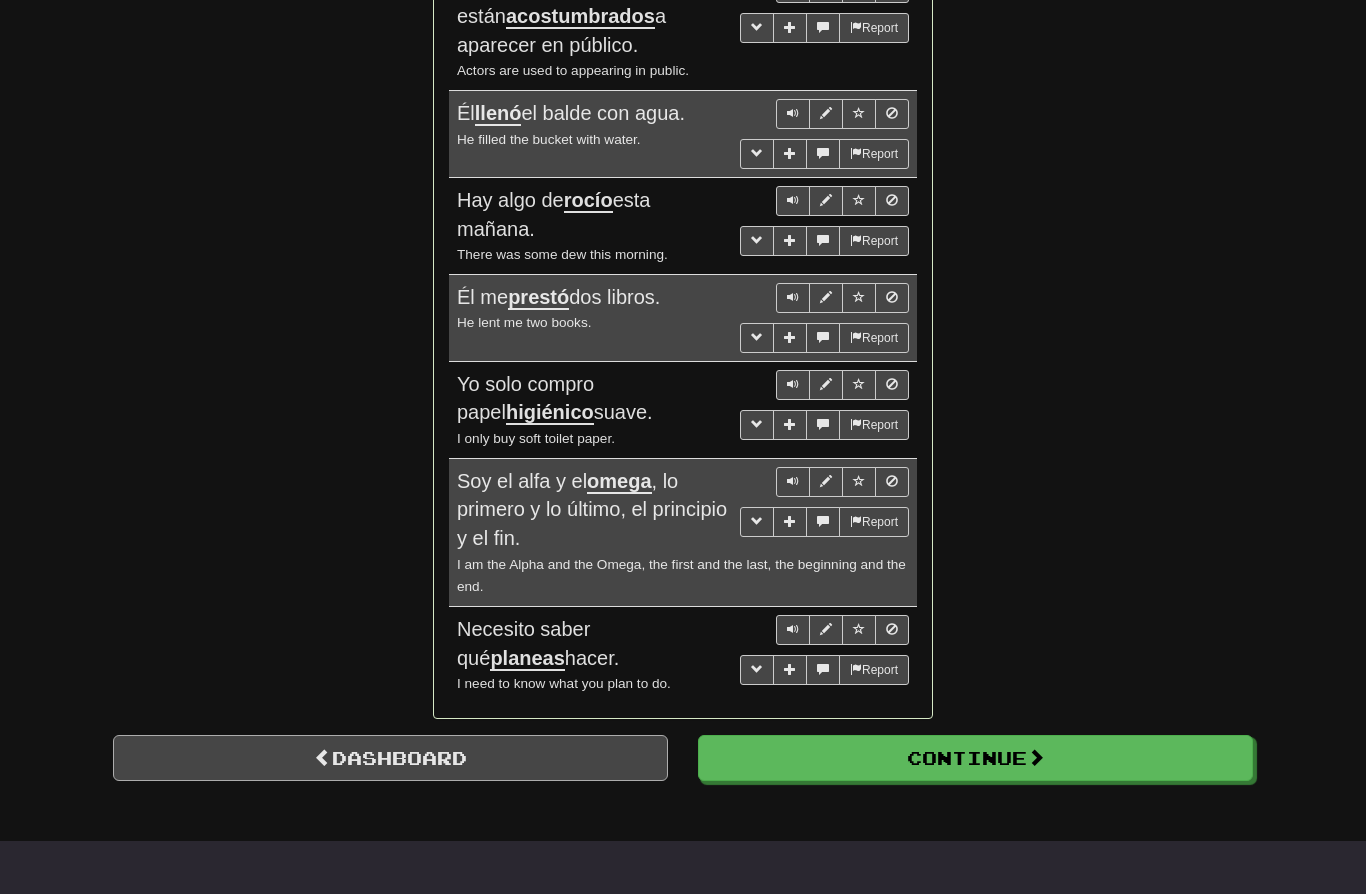click on "Dashboard" at bounding box center (390, 758) 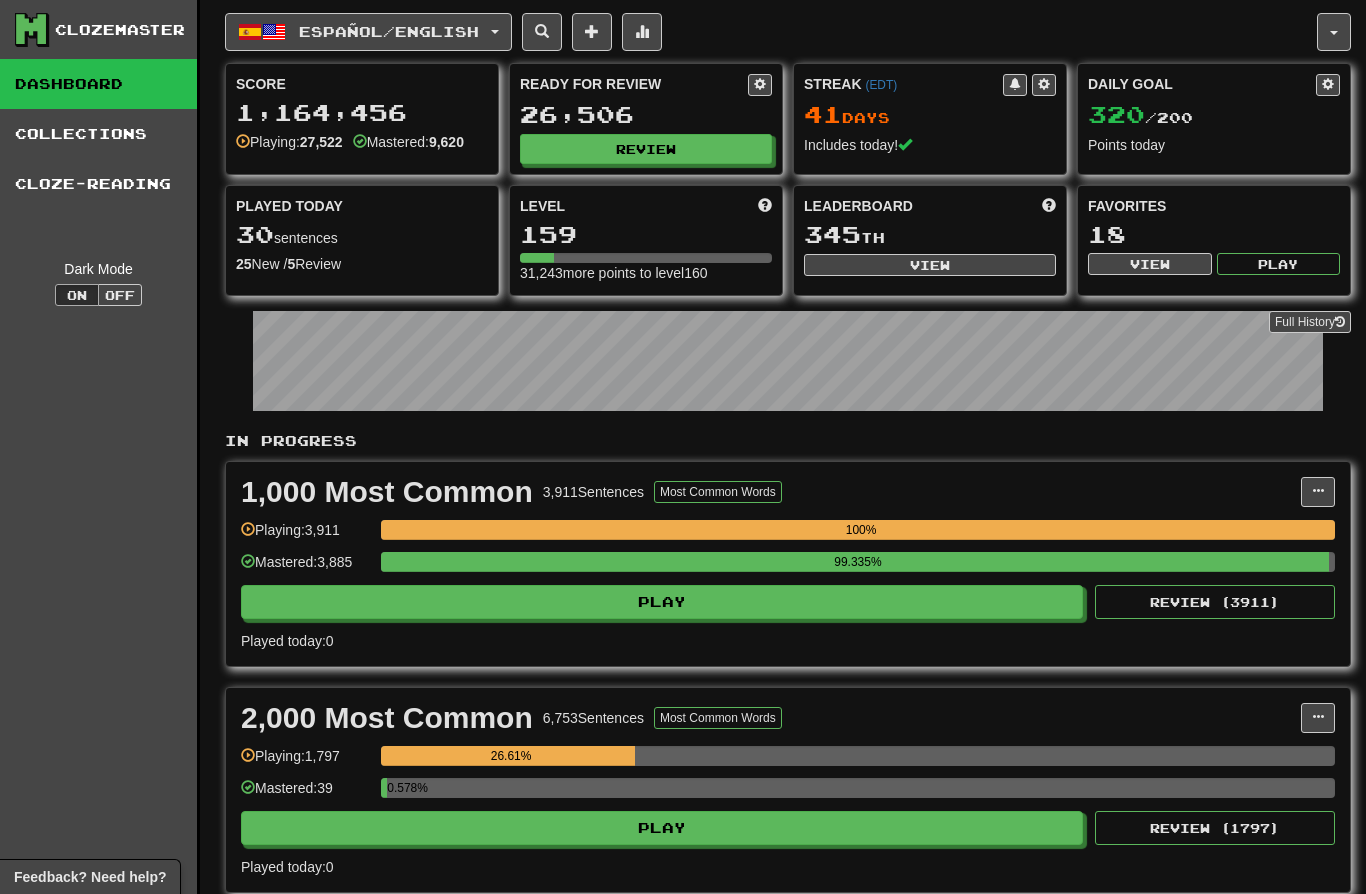 scroll, scrollTop: 0, scrollLeft: 0, axis: both 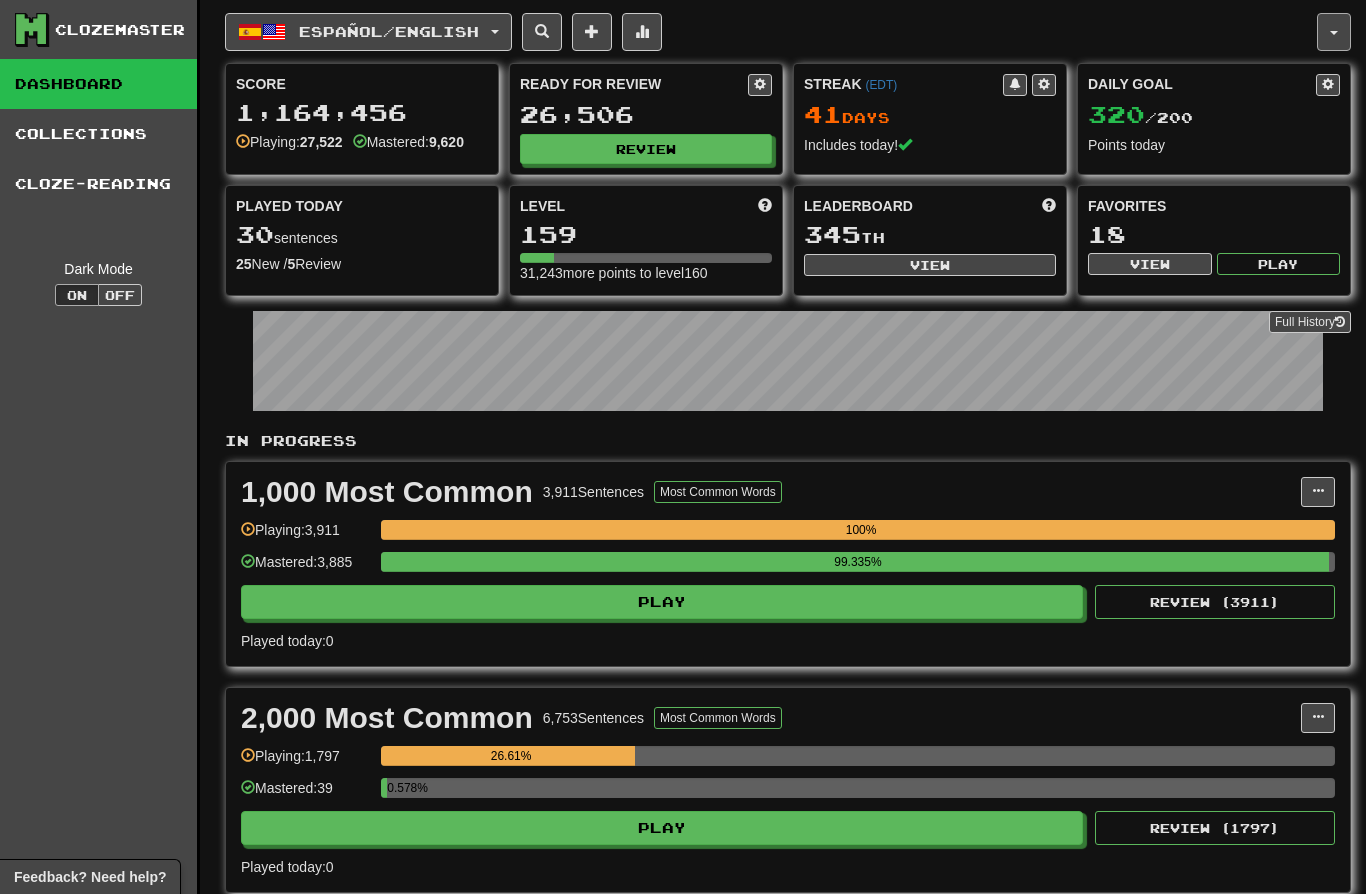 click at bounding box center (1334, 32) 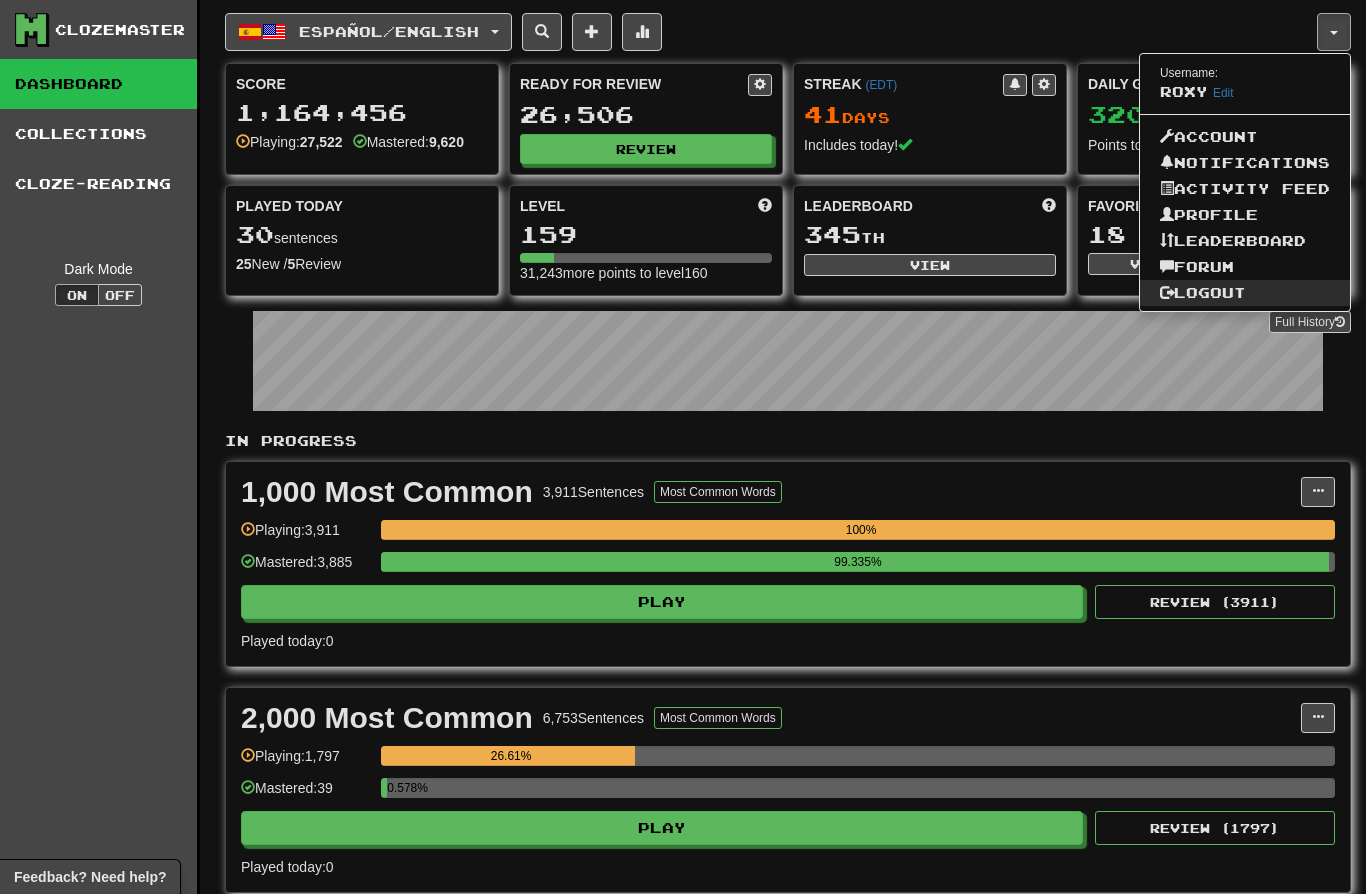 click on "Logout" at bounding box center (1245, 293) 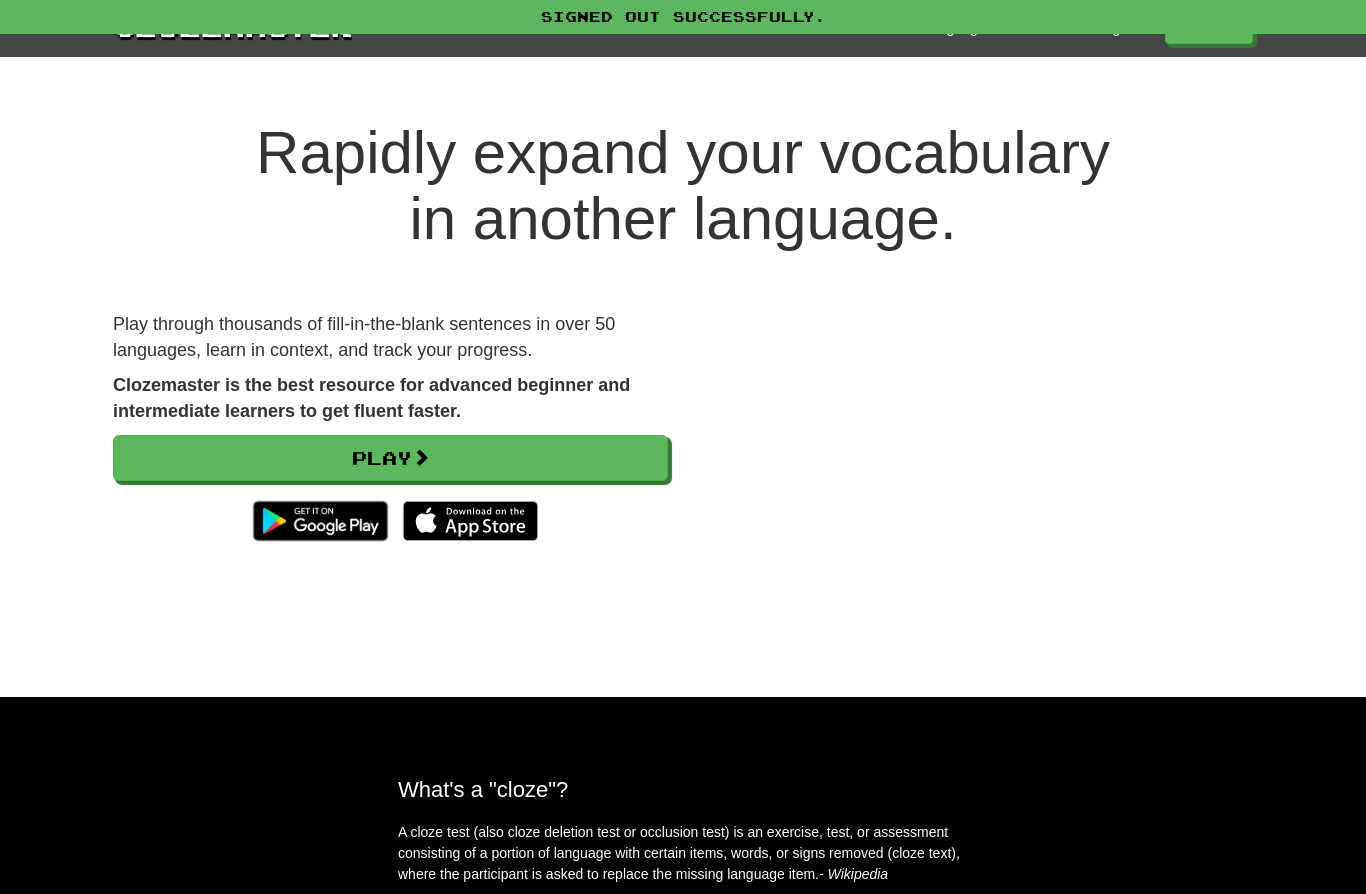 scroll, scrollTop: 0, scrollLeft: 0, axis: both 